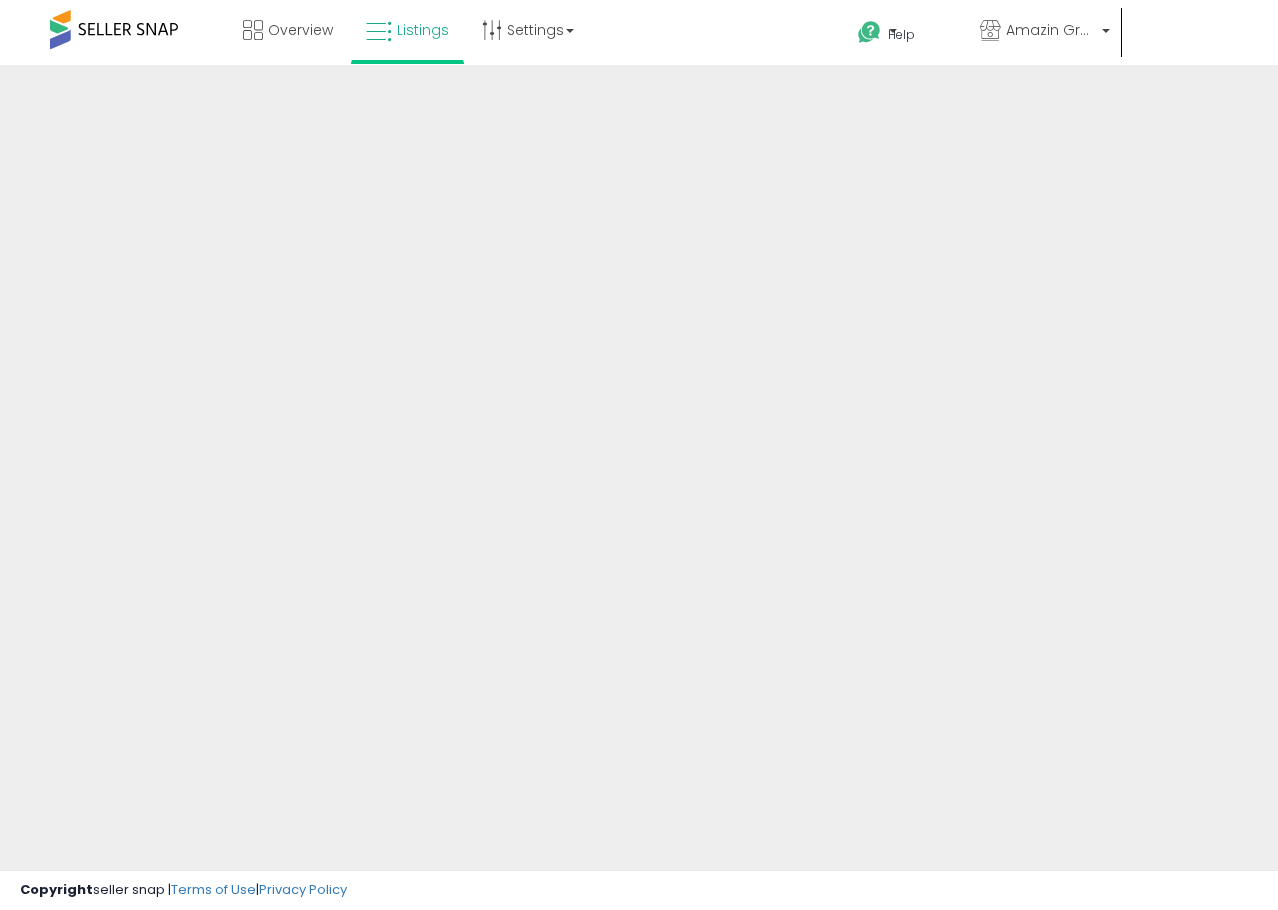 scroll, scrollTop: 0, scrollLeft: 0, axis: both 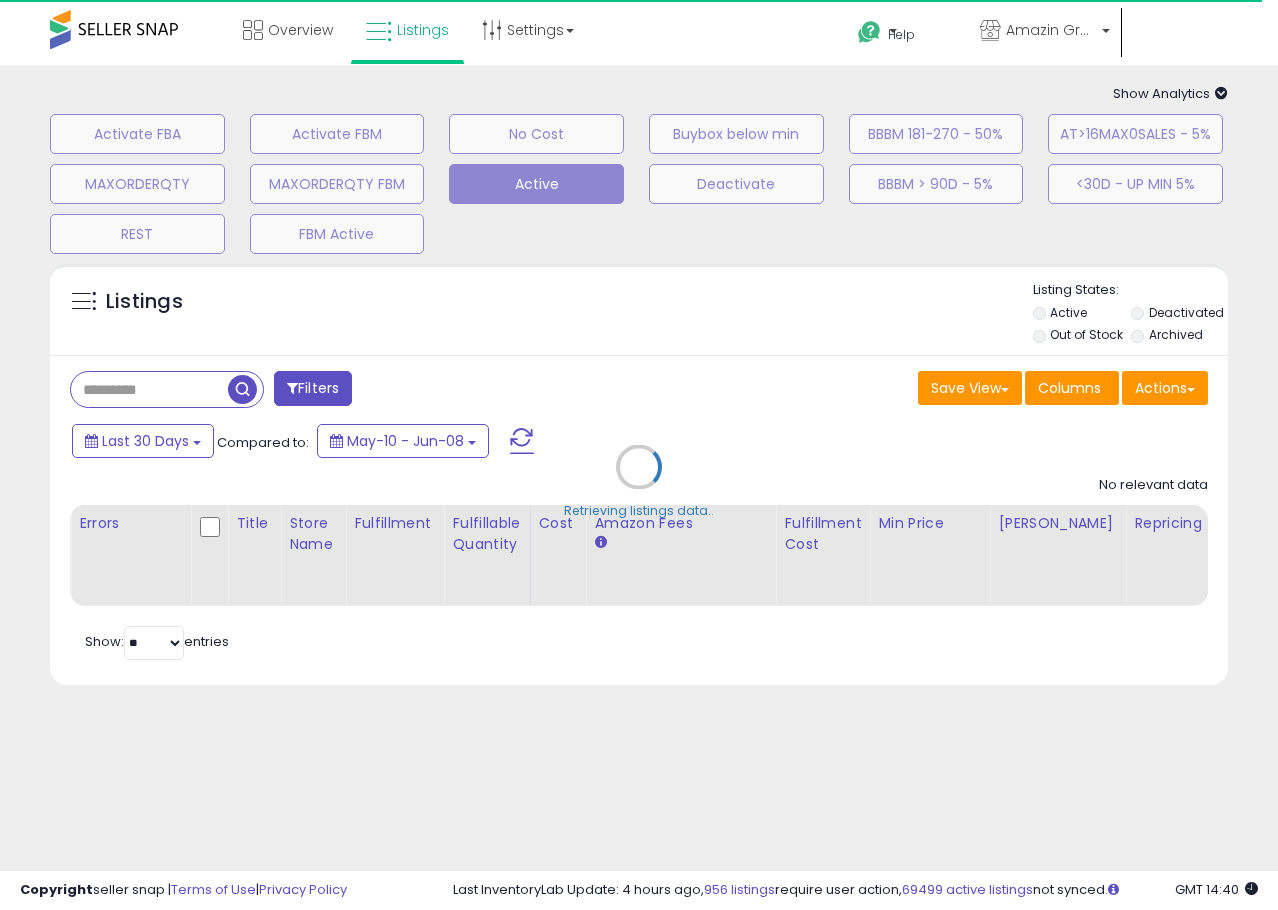 type on "****" 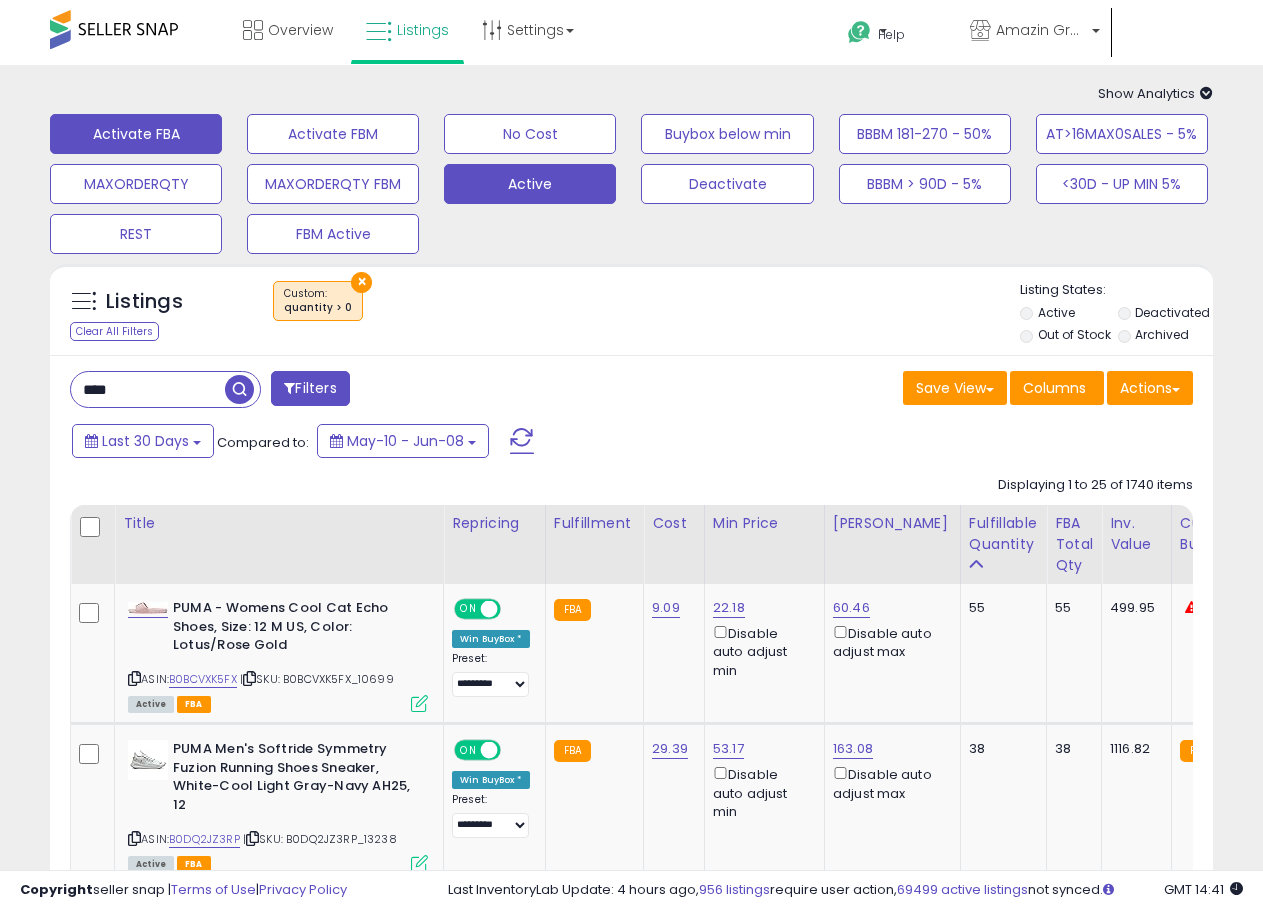 click on "Activate FBA" at bounding box center (136, 134) 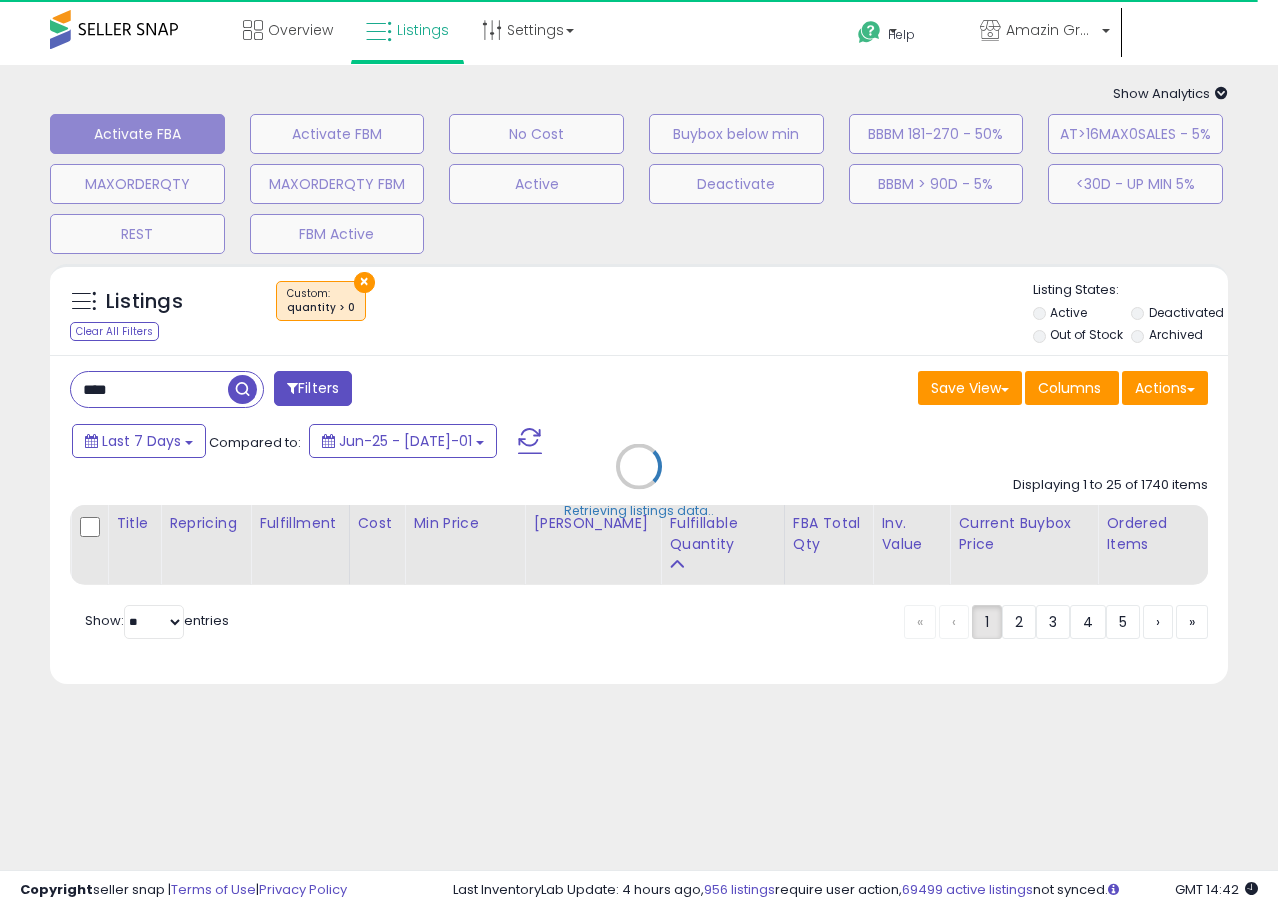 type 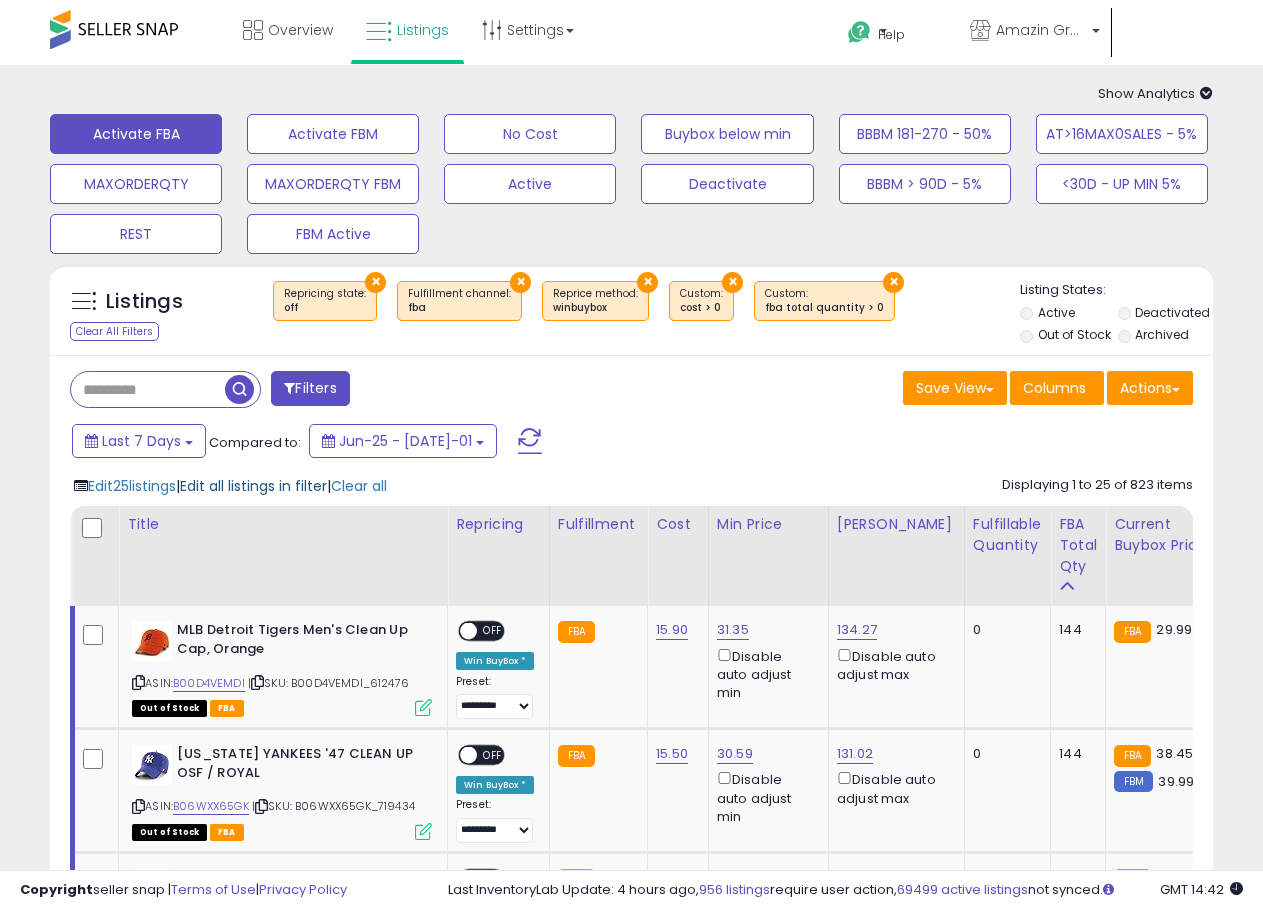 click on "Edit all listings in filter" at bounding box center [253, 486] 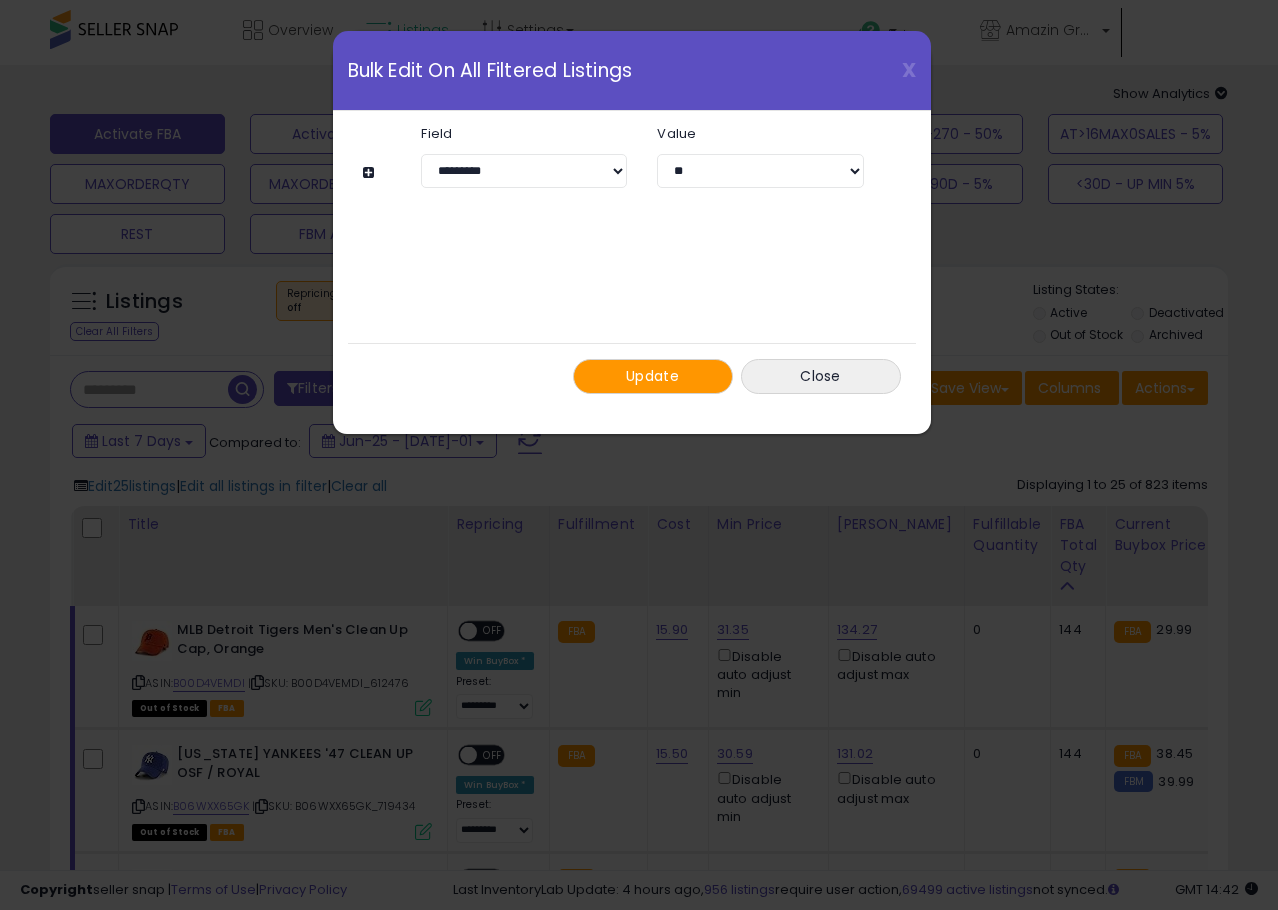 click at bounding box center (371, 172) 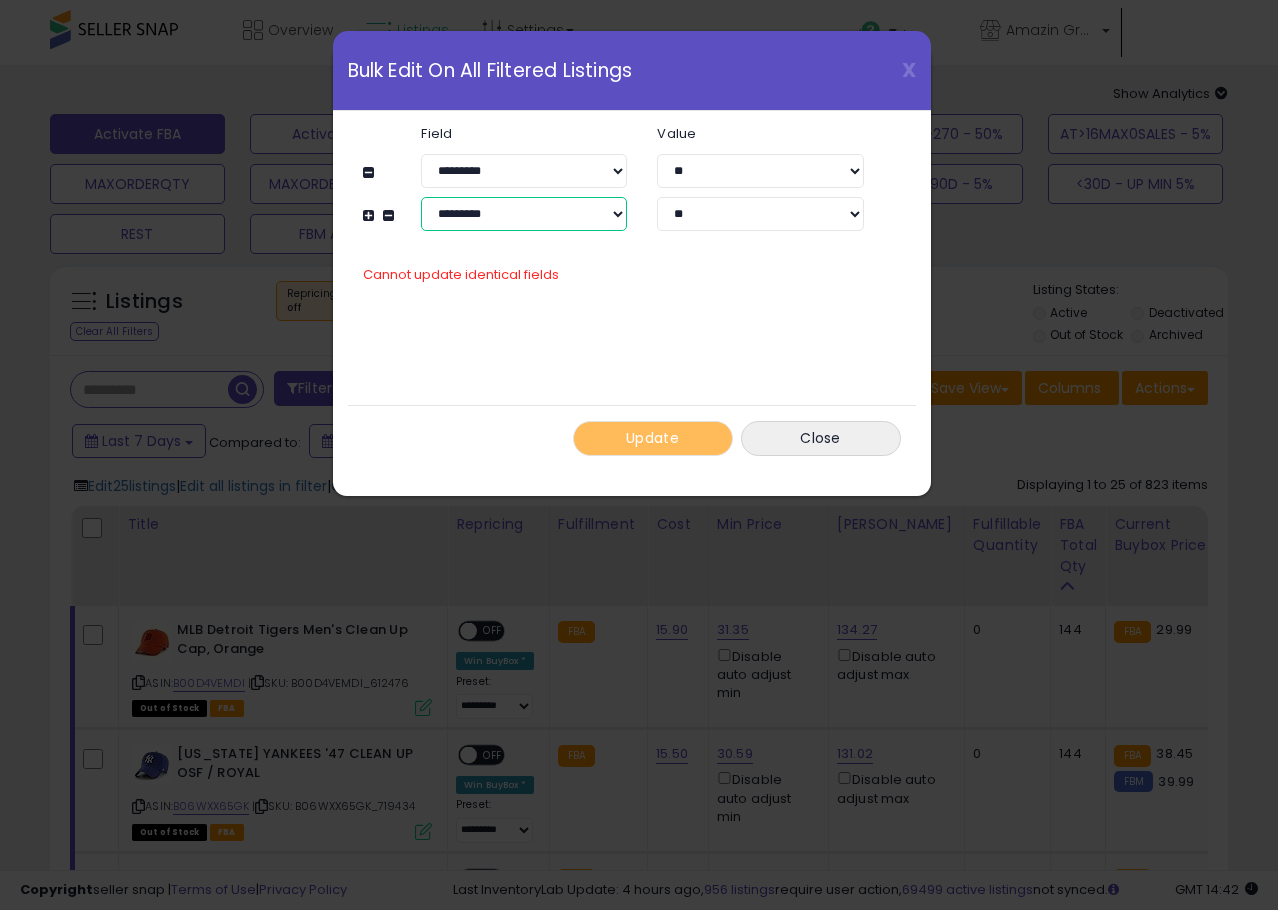 click on "**********" at bounding box center [524, 214] 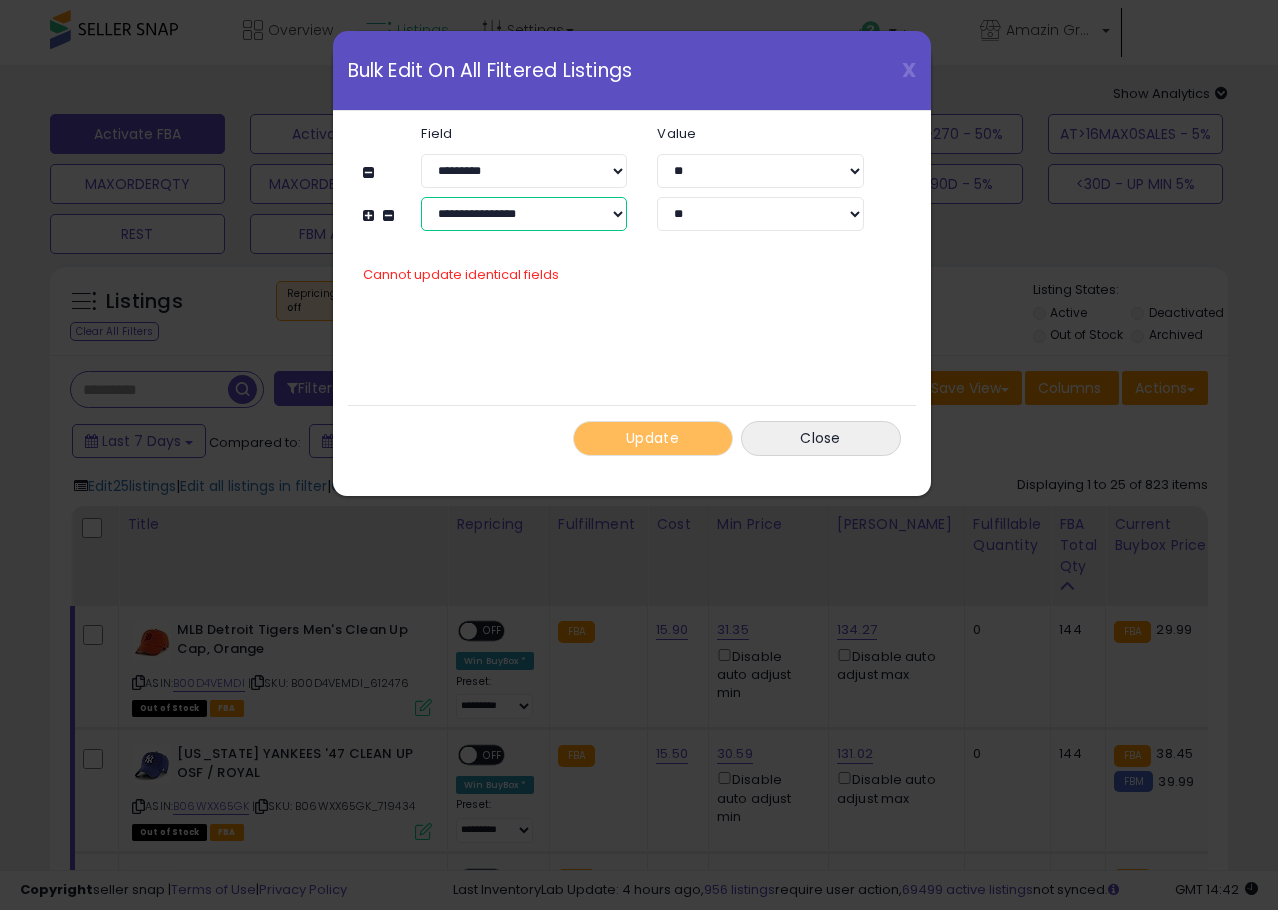 click on "**********" at bounding box center [524, 214] 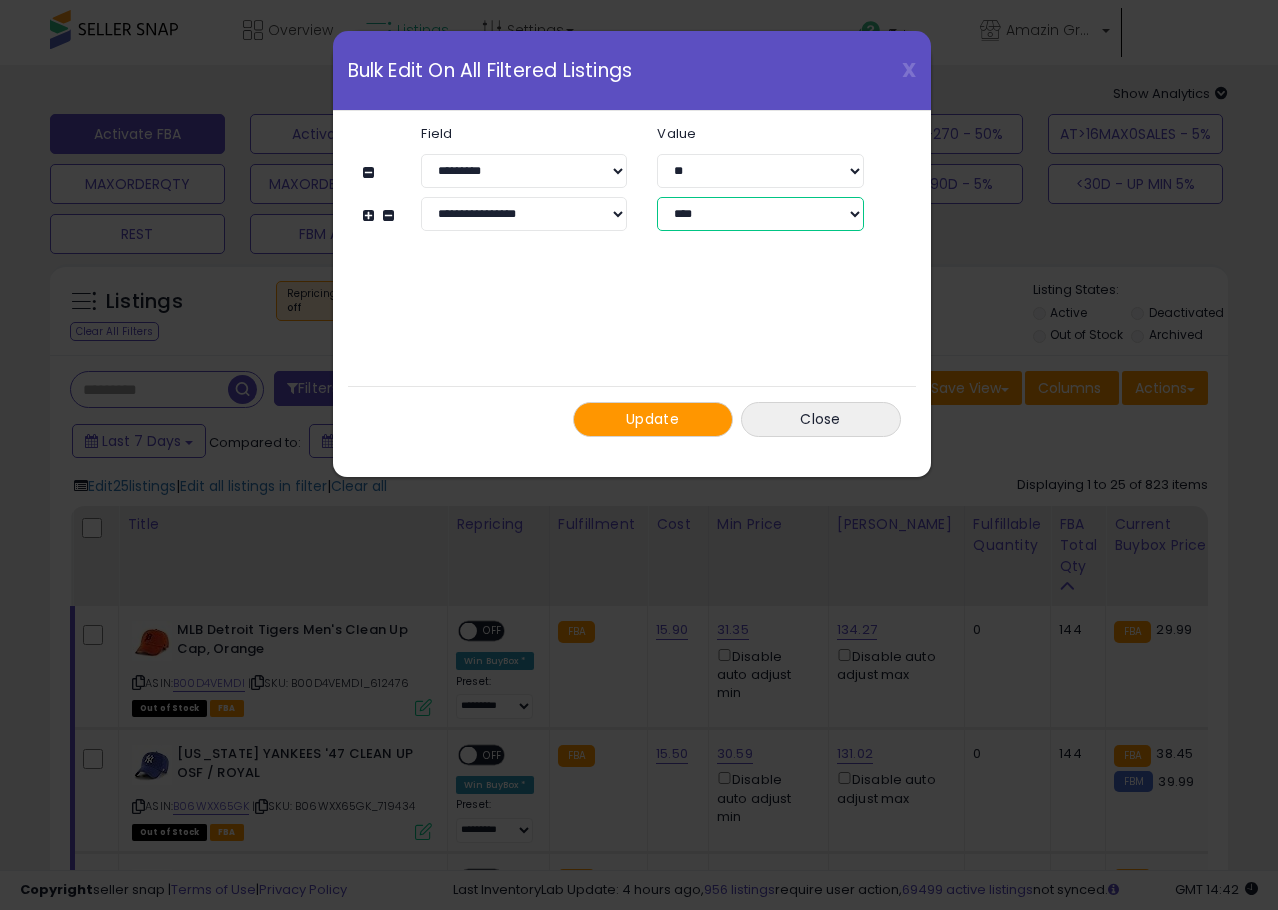 click on "**********" at bounding box center [760, 214] 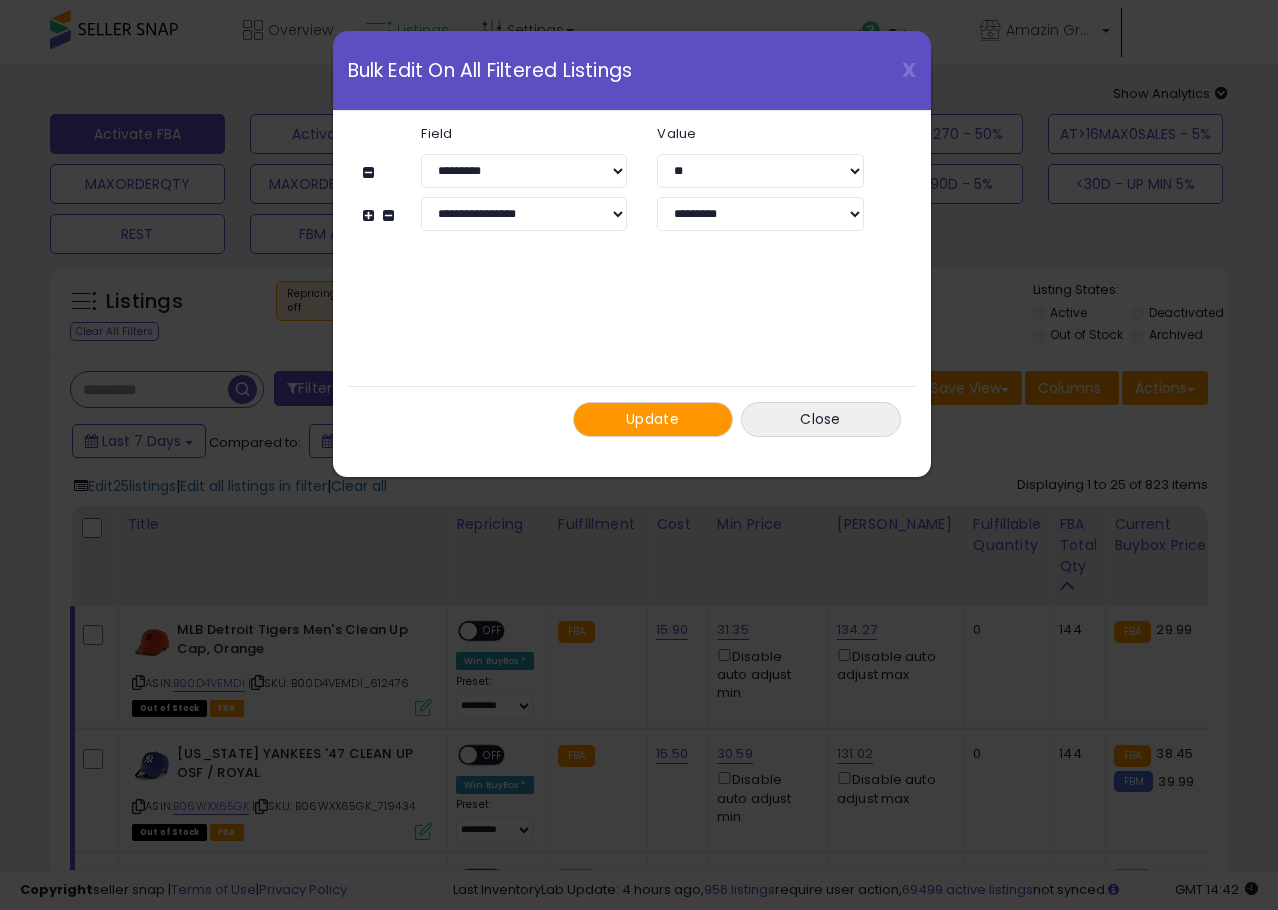 click on "**********" at bounding box center (632, 281) 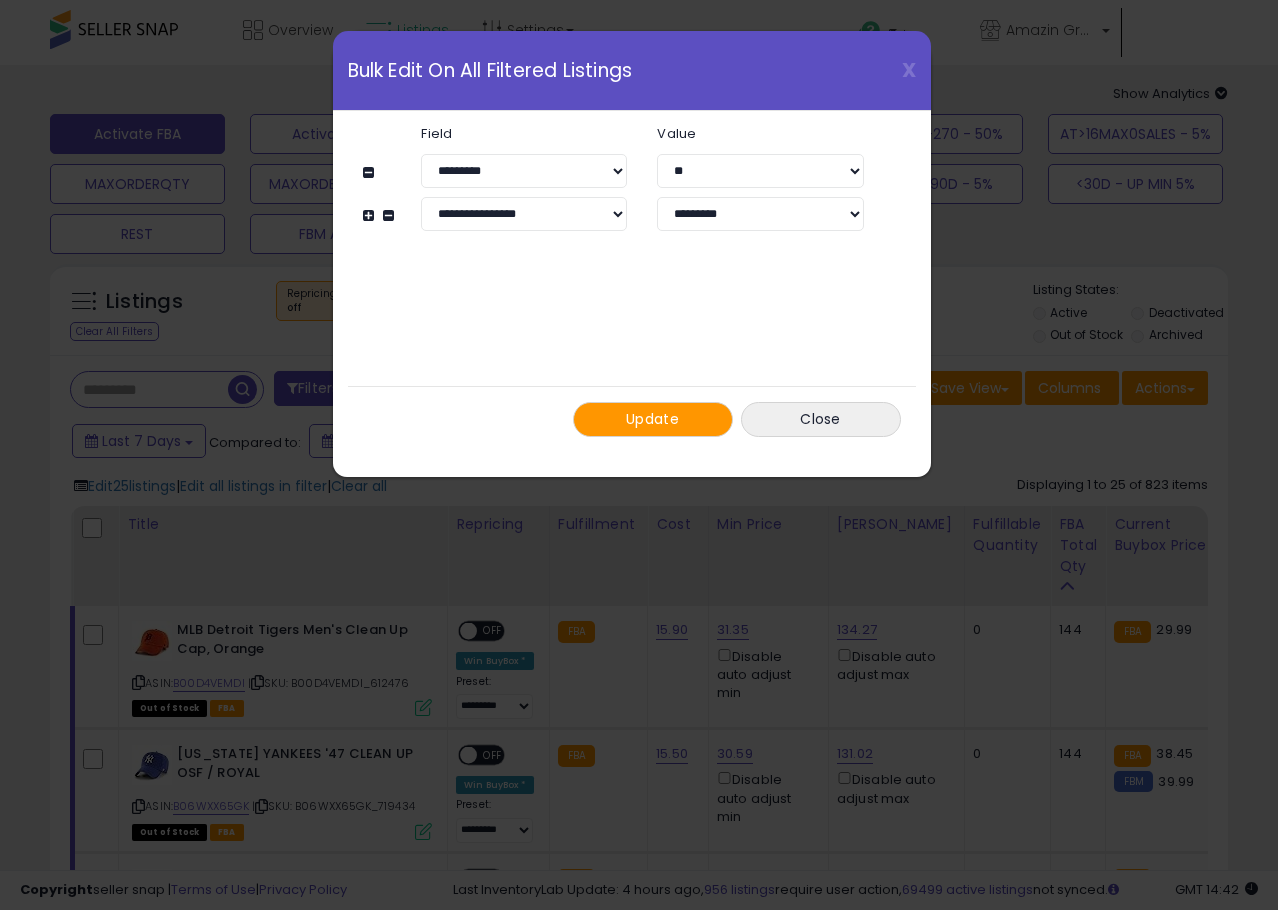 click at bounding box center [371, 215] 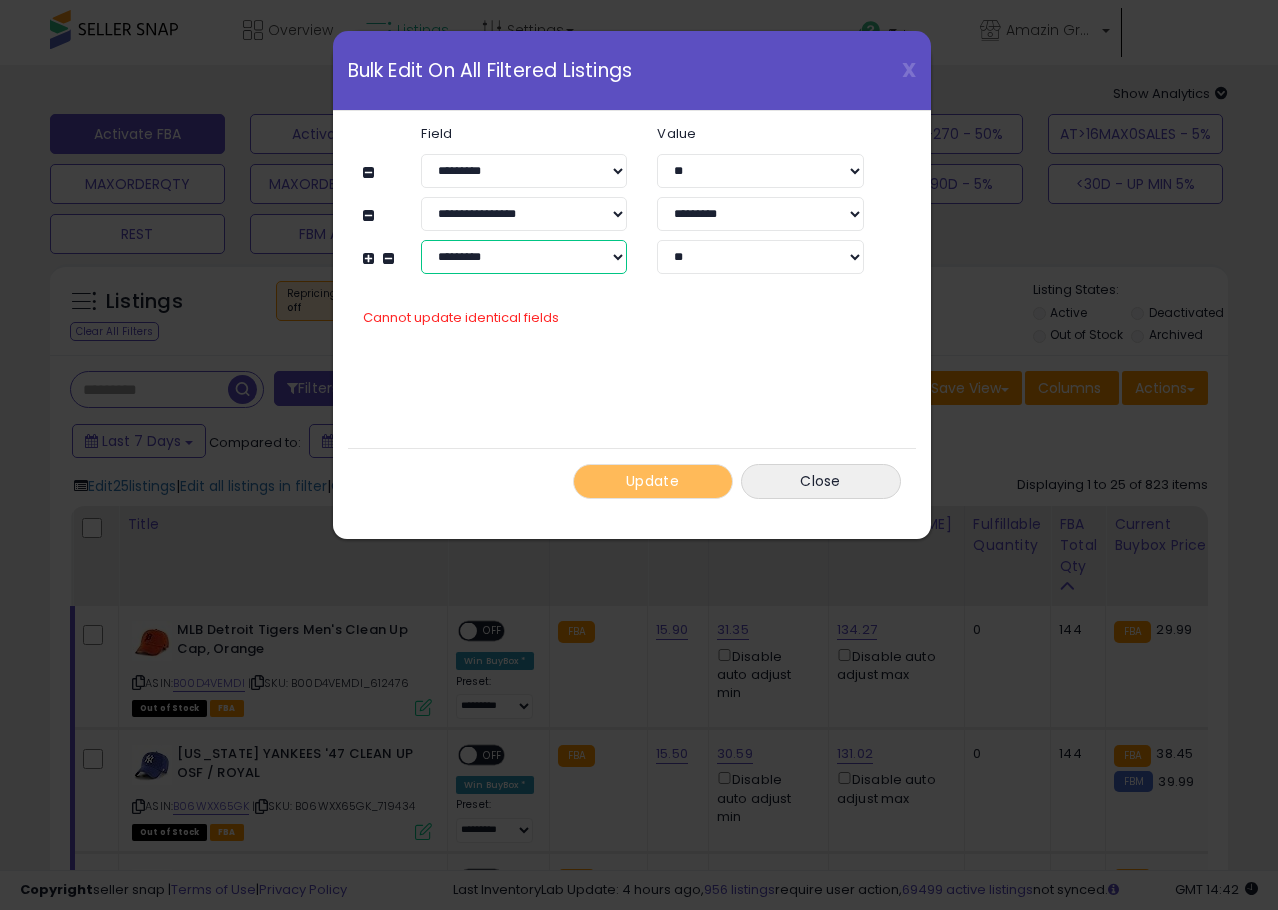 click on "**********" at bounding box center [524, 257] 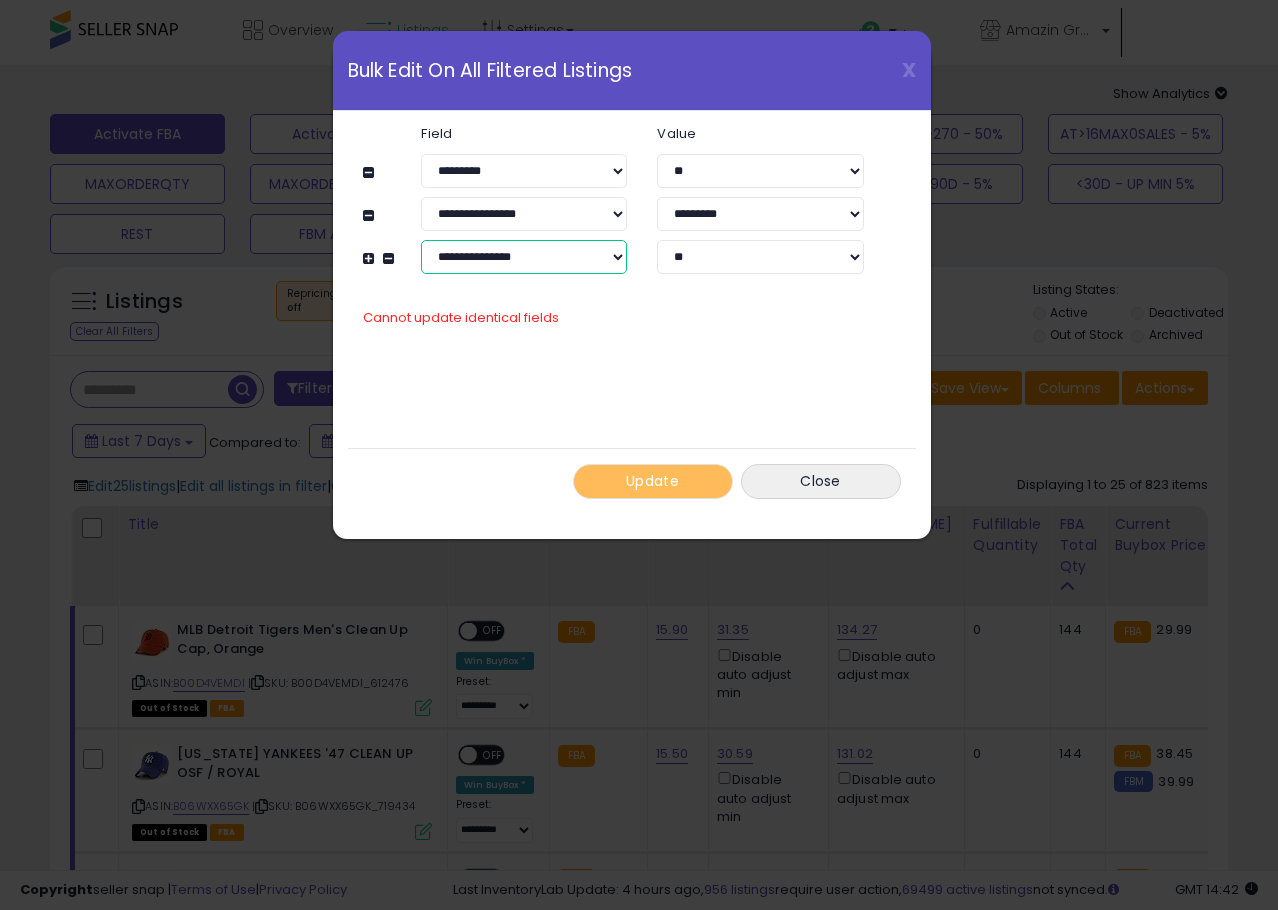 click on "**********" at bounding box center [524, 257] 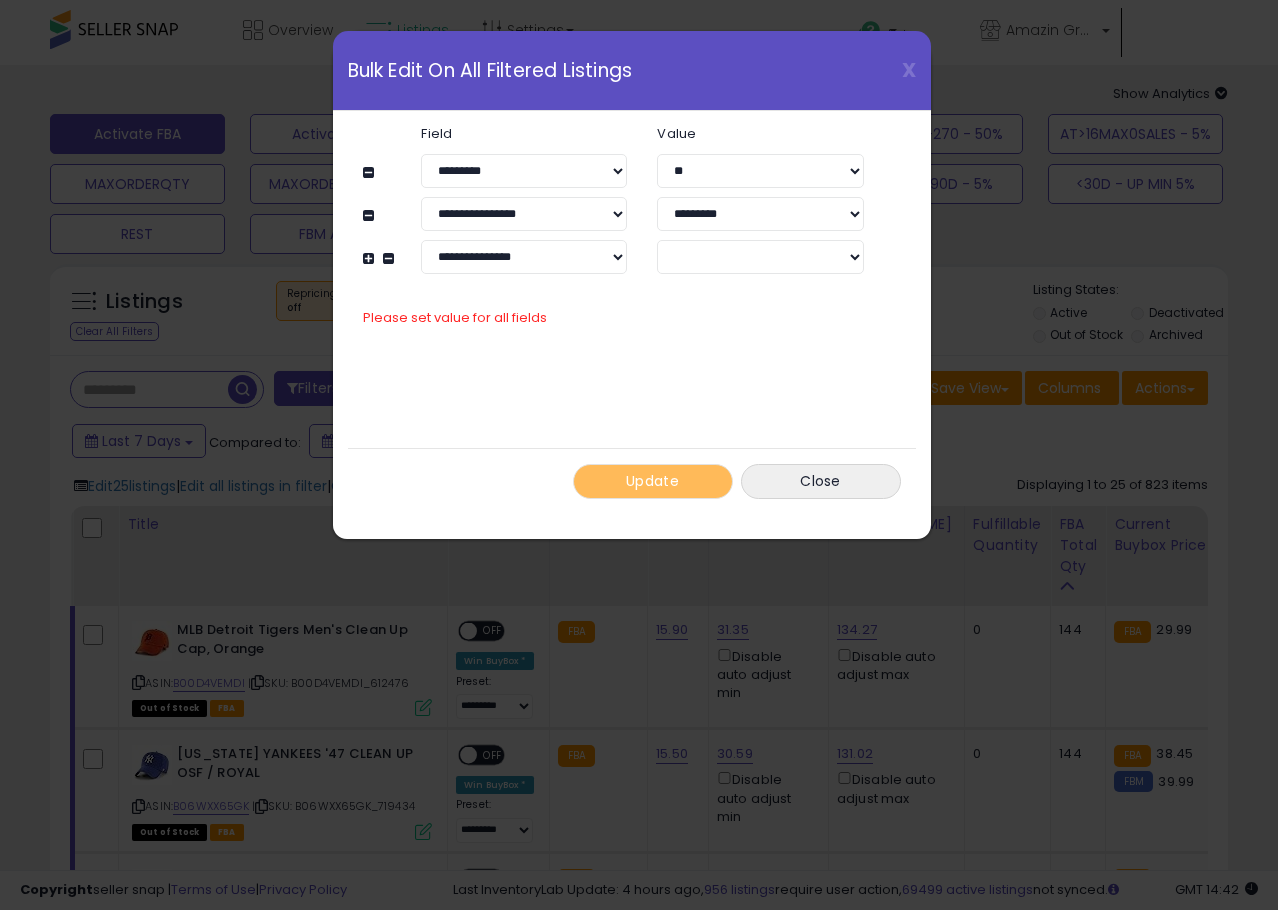click on "**********" 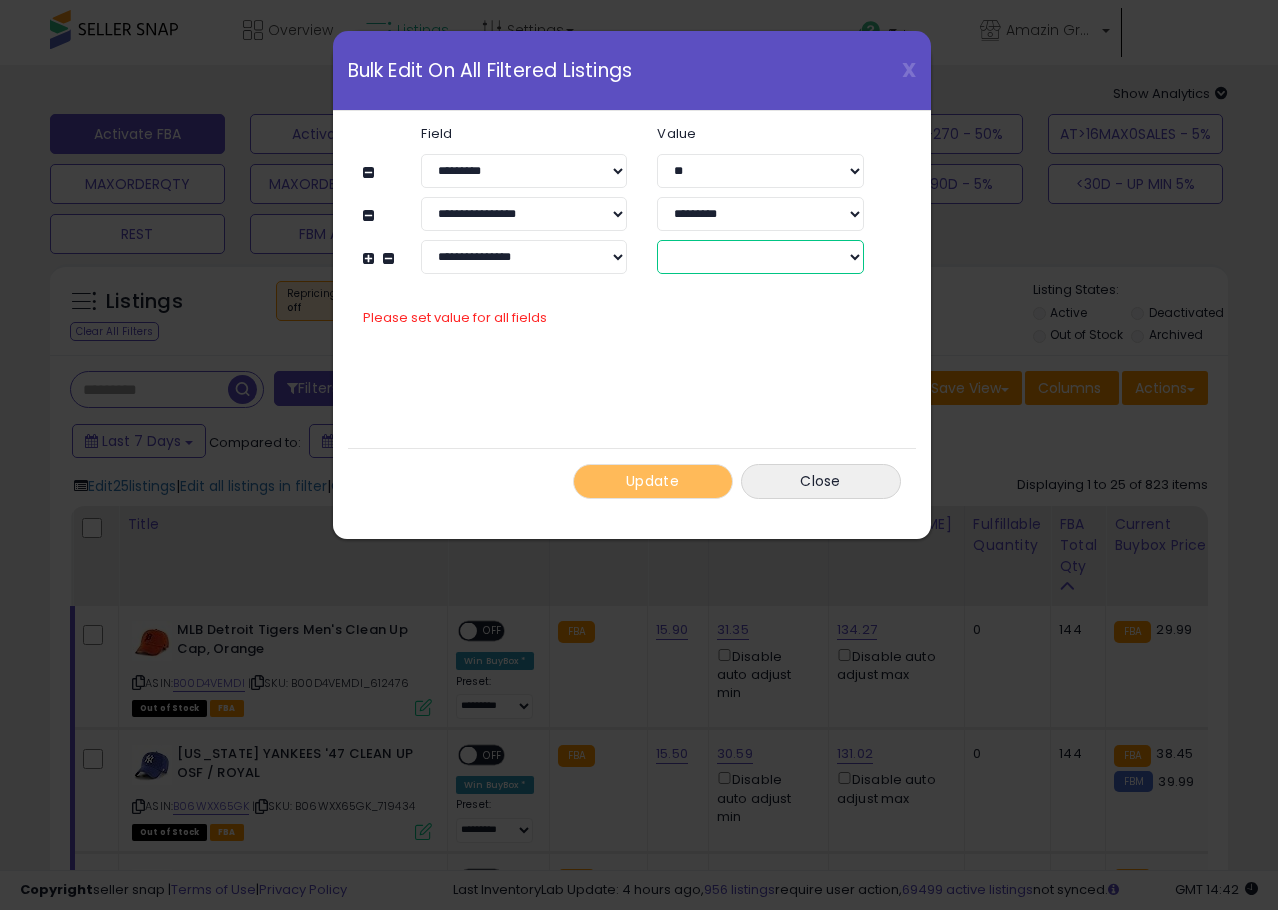 click on "******
*******" at bounding box center [760, 257] 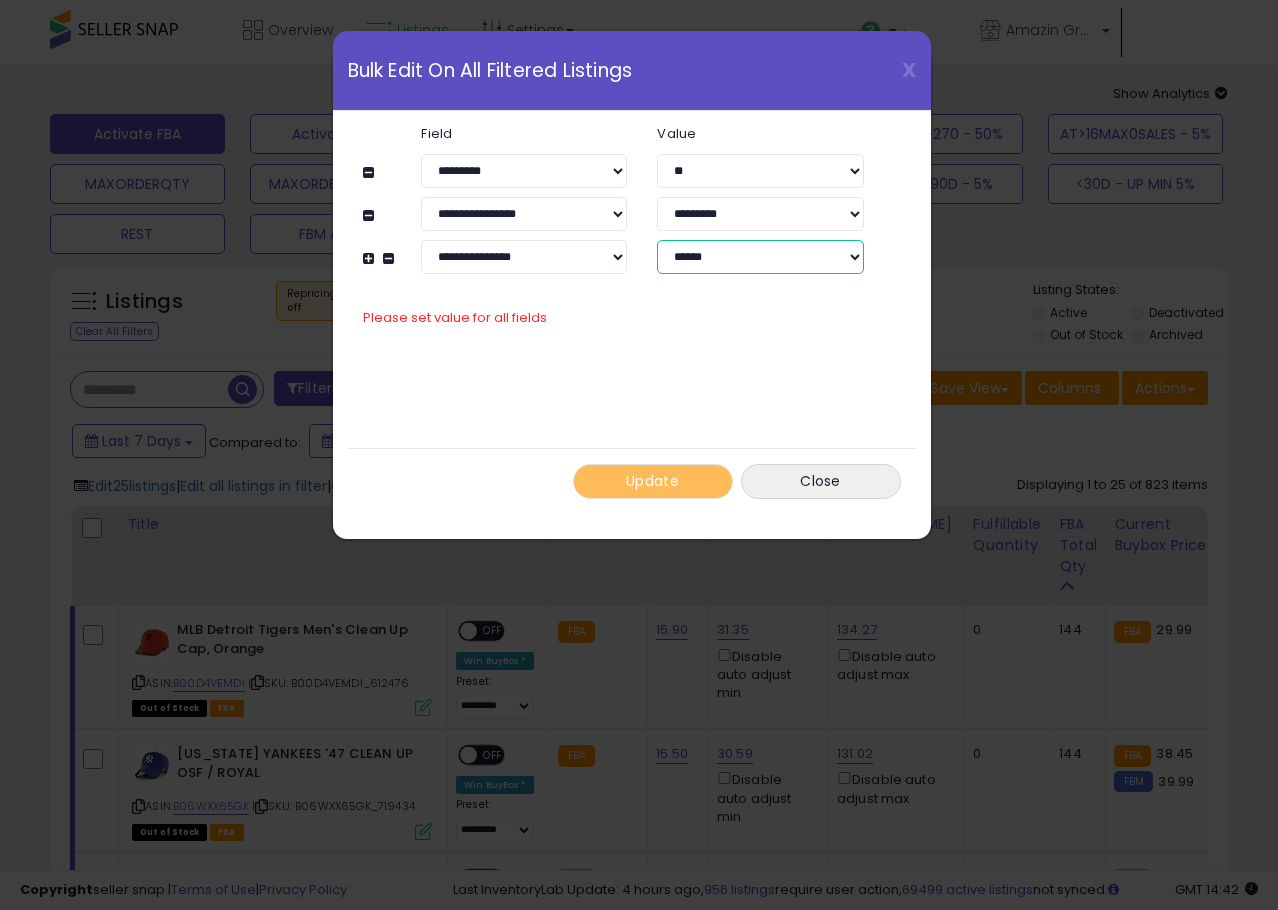 click on "******
*******" at bounding box center [760, 257] 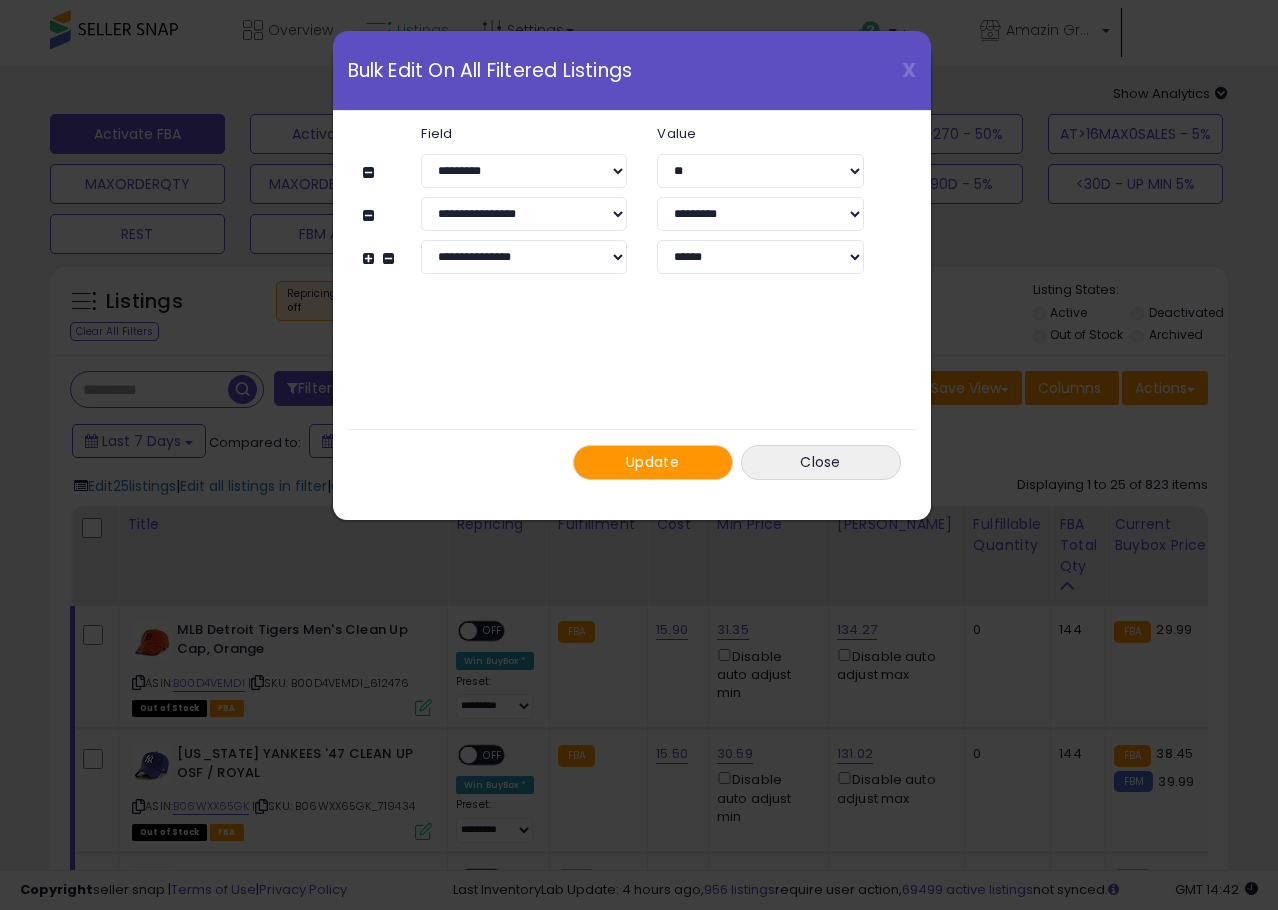 click at bounding box center (371, 258) 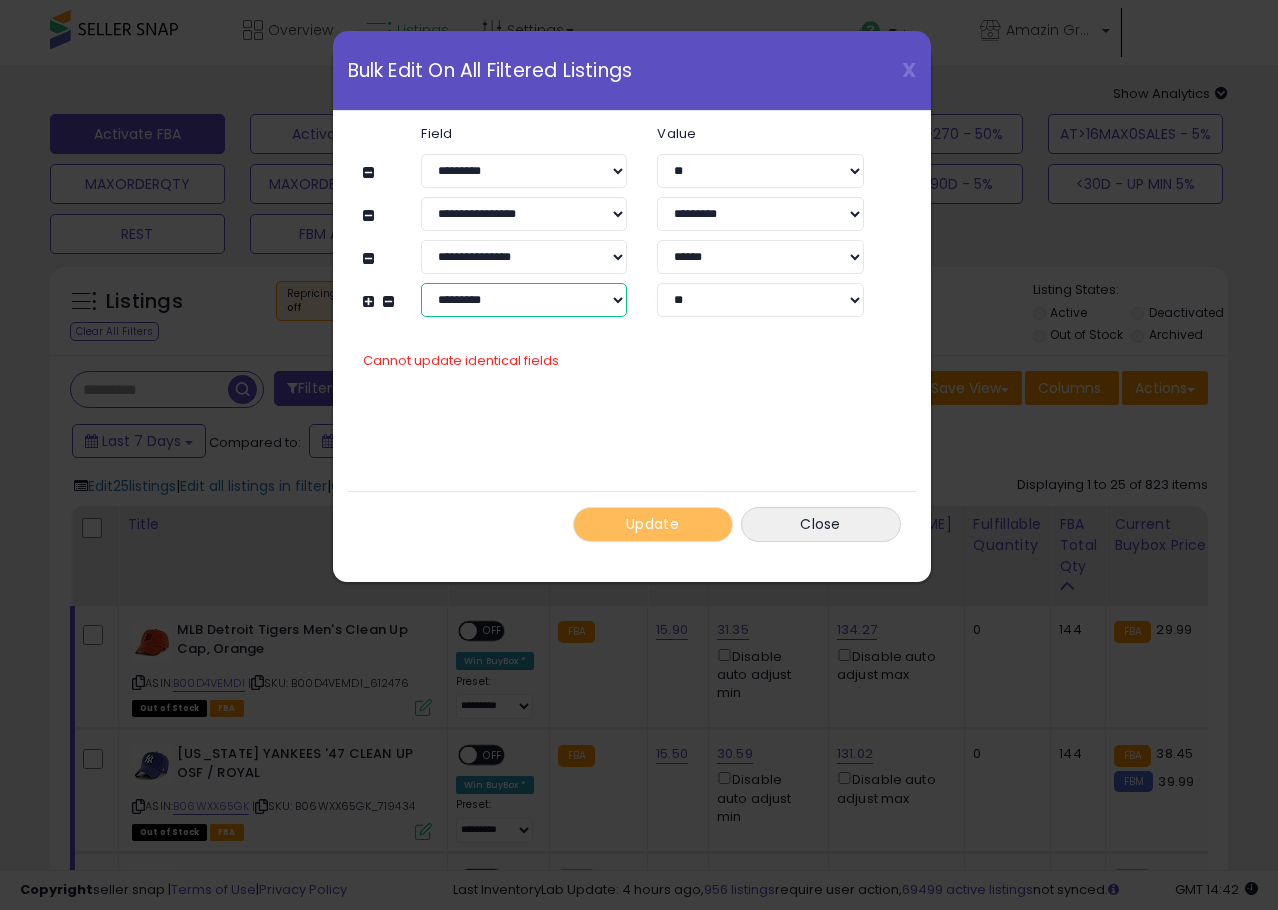 click on "**********" at bounding box center [524, 300] 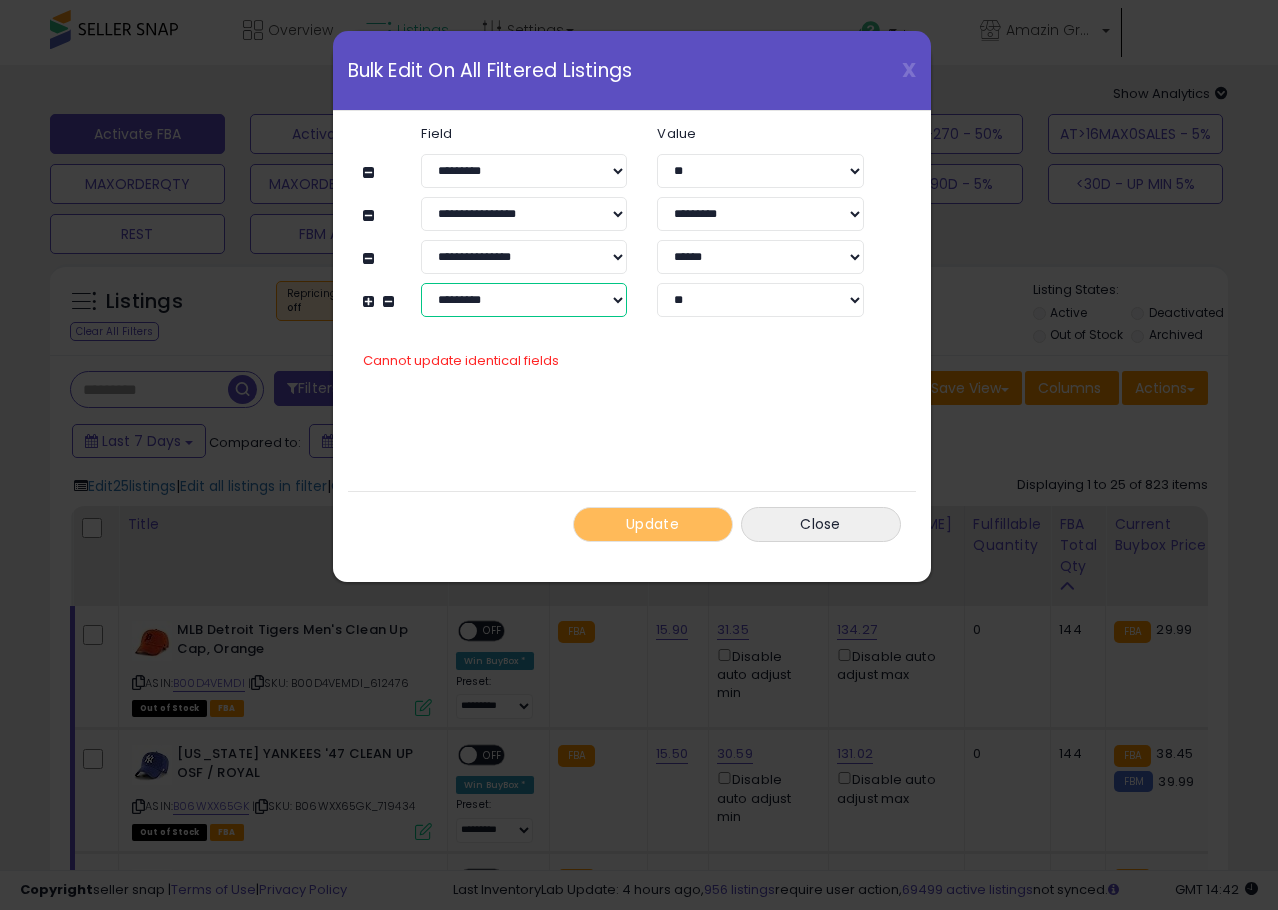select on "**********" 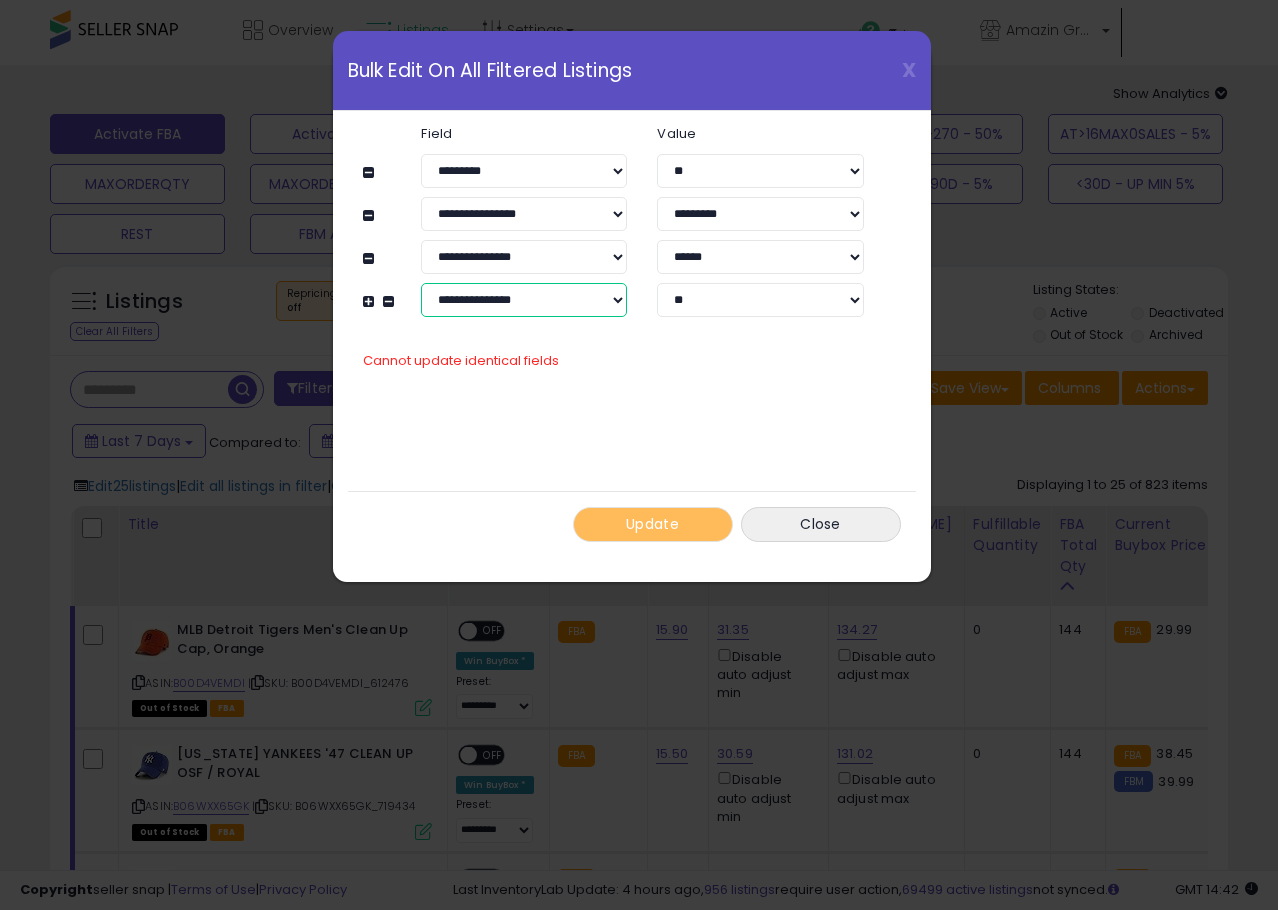 click on "**********" at bounding box center (524, 300) 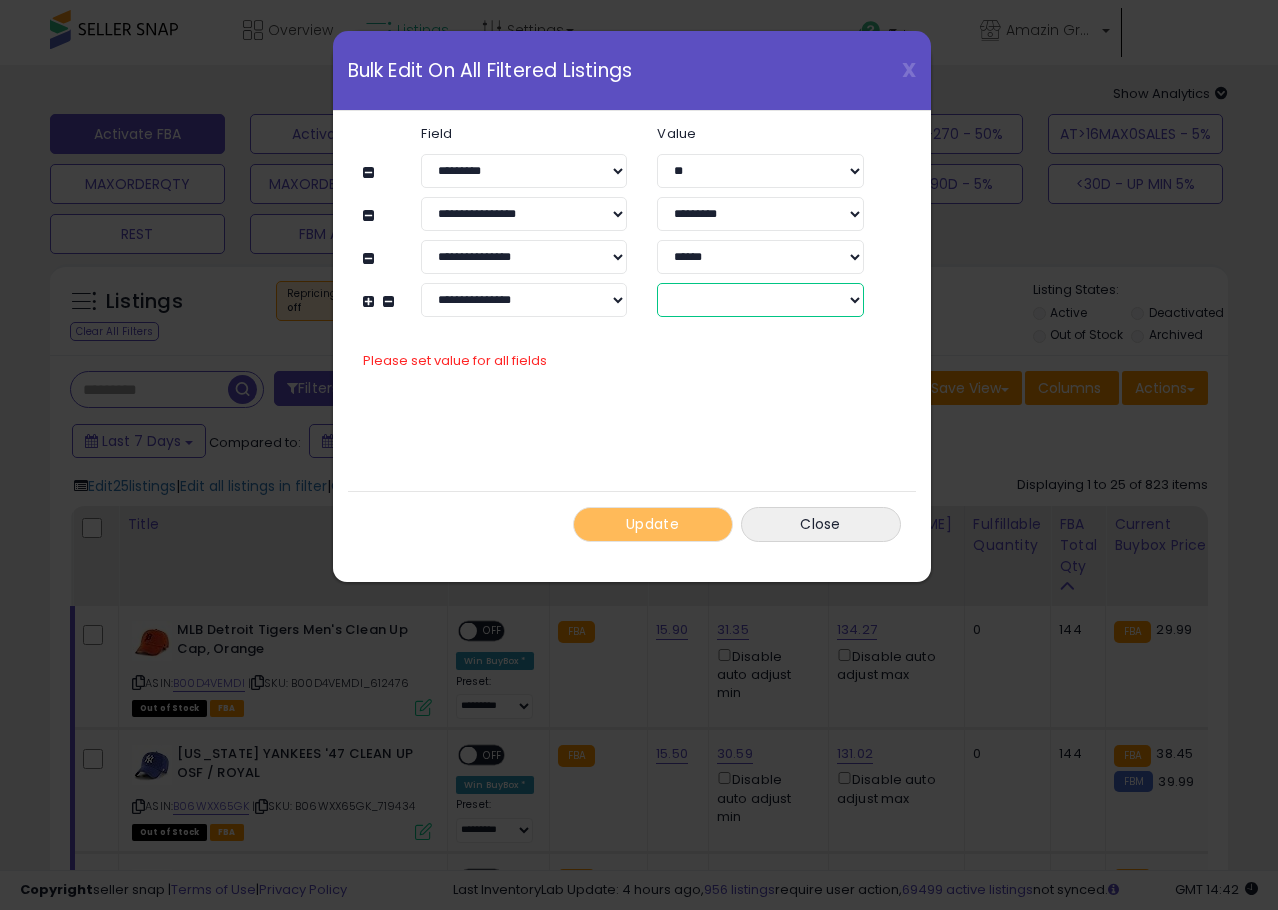 click on "******
*******" at bounding box center [760, 300] 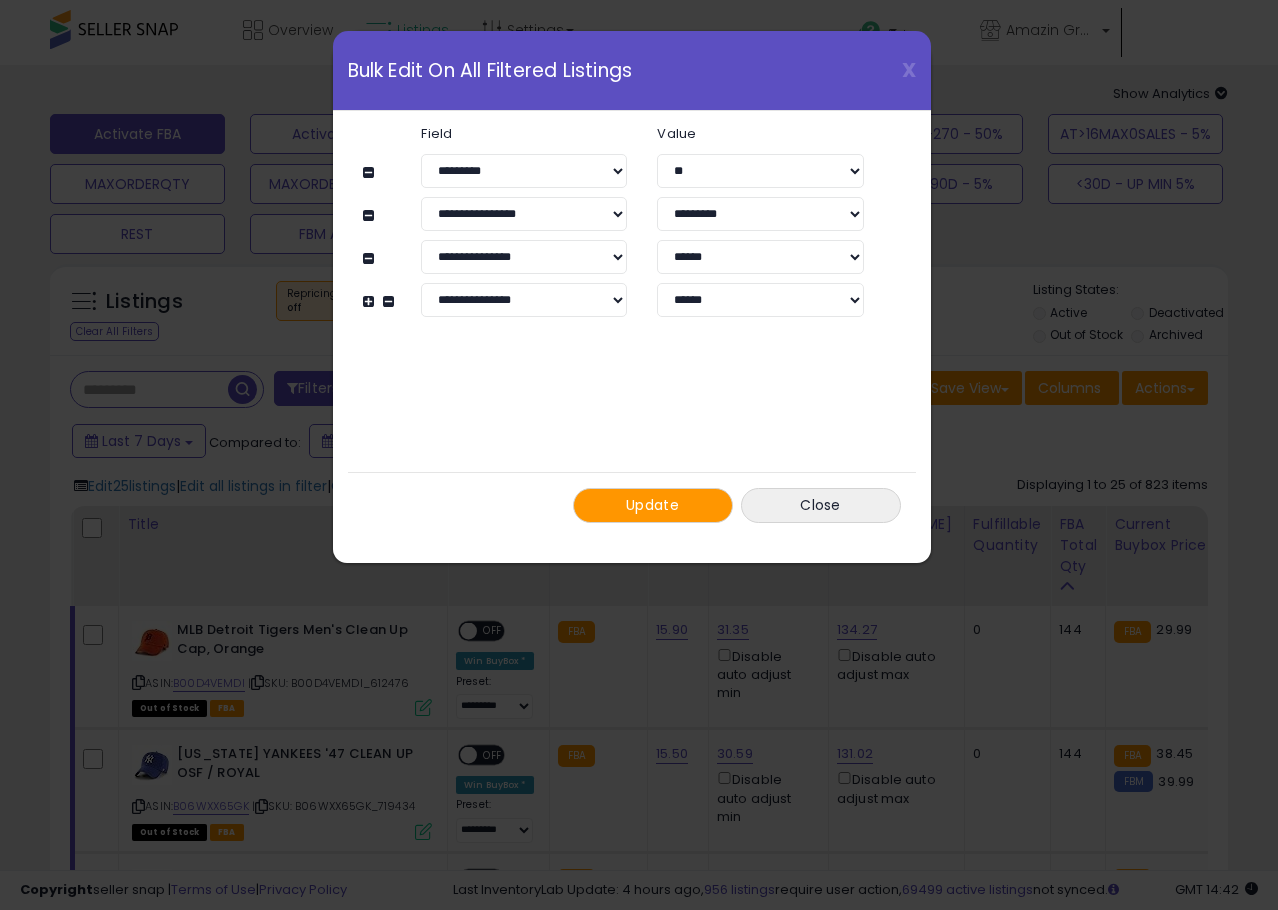 click on "**********" at bounding box center (632, 324) 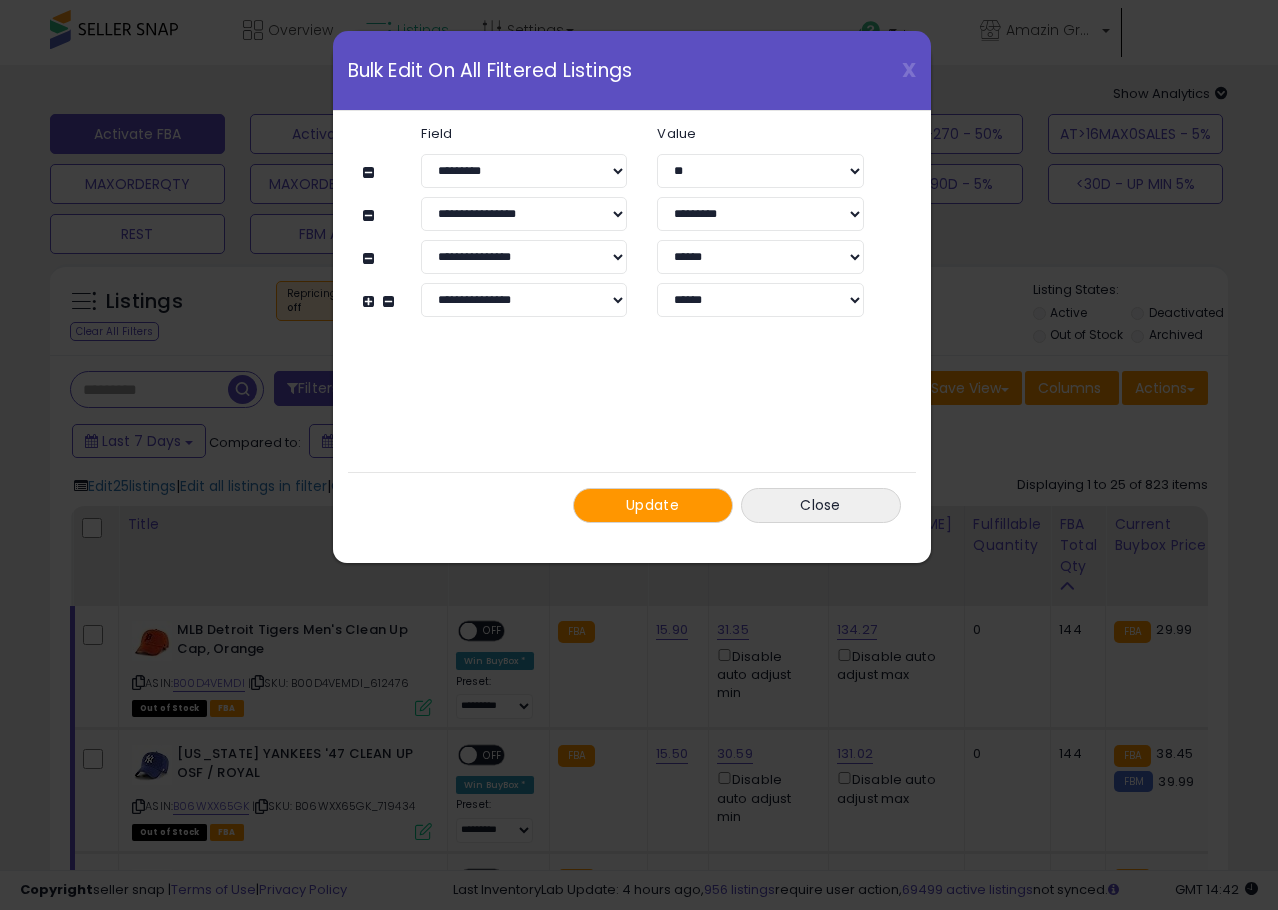 click at bounding box center [371, 301] 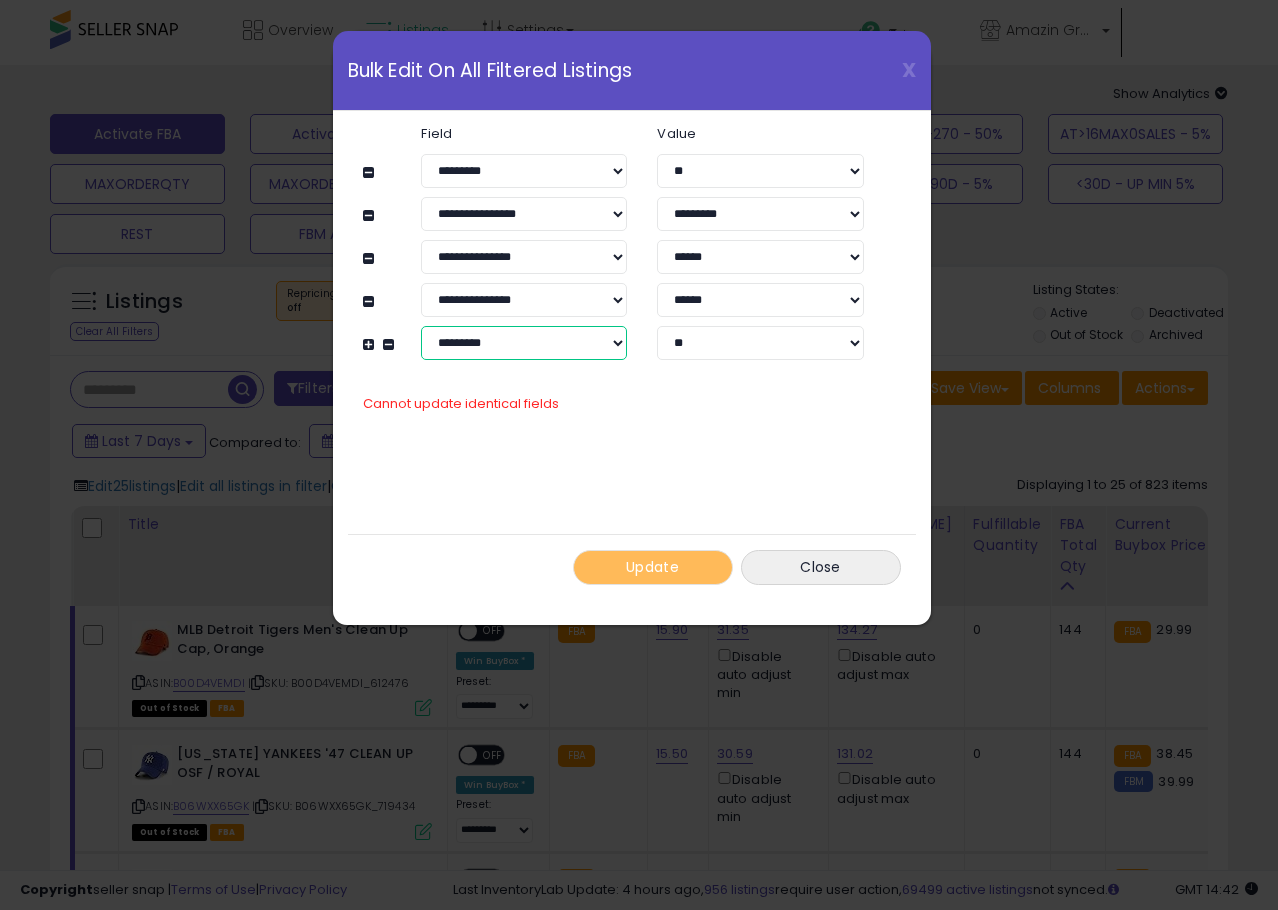 click on "**********" at bounding box center (524, 343) 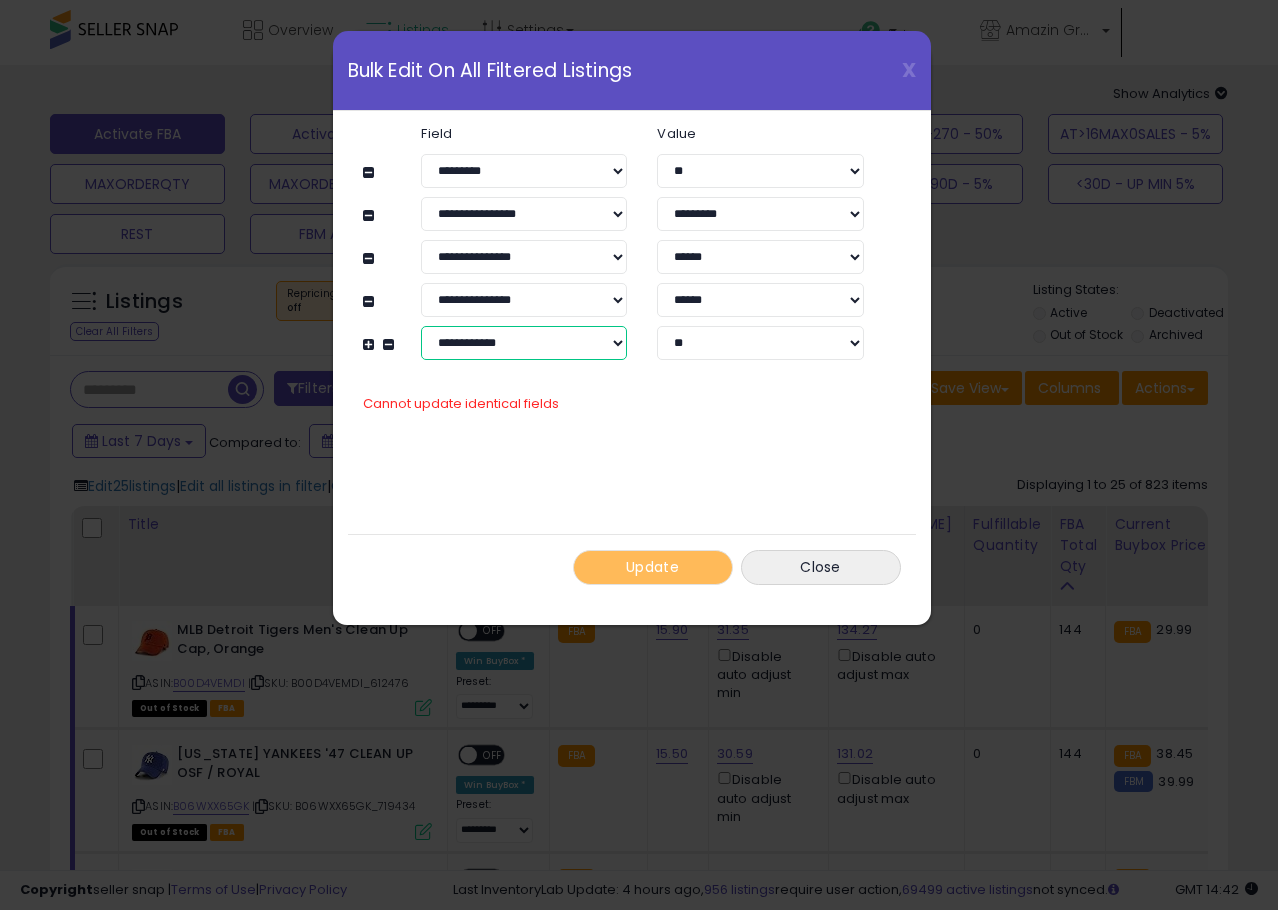click on "**********" at bounding box center [524, 343] 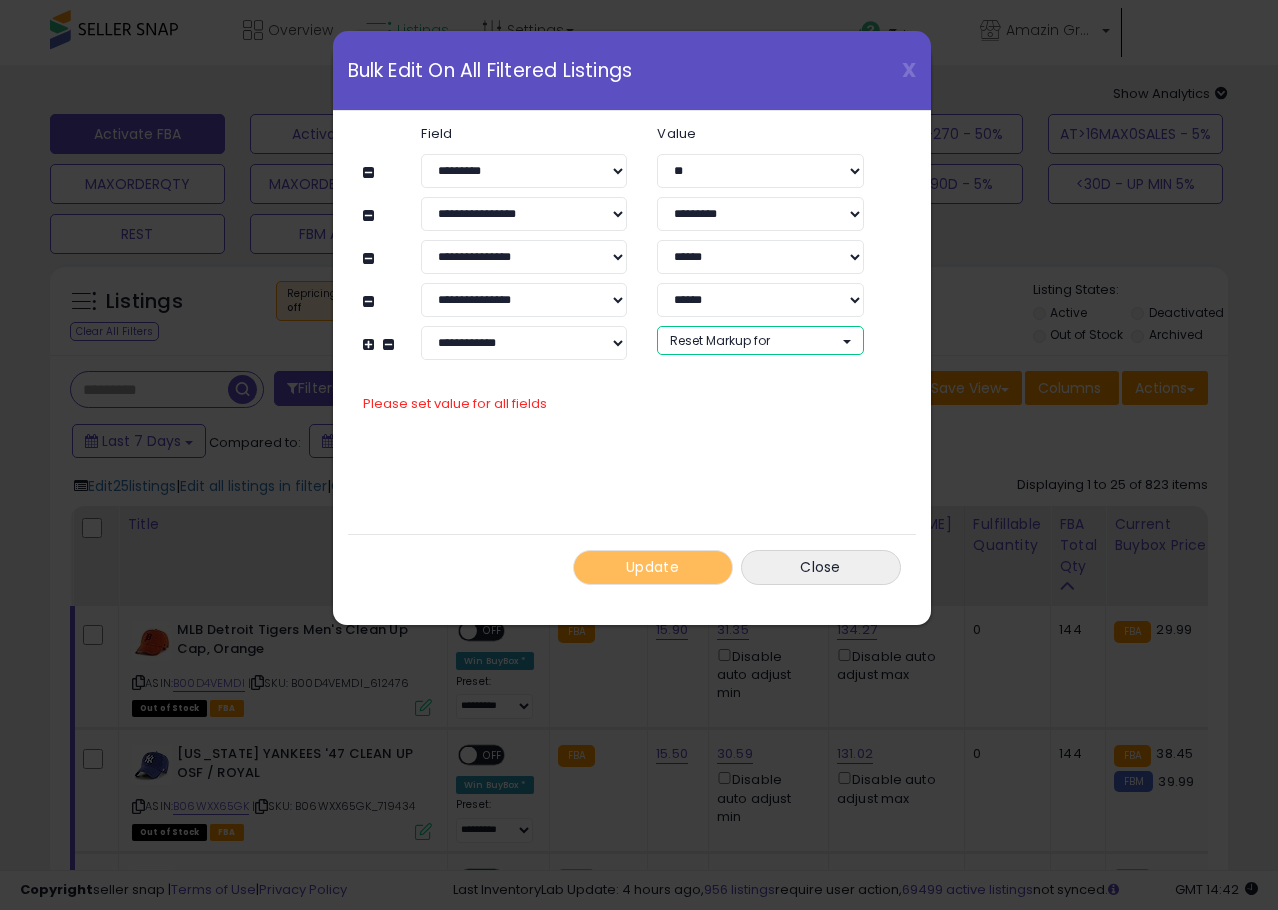 click on "Reset Markup for" at bounding box center [720, 340] 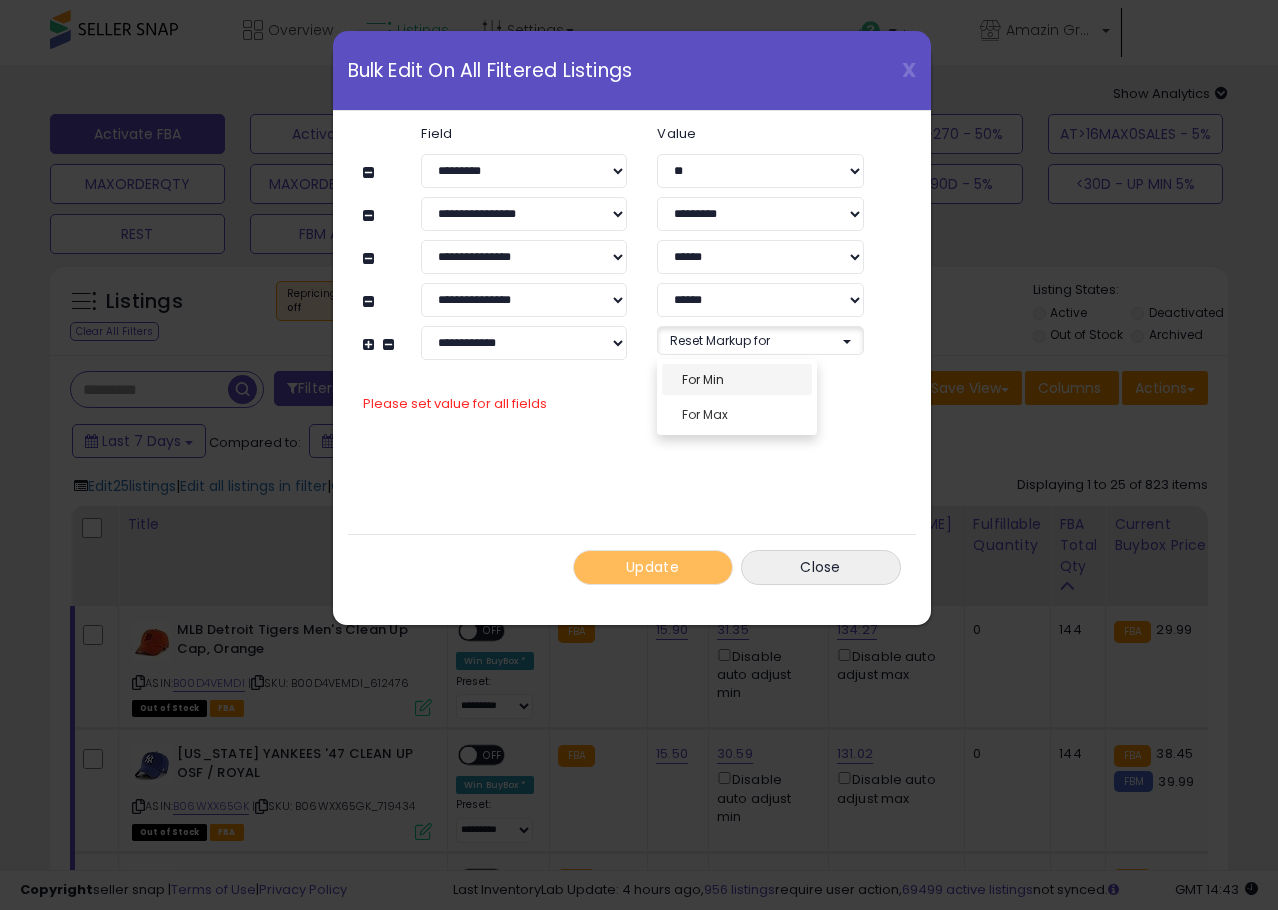 click on "For Min" at bounding box center (737, 379) 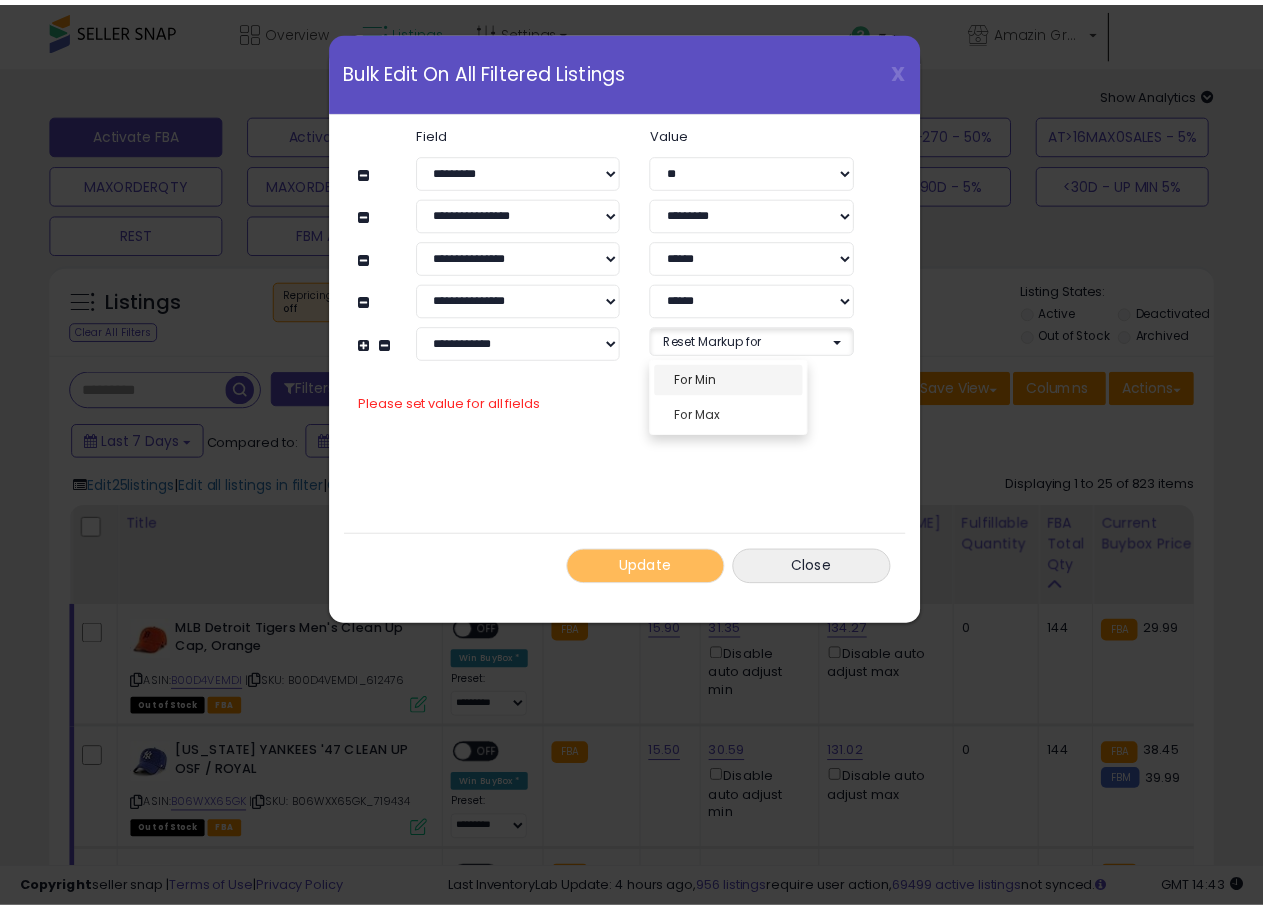 scroll, scrollTop: 16, scrollLeft: 0, axis: vertical 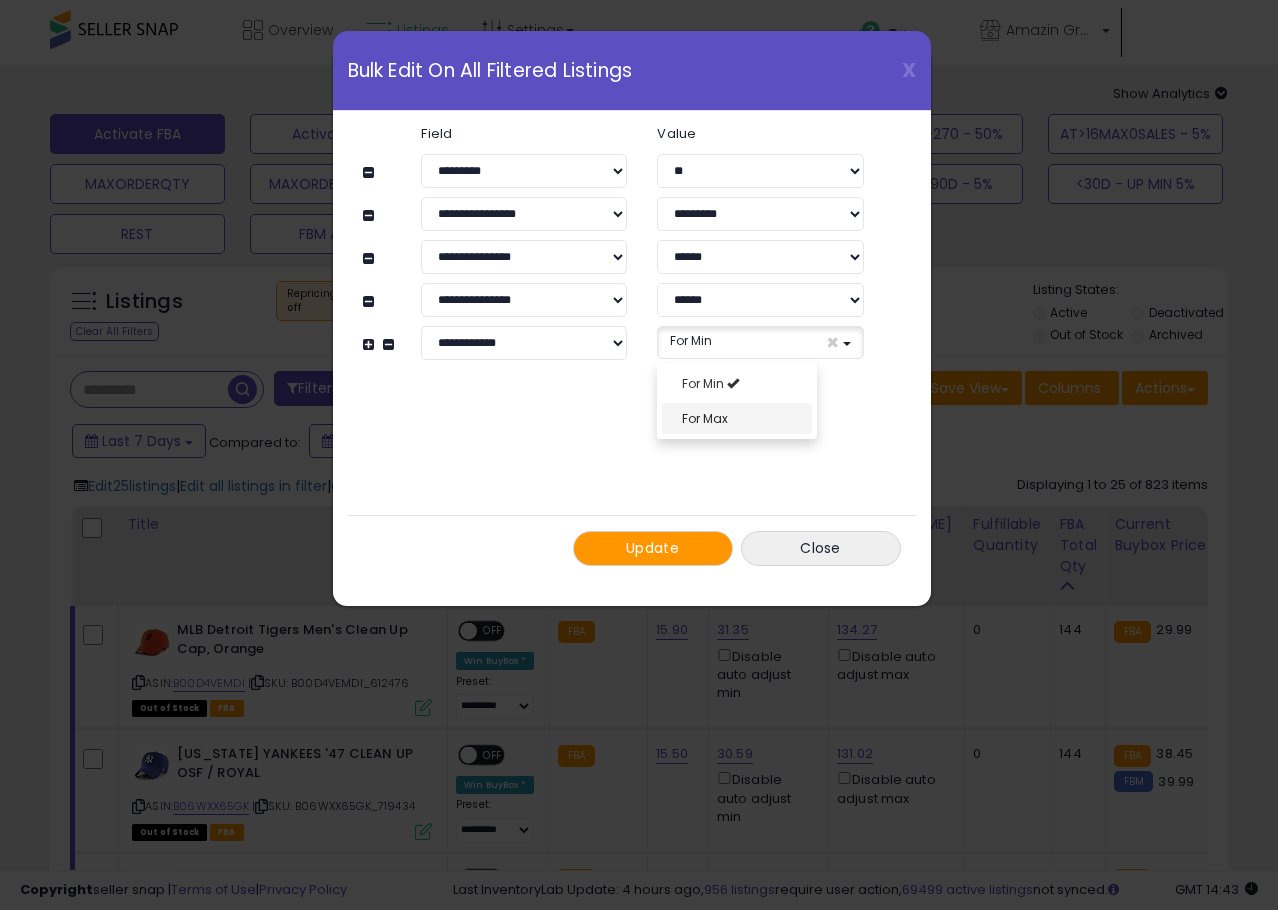 select on "***" 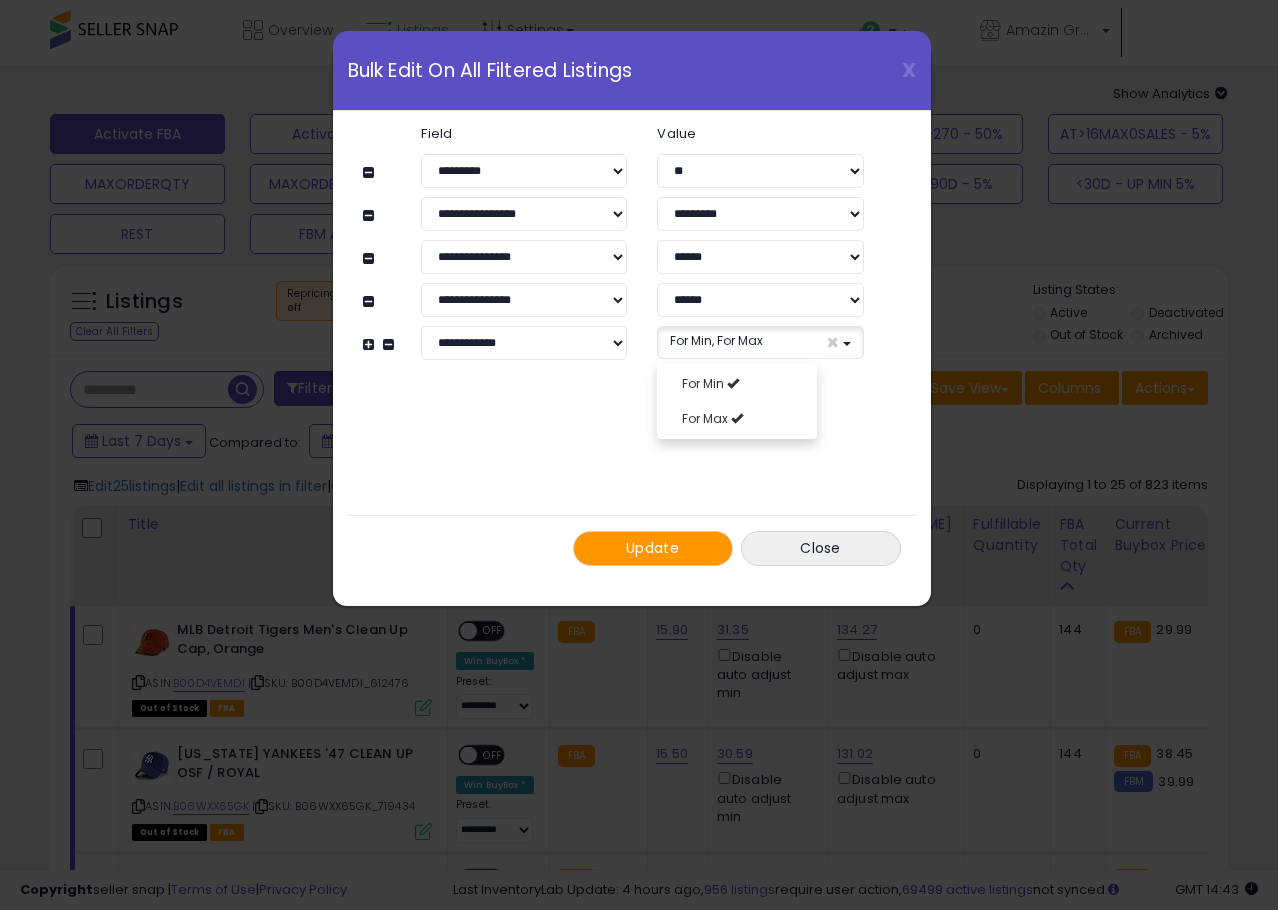click on "**********" at bounding box center (632, 346) 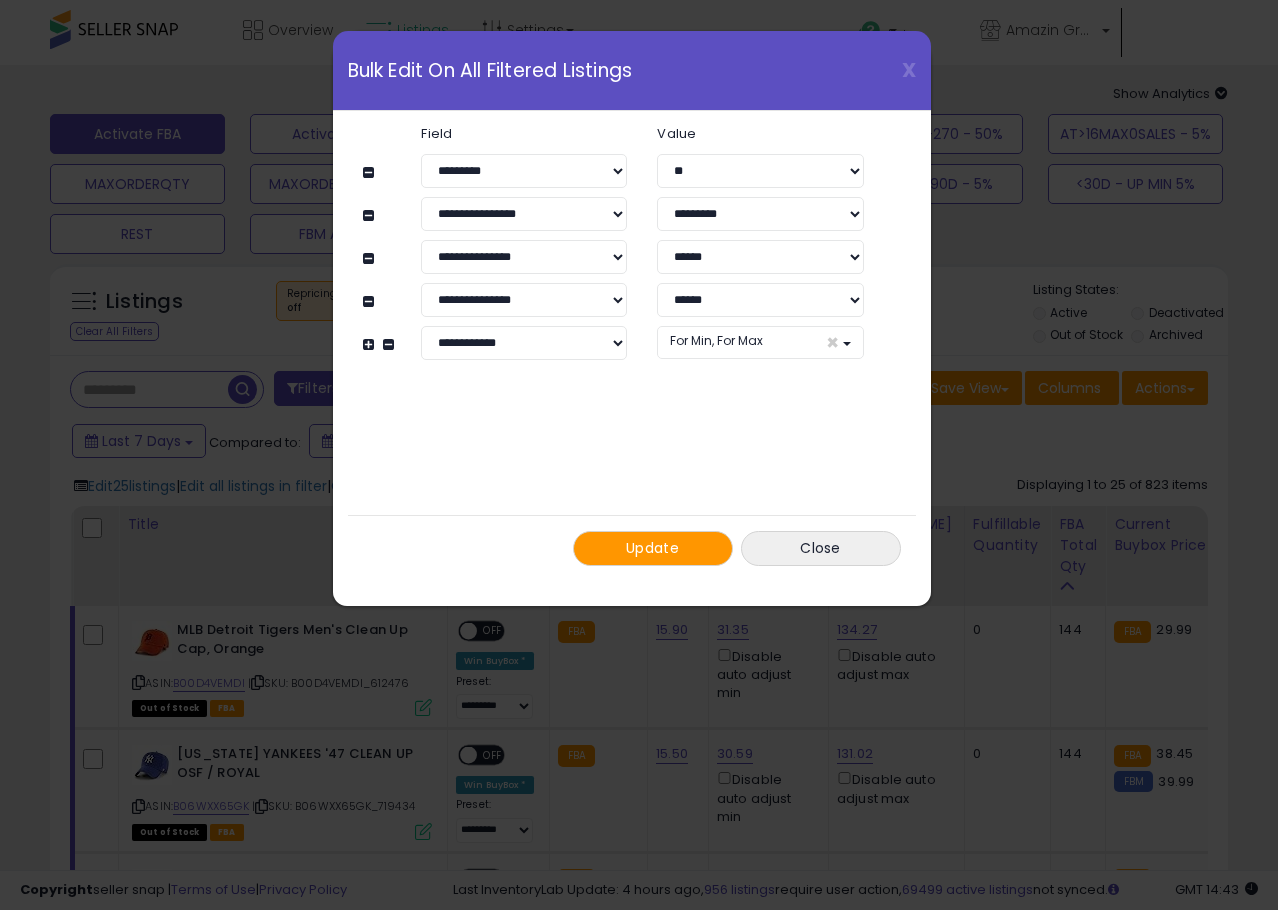 click on "Update
Close" 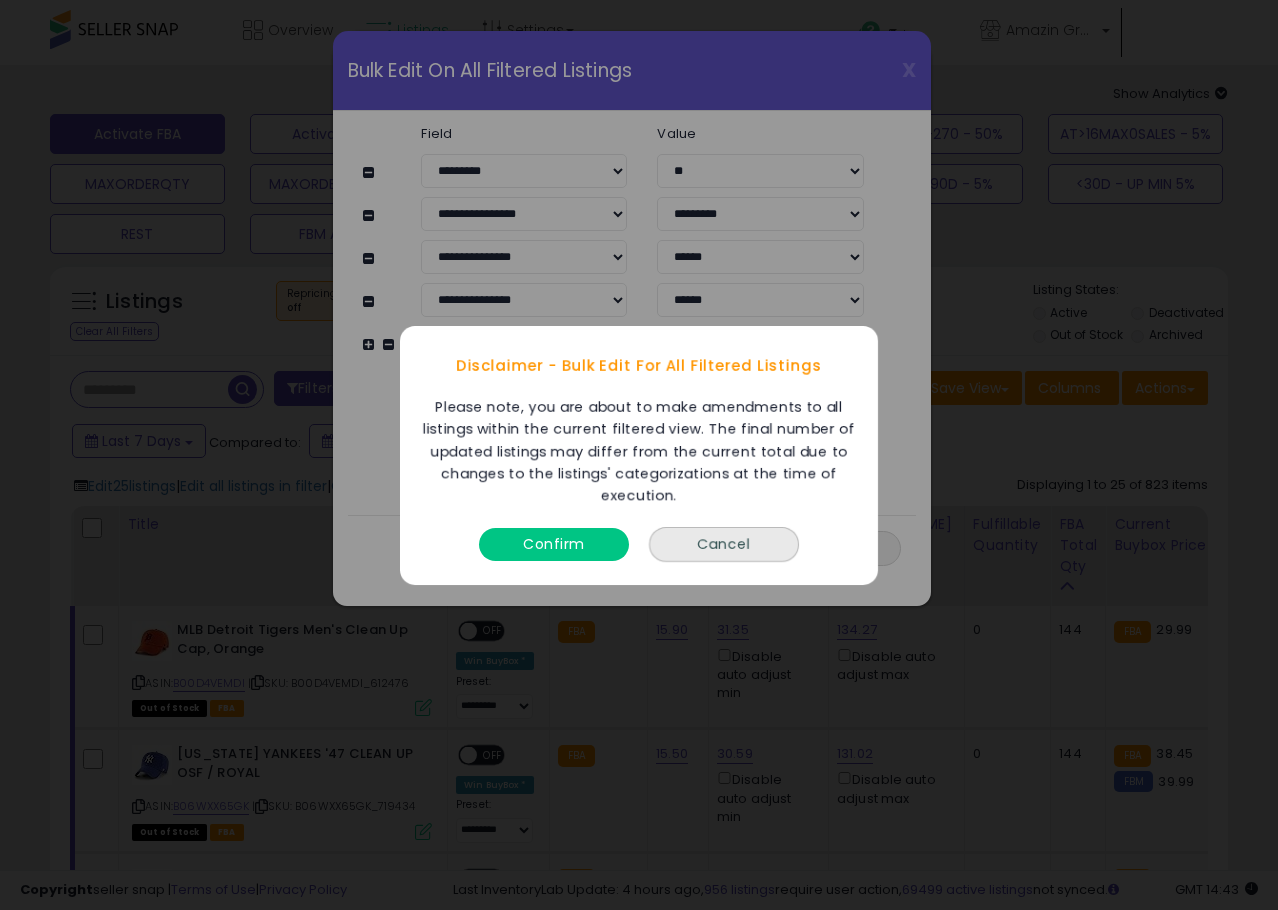 click on "Confirm" at bounding box center (554, 543) 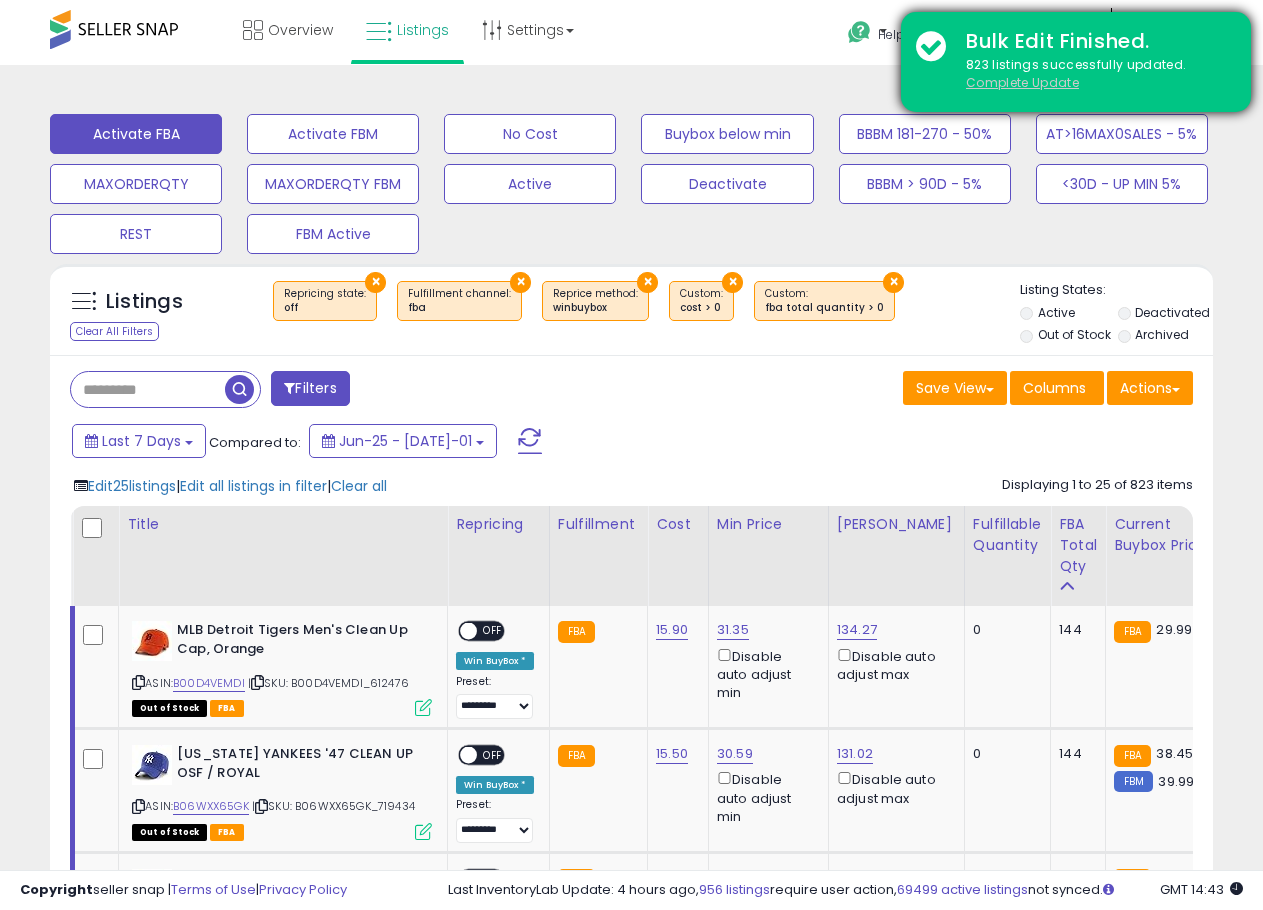 click on "Complete Update" at bounding box center (1022, 82) 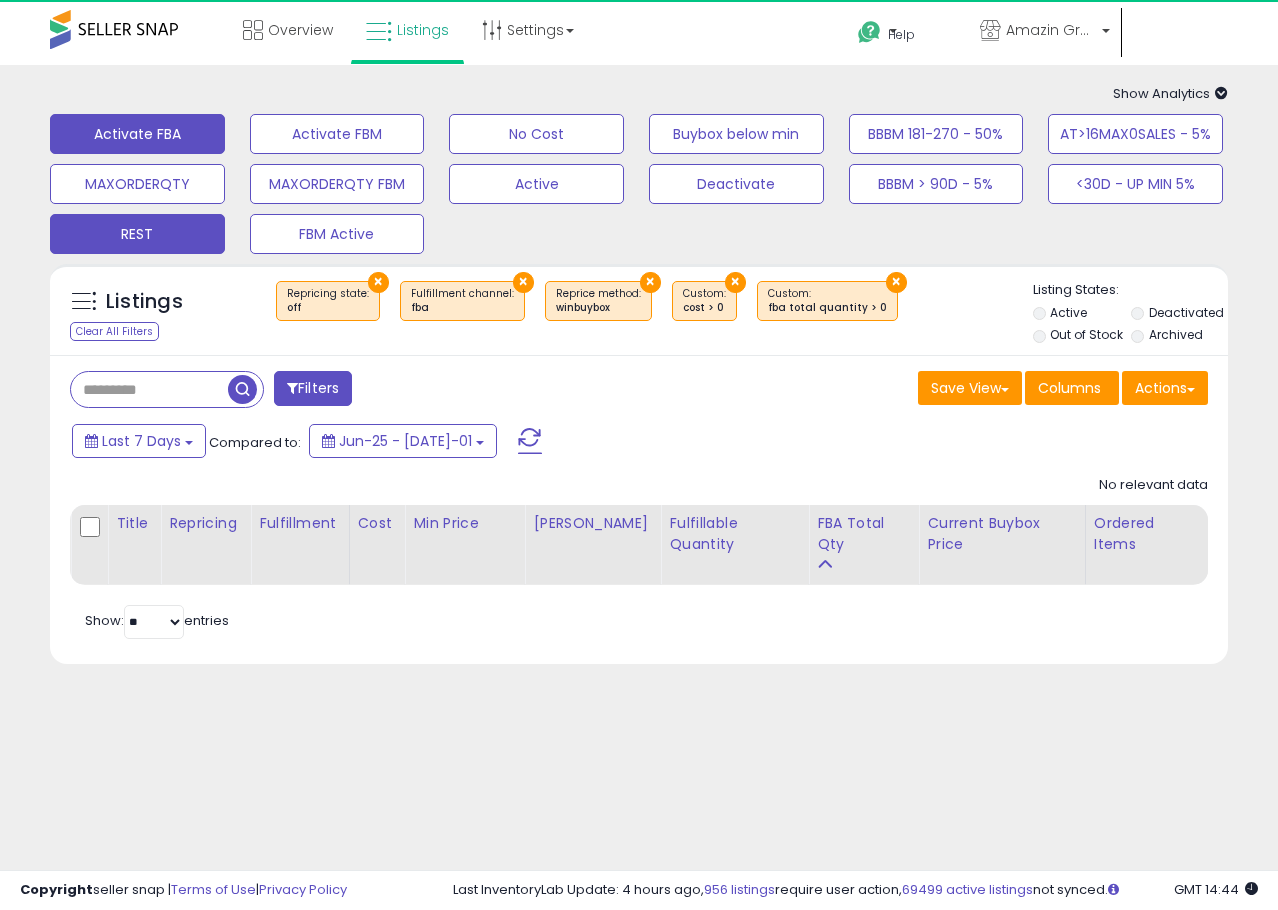 click on "REST" at bounding box center [337, 134] 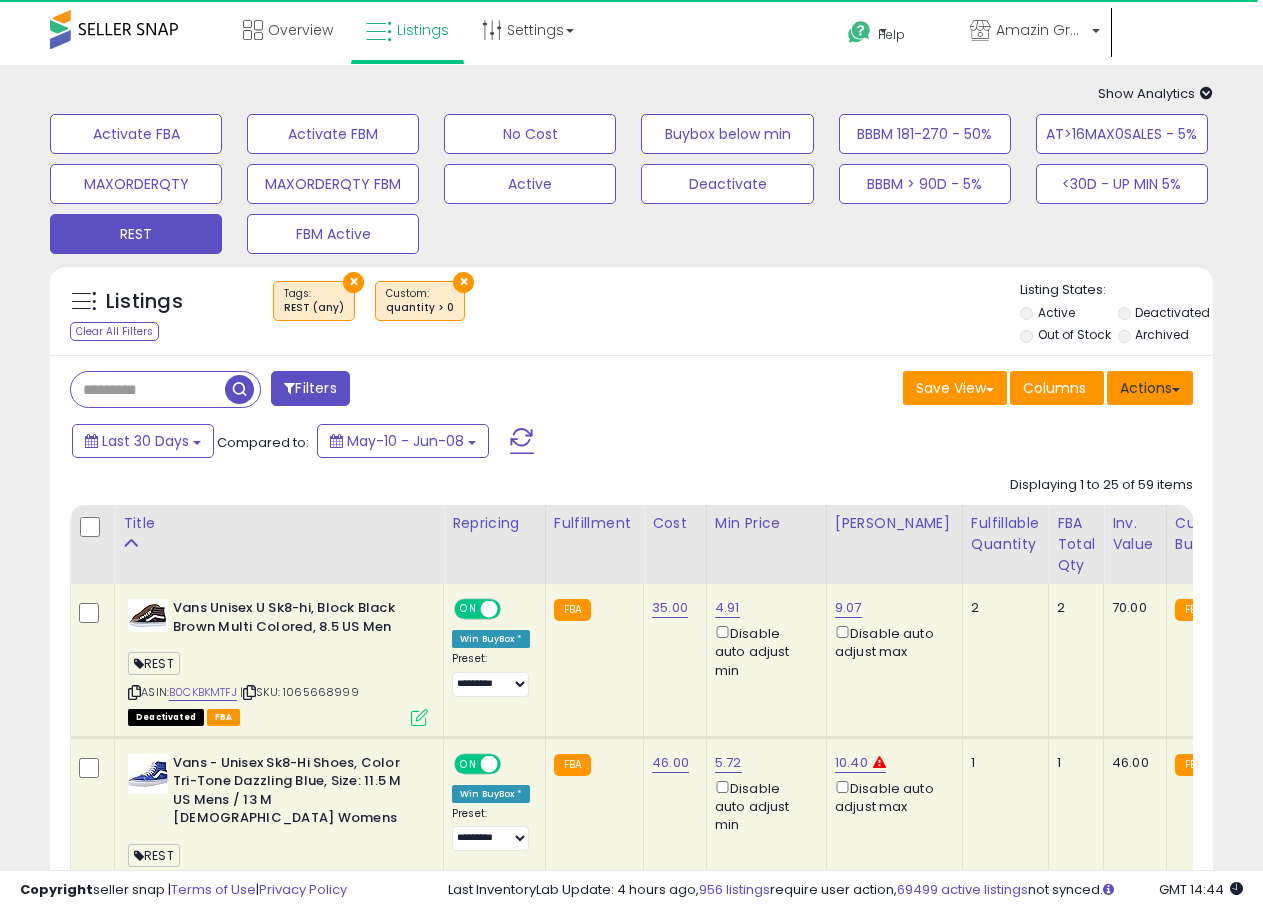 click on "Actions" at bounding box center (1150, 388) 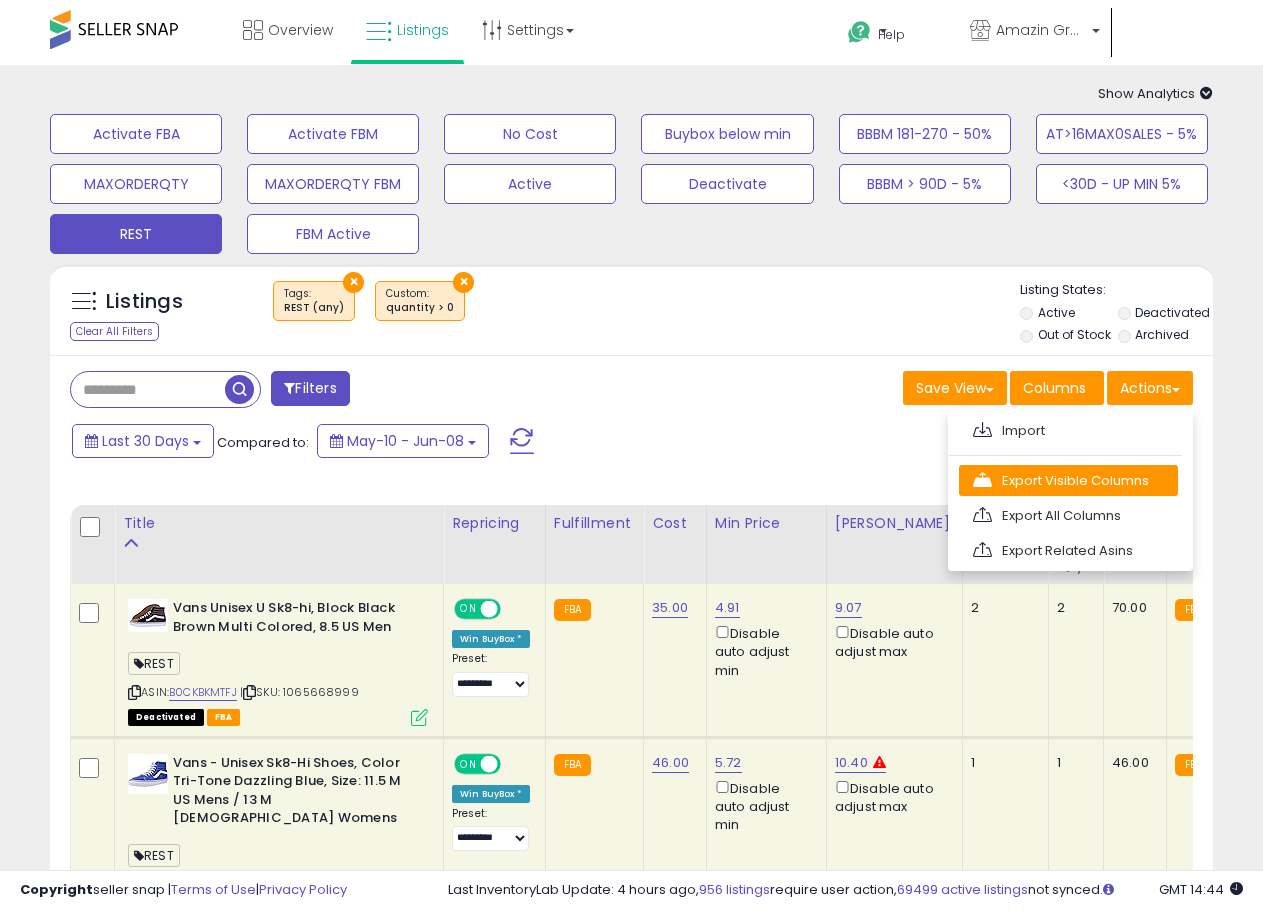 click on "Export Visible Columns" at bounding box center [1068, 480] 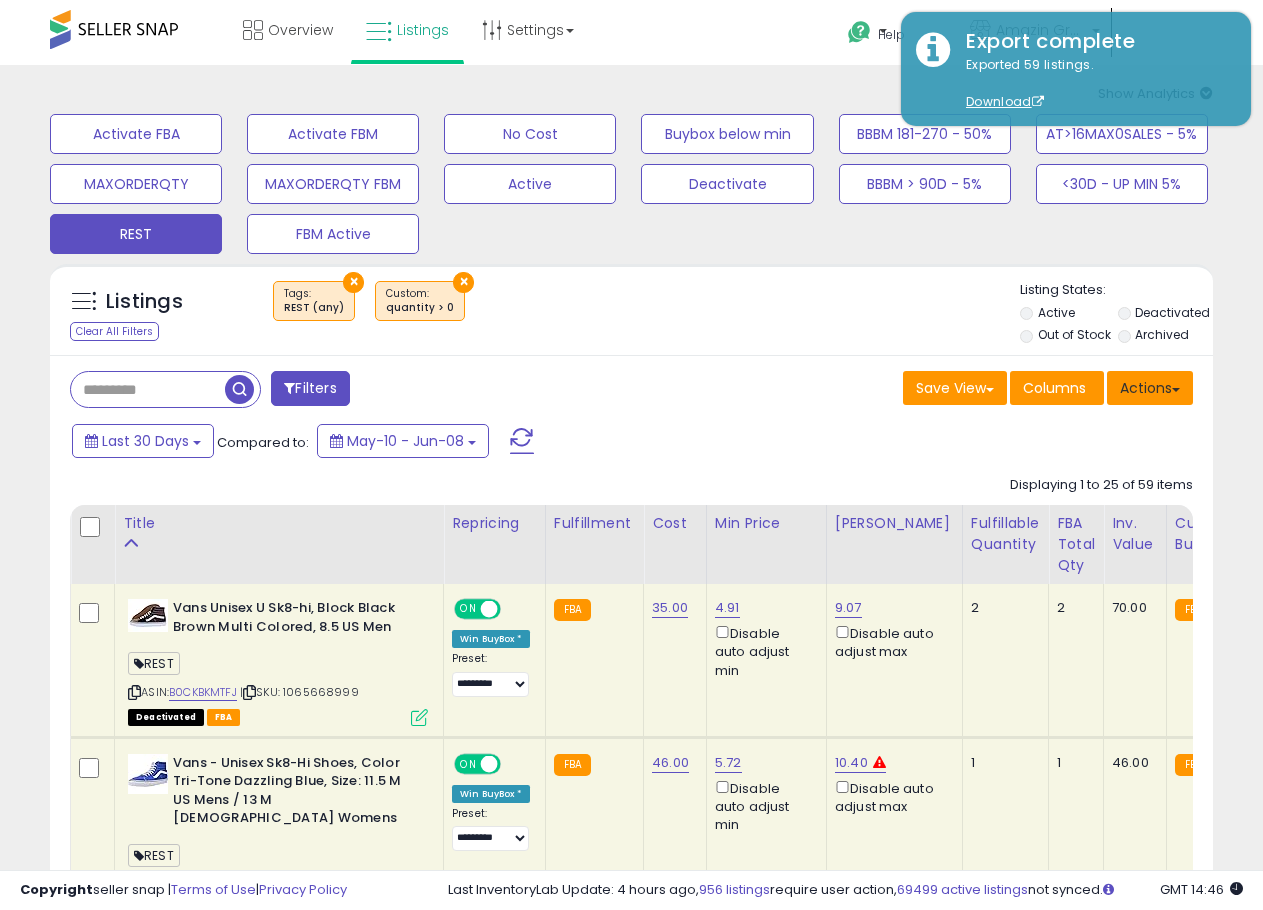 click on "Actions" at bounding box center (1150, 388) 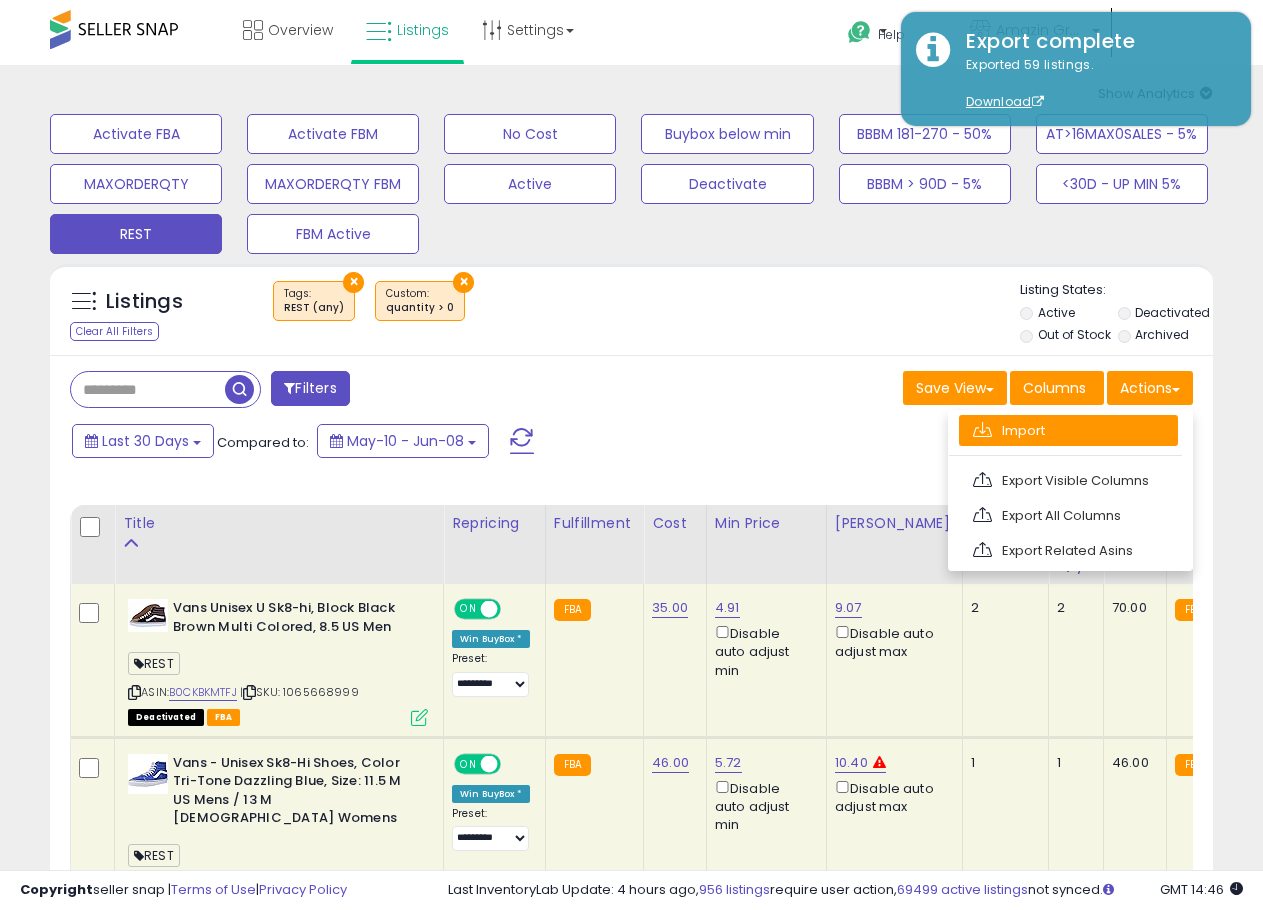 click on "Import" at bounding box center [1068, 430] 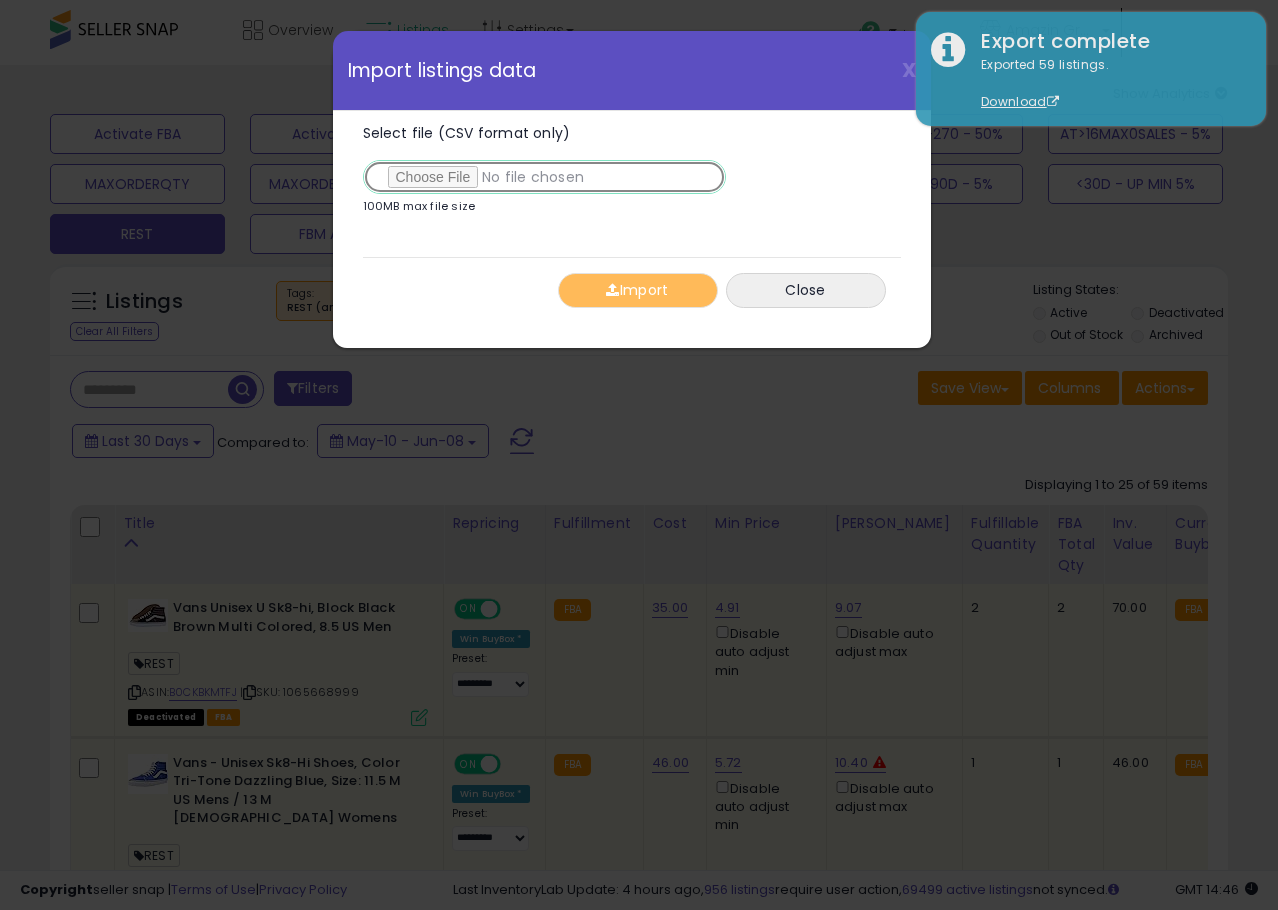 click on "Select file (CSV format only)" at bounding box center [544, 177] 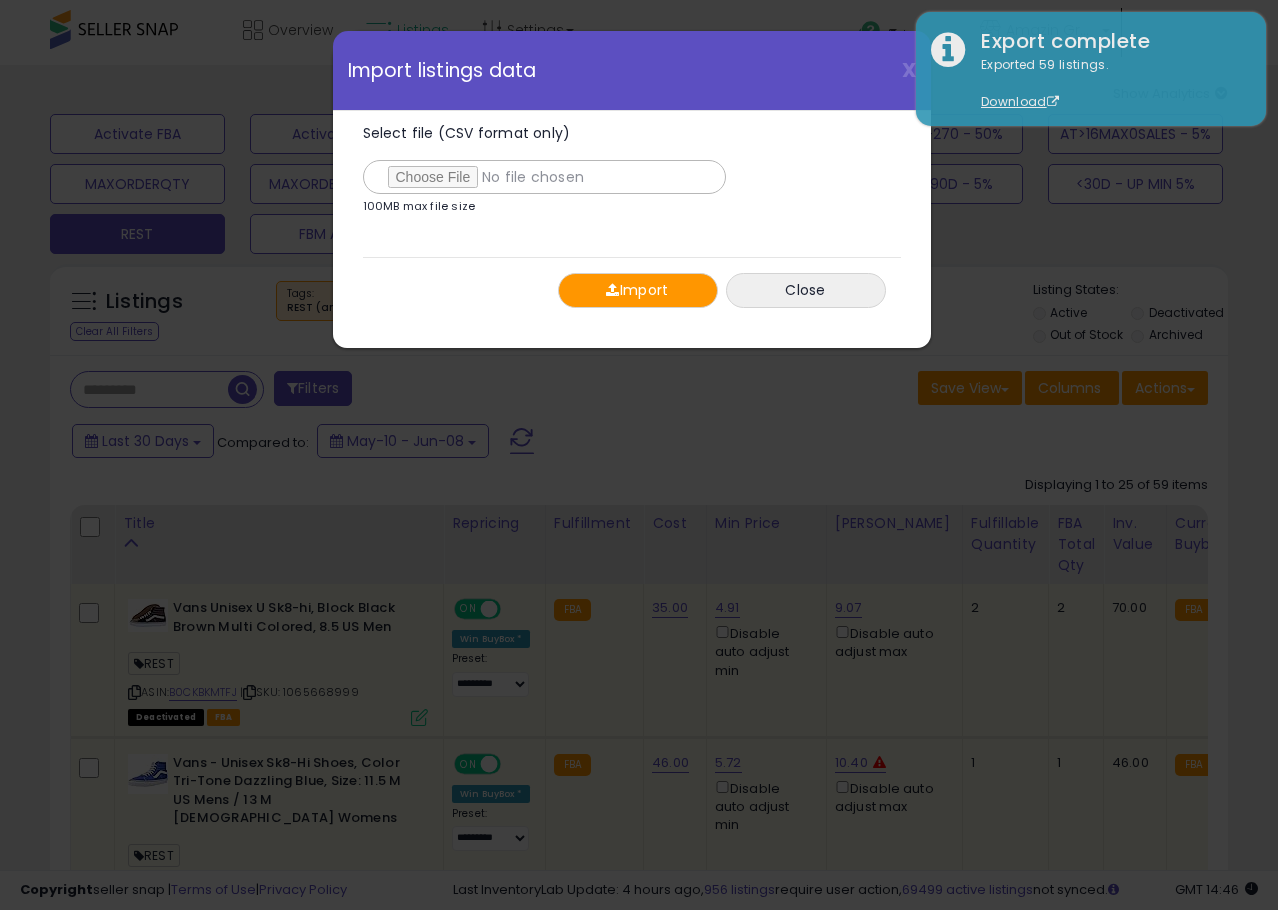 click at bounding box center [612, 290] 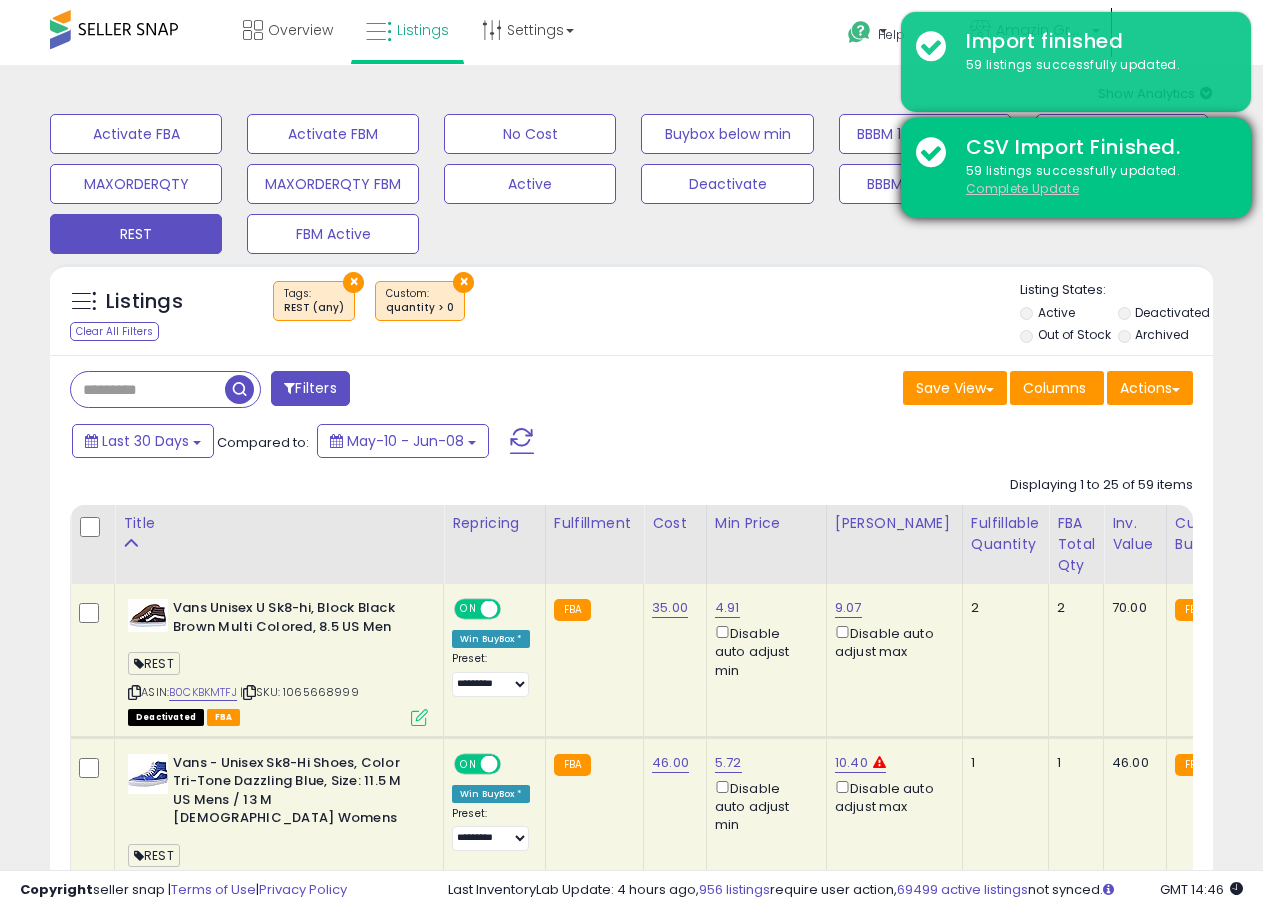 click on "Complete Update" at bounding box center [1022, 188] 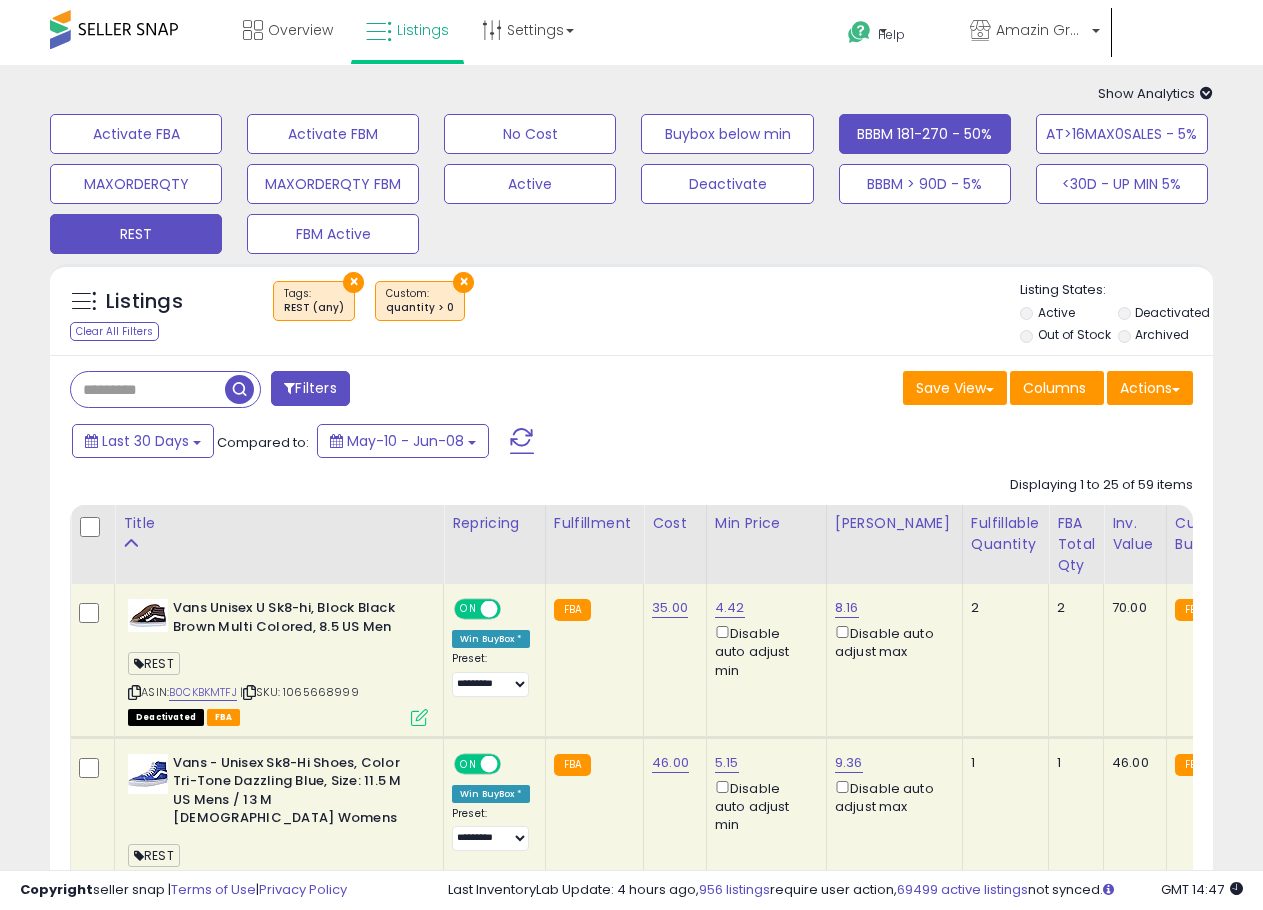 click on "BBBM 181-270 - 50%" at bounding box center [136, 134] 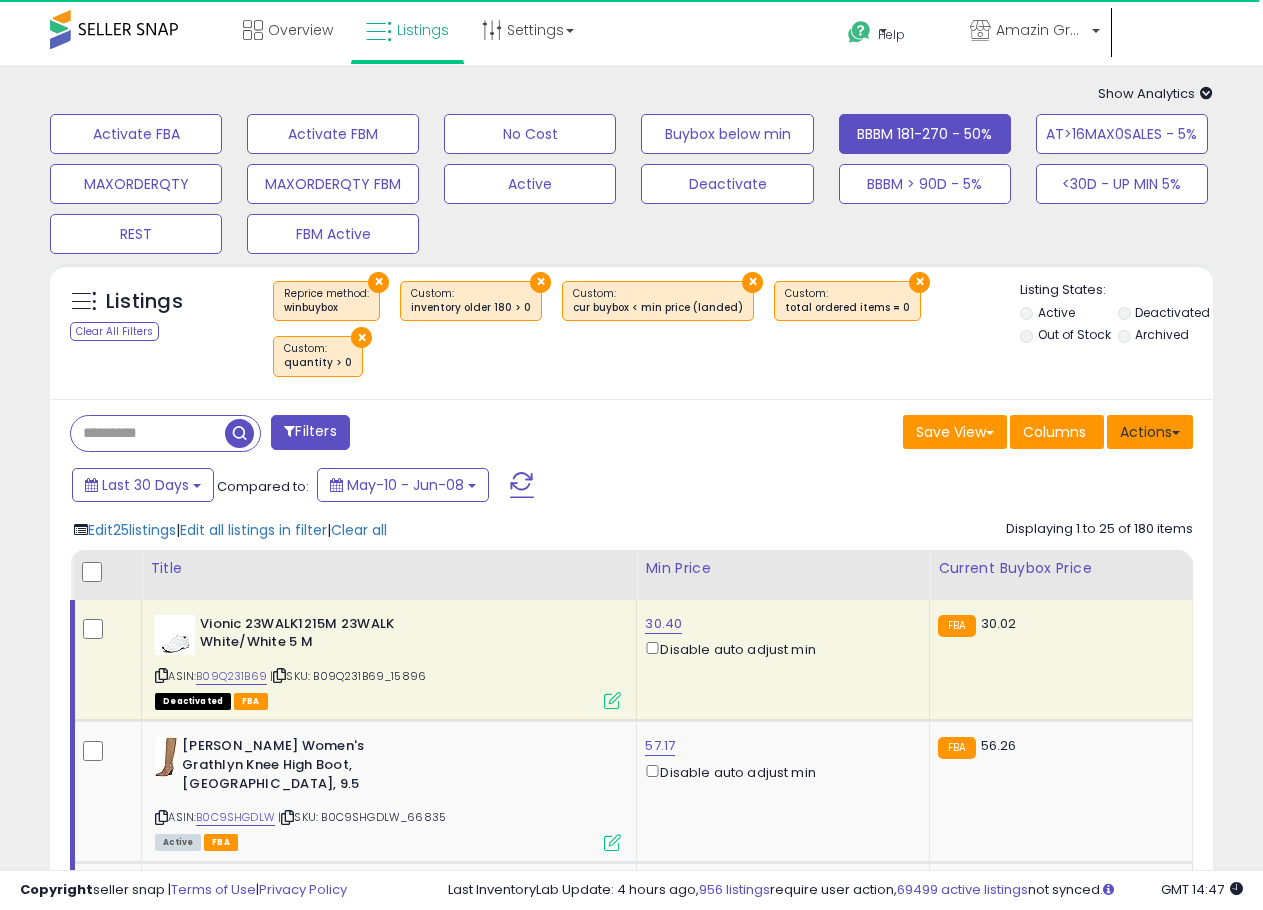 click on "Actions" at bounding box center [1150, 432] 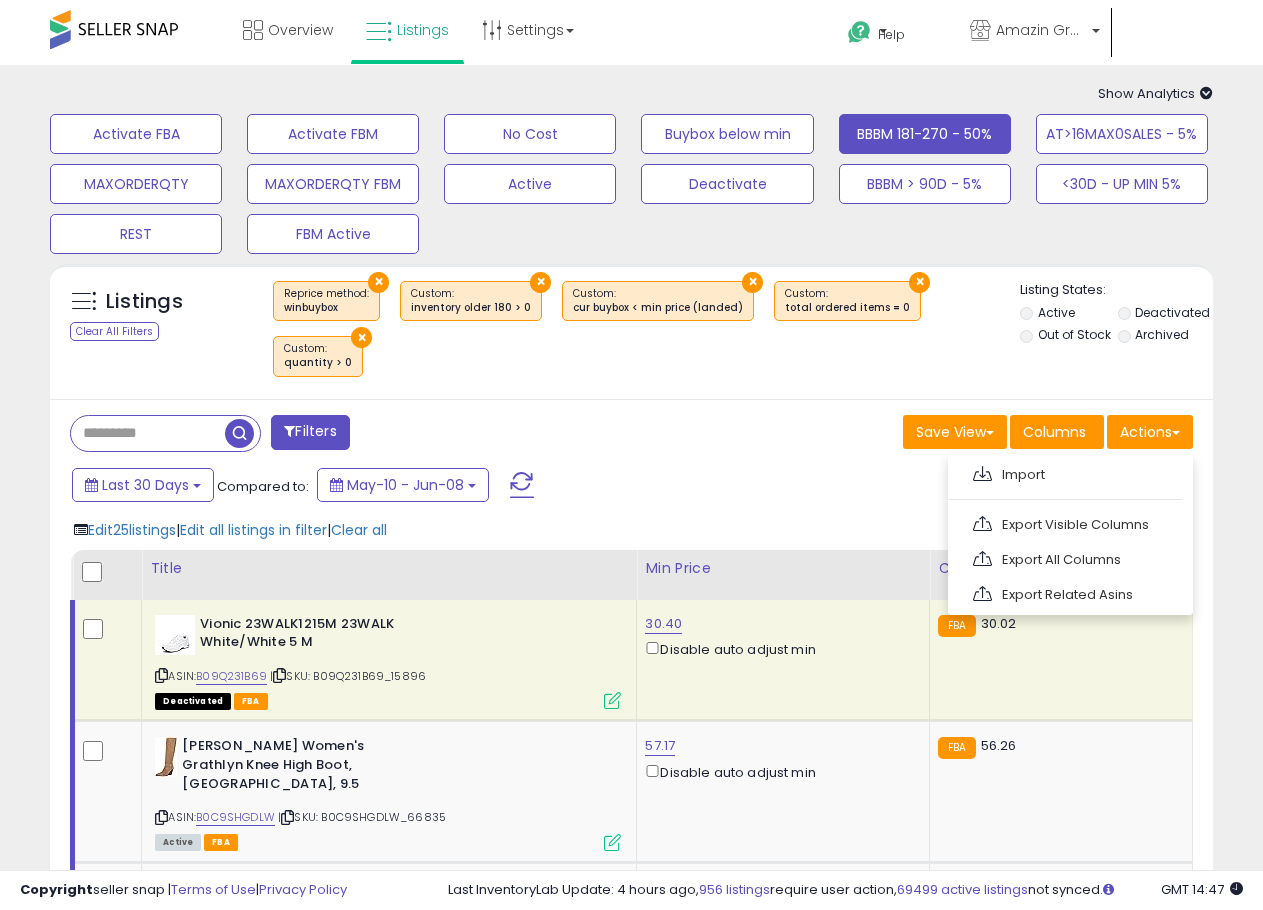 click on "Edit  25  listings   |  Edit all listings in filter  |  Clear all
Displaying 1 to 25 of 180 items
Title
Min Price" 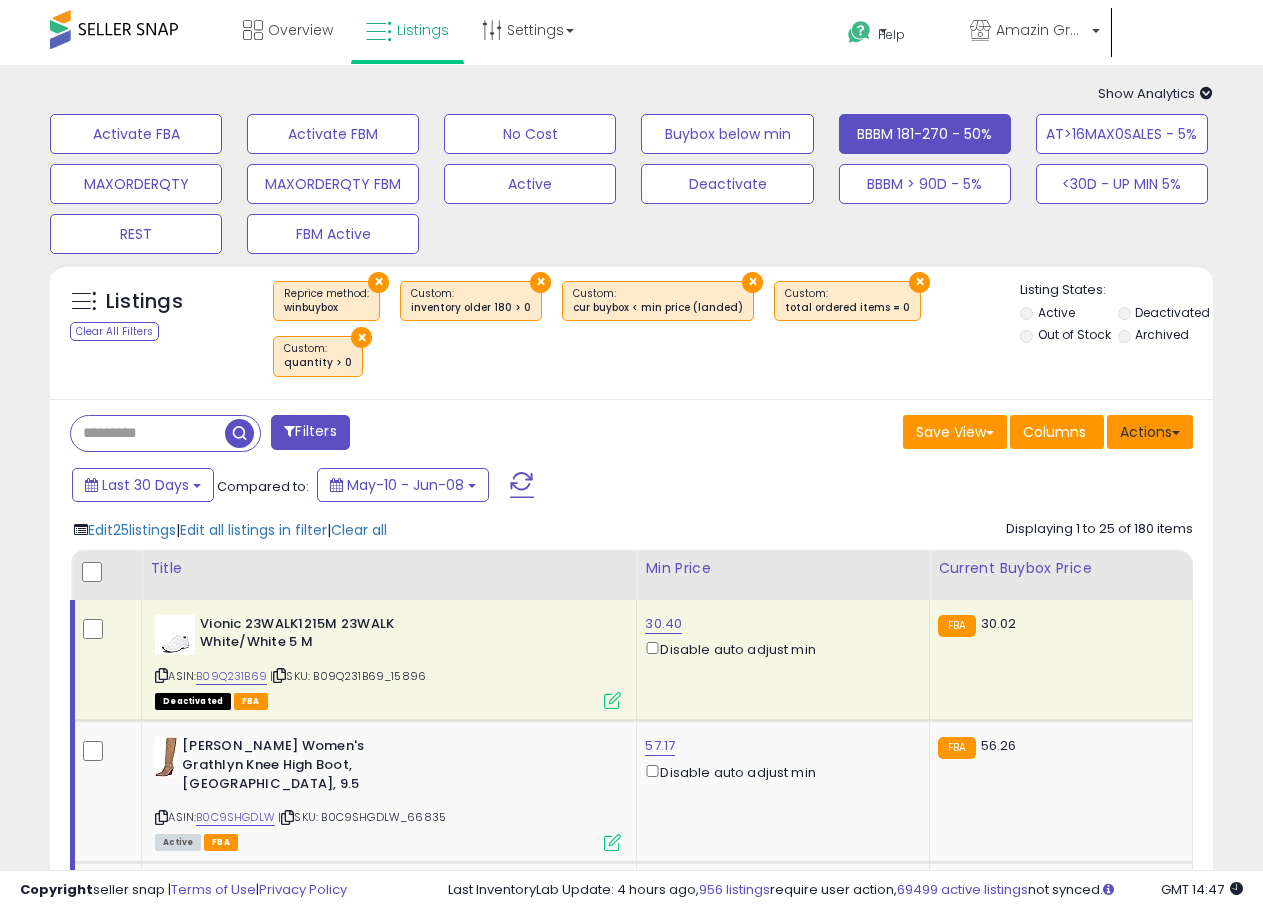 click on "Actions" at bounding box center [1150, 432] 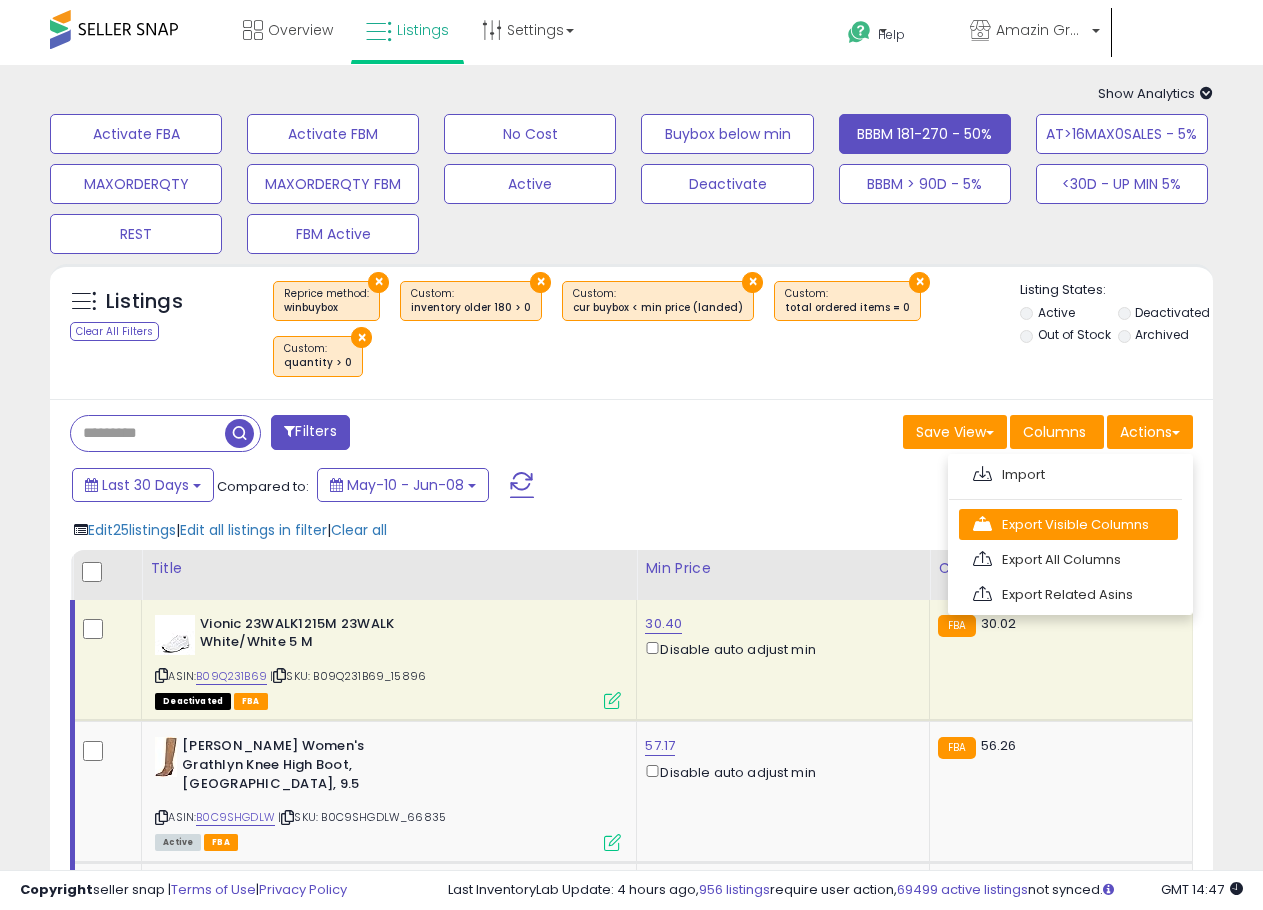 click on "Export Visible Columns" at bounding box center [1068, 524] 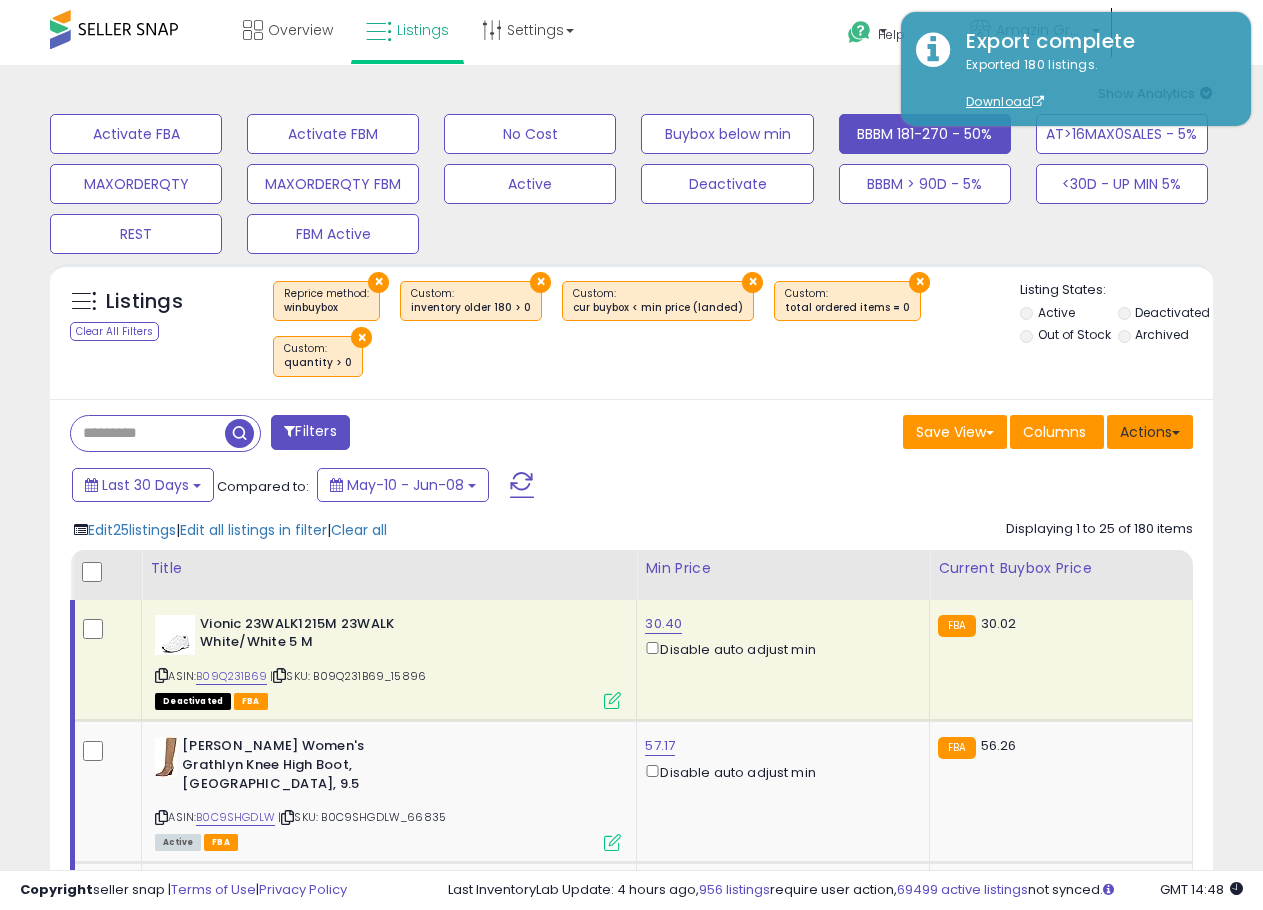 click on "Actions" at bounding box center [1150, 432] 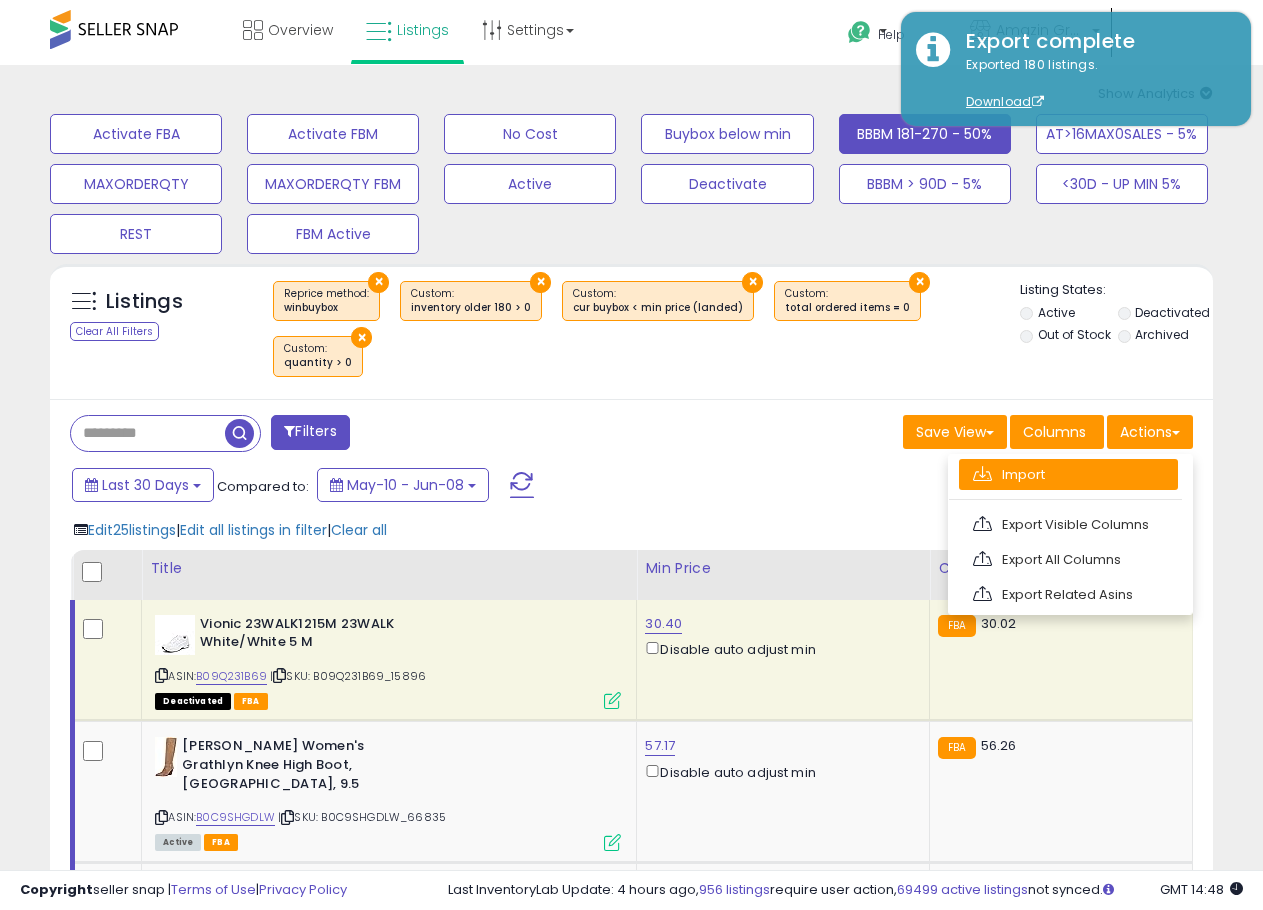 click on "Import" at bounding box center [1068, 474] 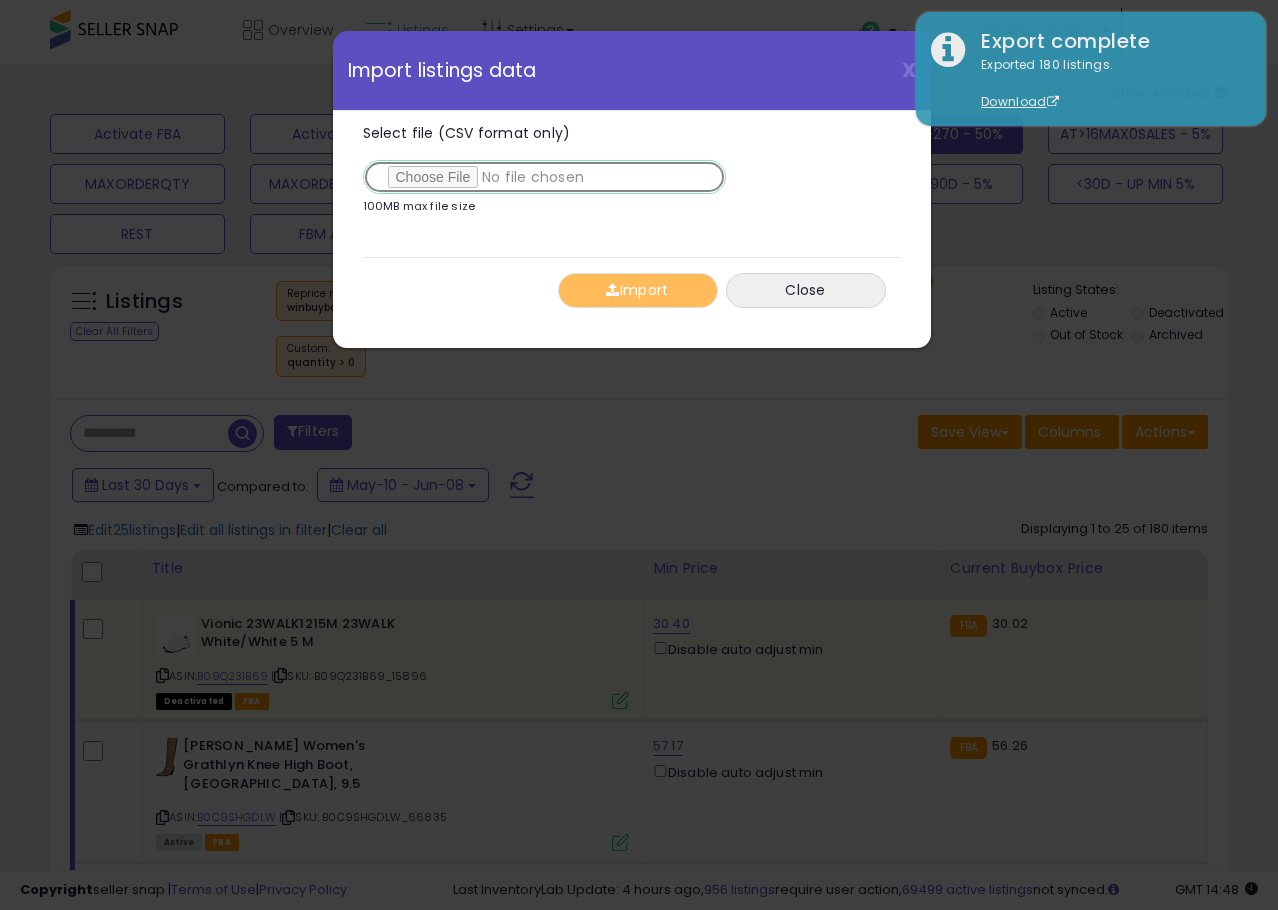 click on "Select file (CSV format only)" at bounding box center (544, 177) 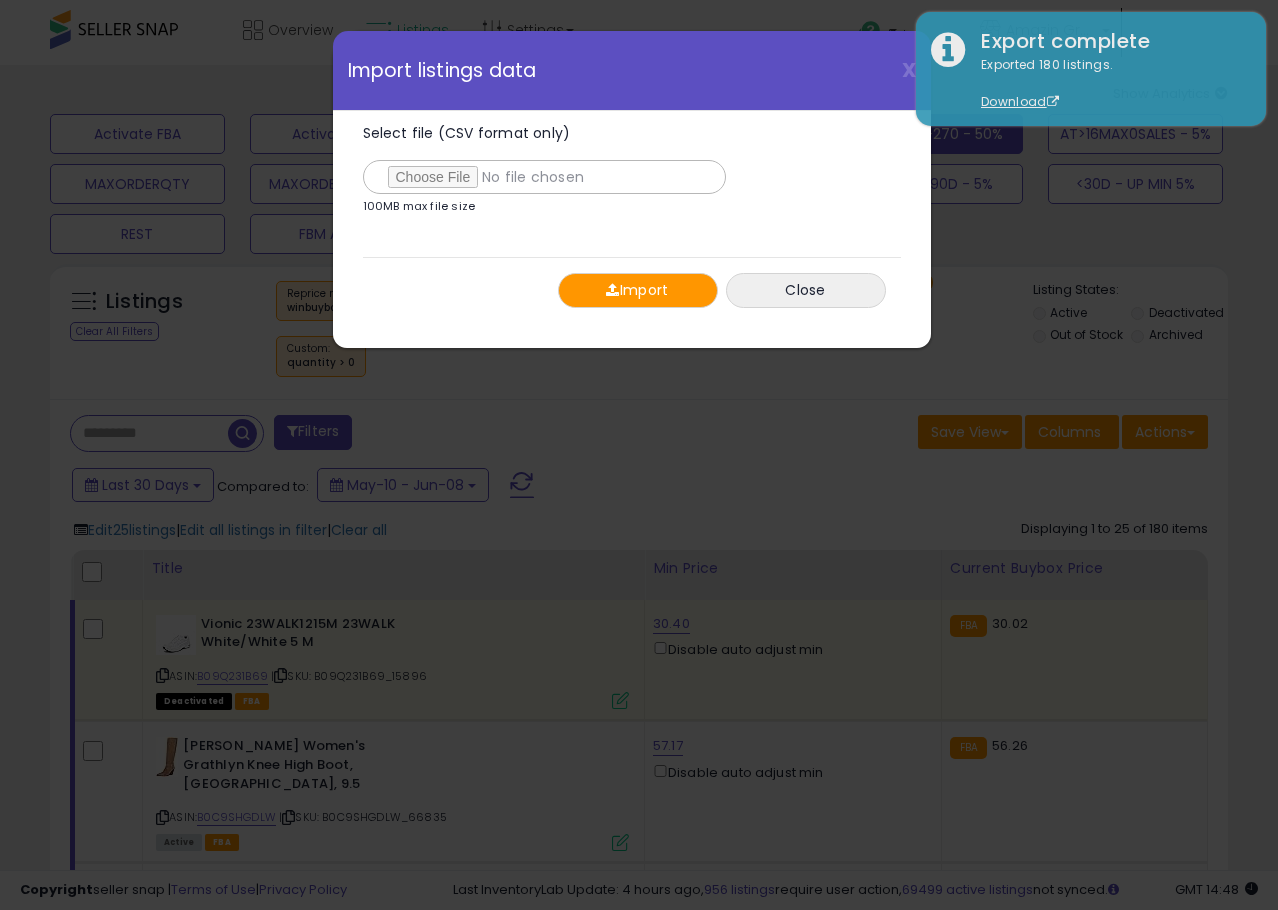 click on "Import" at bounding box center [638, 290] 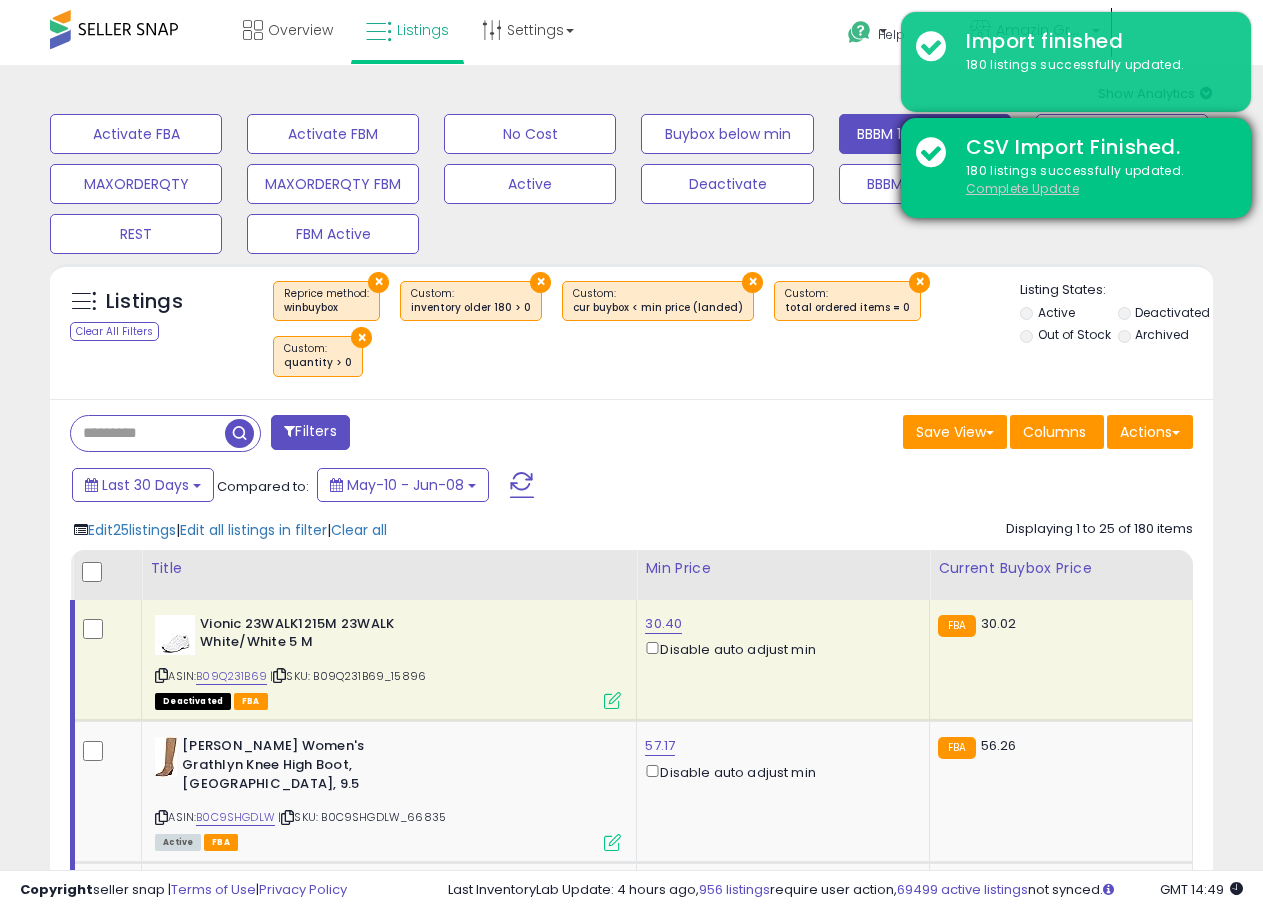 click on "Complete Update" at bounding box center (1022, 188) 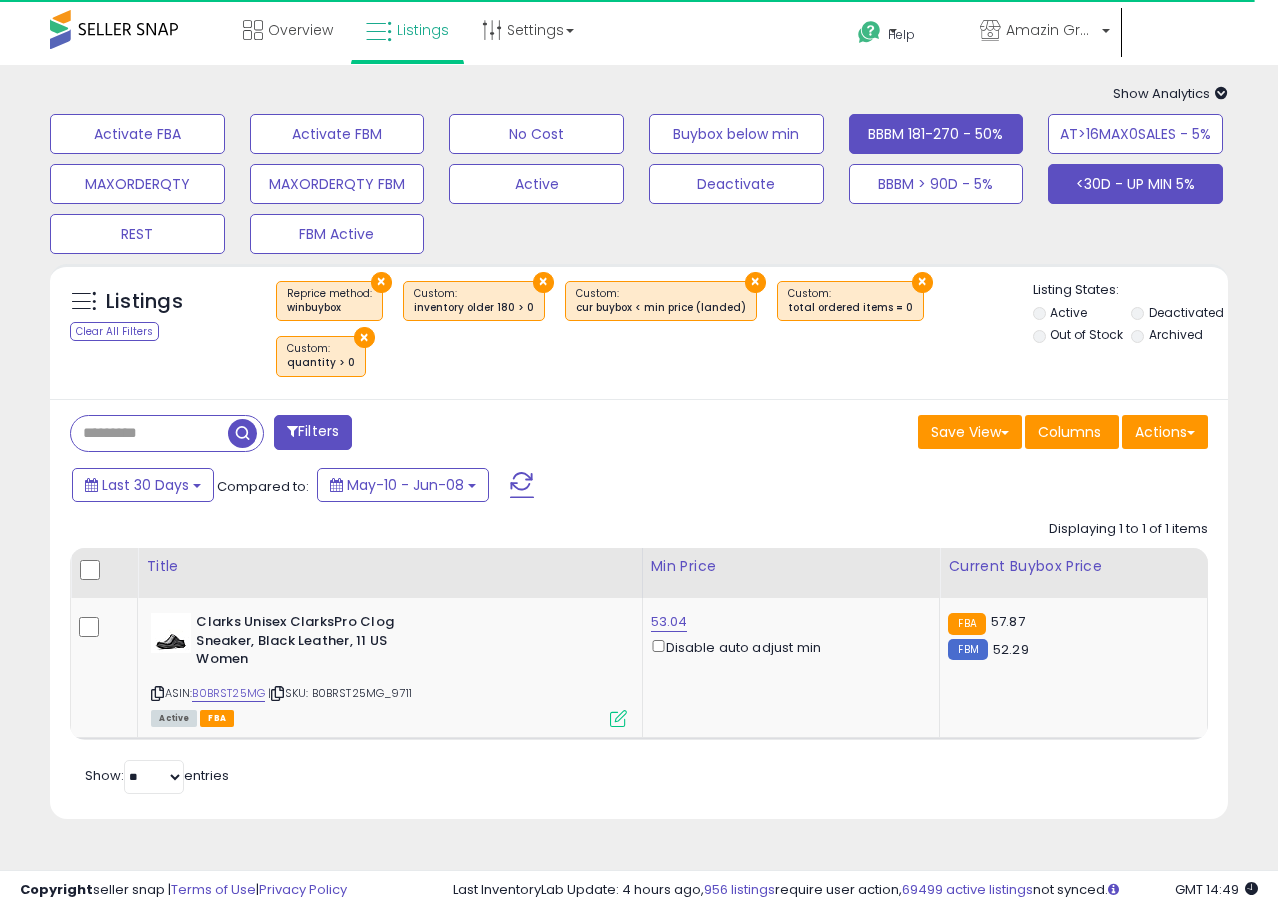 click on "<30D - UP MIN 5%" at bounding box center (137, 134) 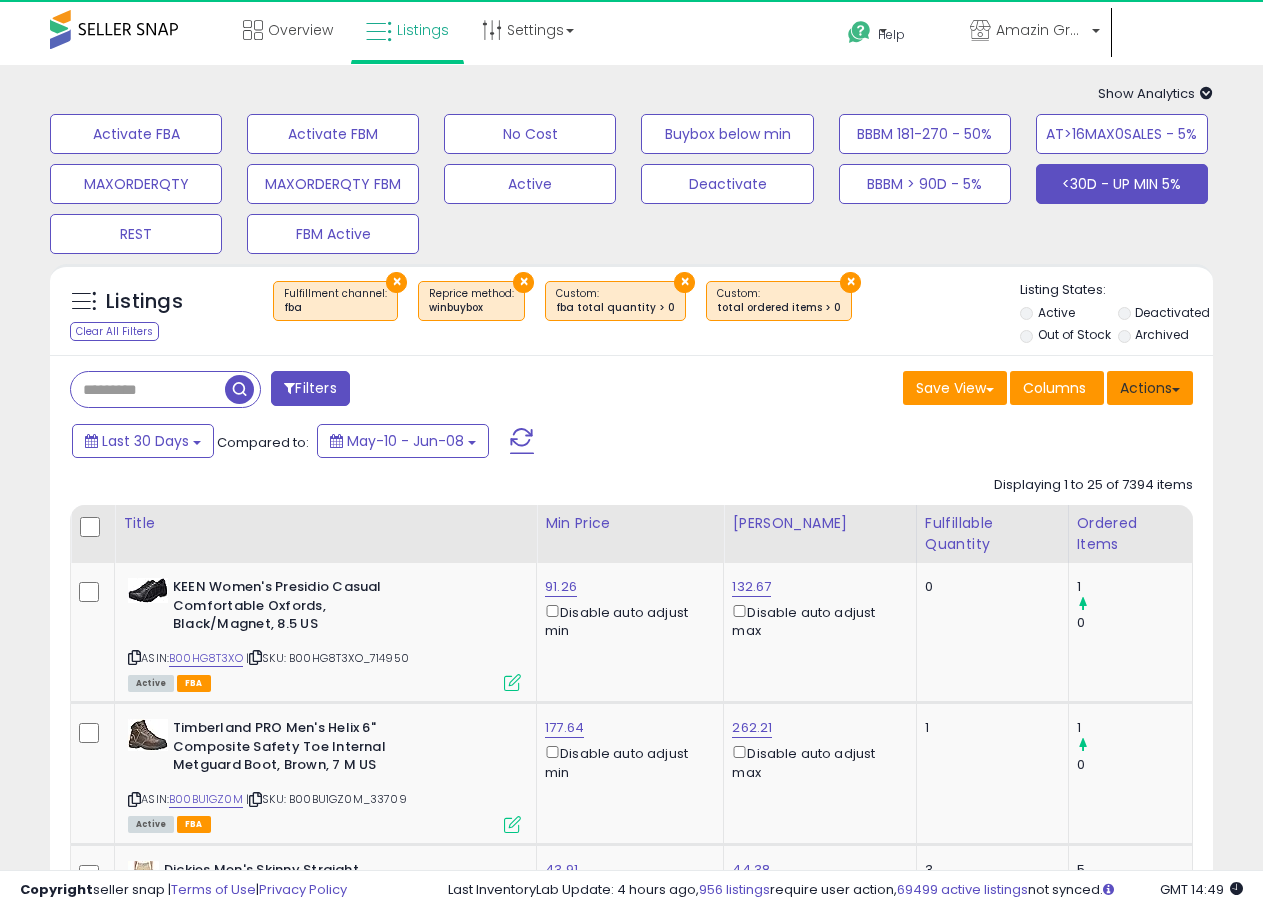 click on "Actions" at bounding box center [1150, 388] 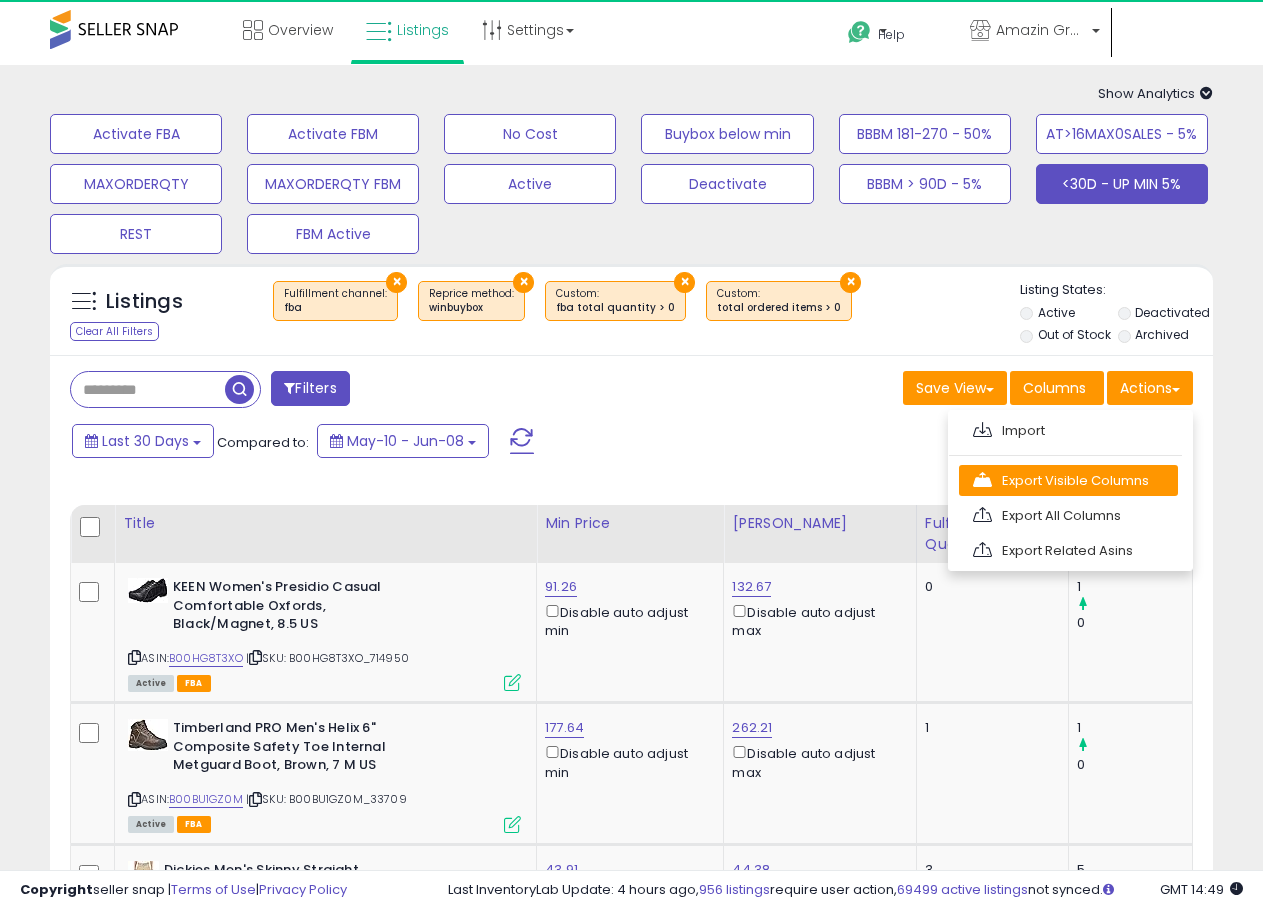 click on "Export Visible Columns" at bounding box center (1068, 480) 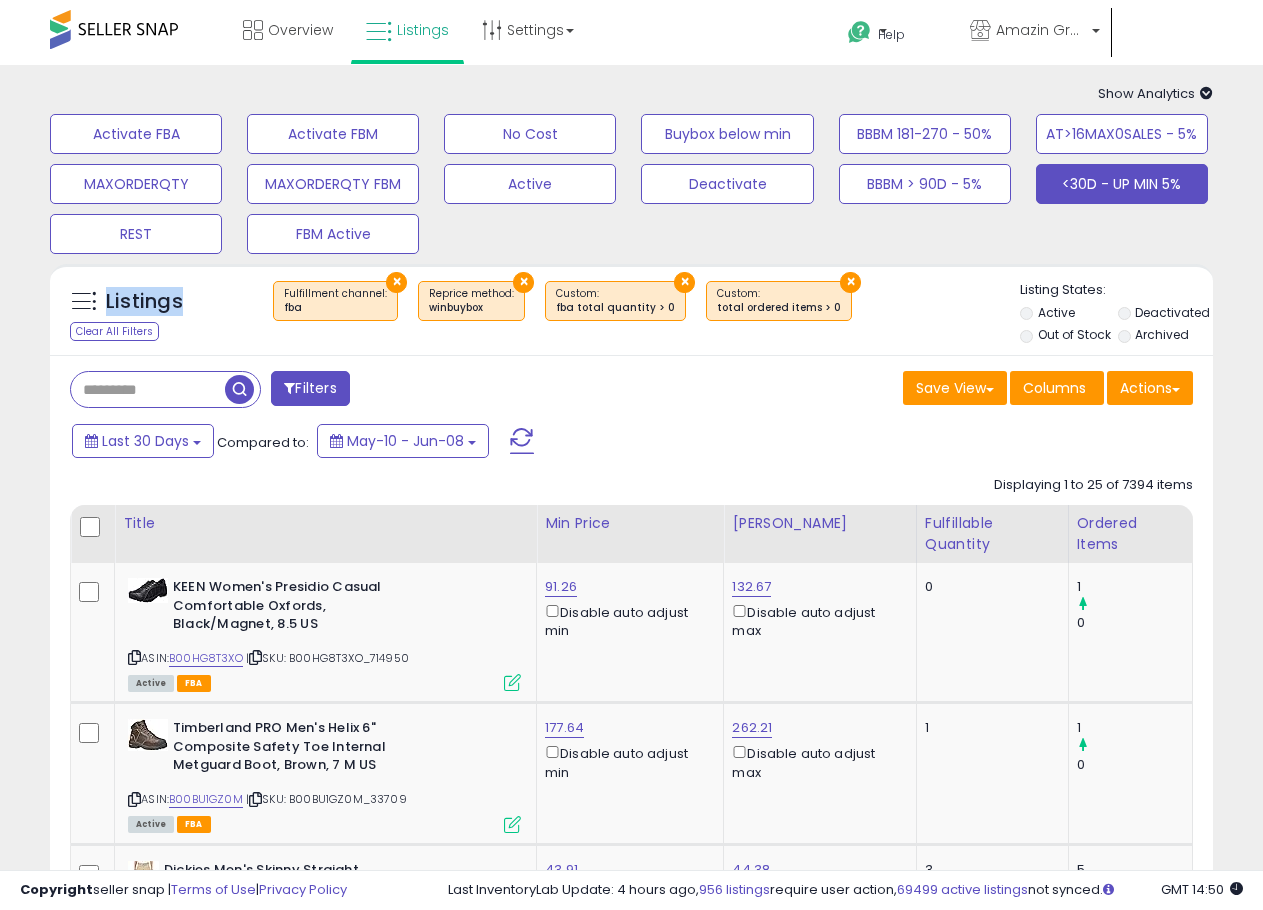 drag, startPoint x: 110, startPoint y: 300, endPoint x: 178, endPoint y: 296, distance: 68.117546 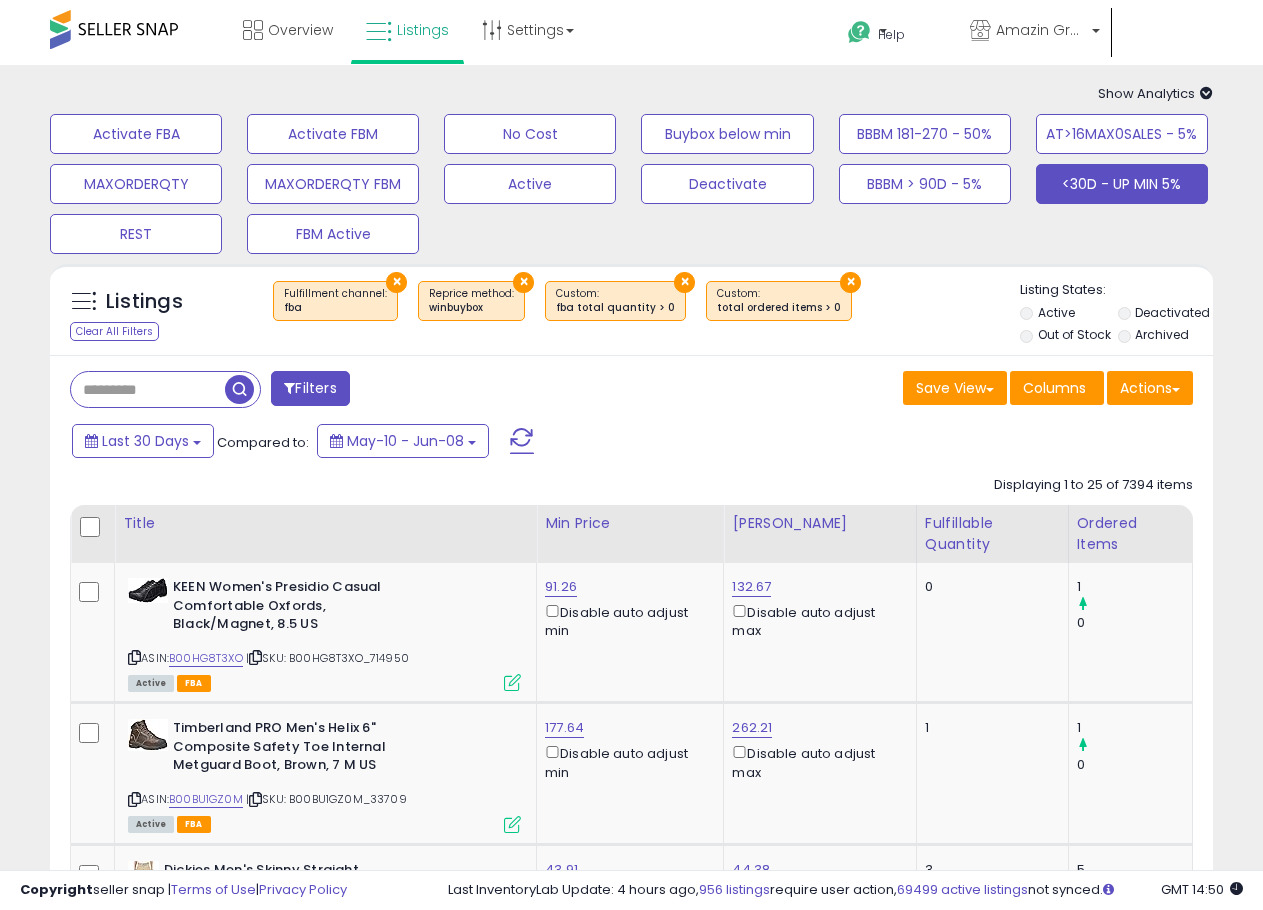 drag, startPoint x: 108, startPoint y: 299, endPoint x: 182, endPoint y: 300, distance: 74.00676 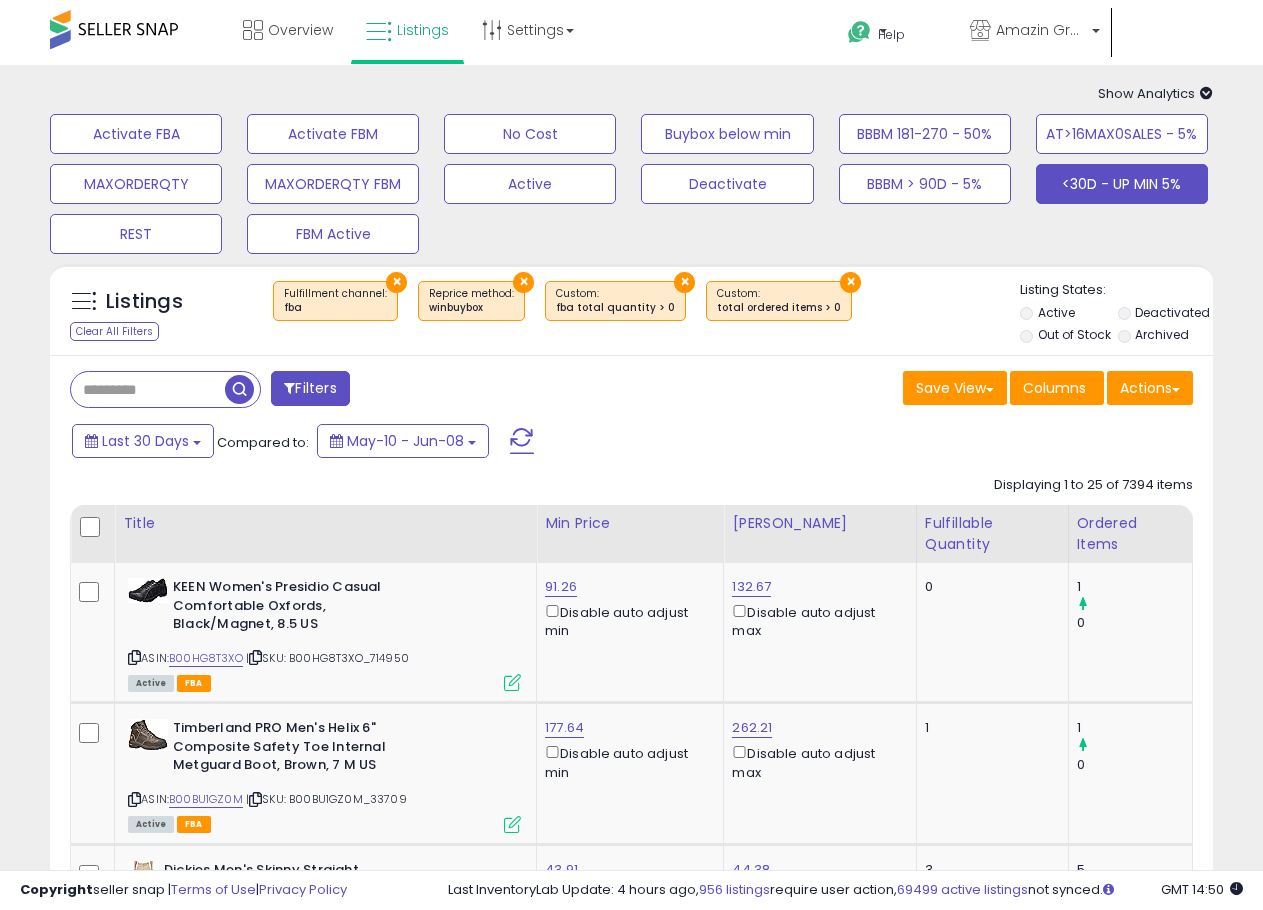 click on "Listings" at bounding box center (144, 302) 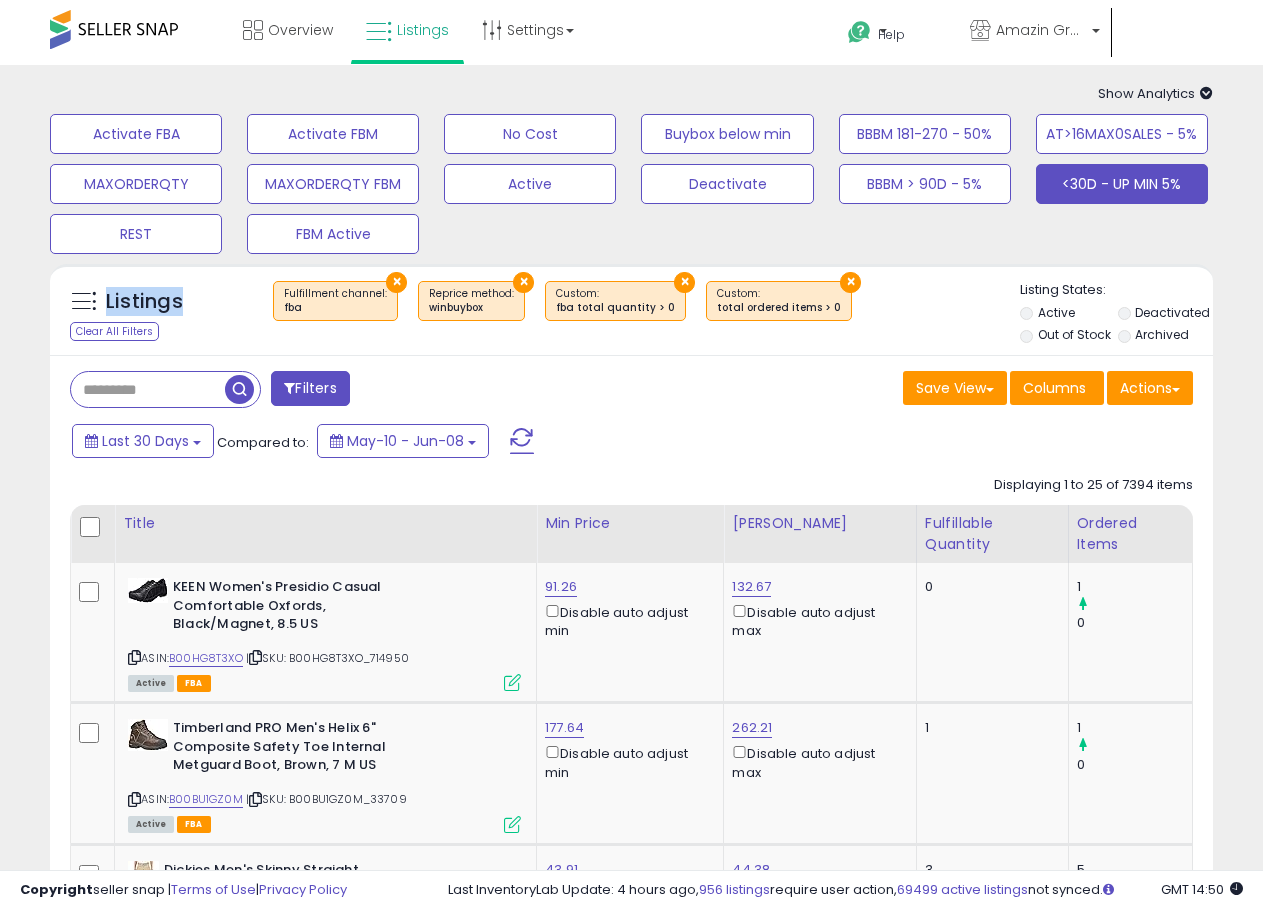 click on "Listings" at bounding box center [144, 302] 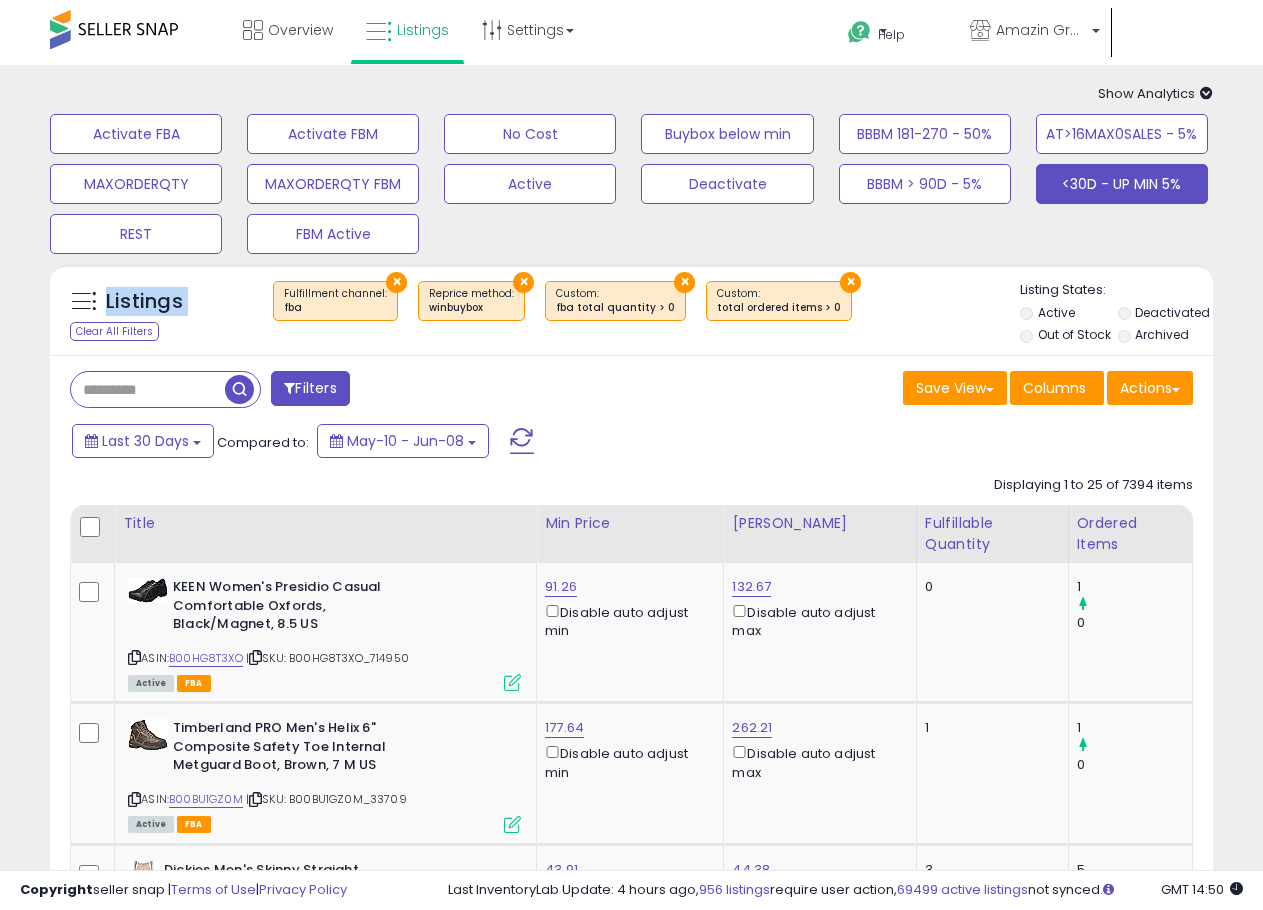 click on "Listings" at bounding box center [144, 302] 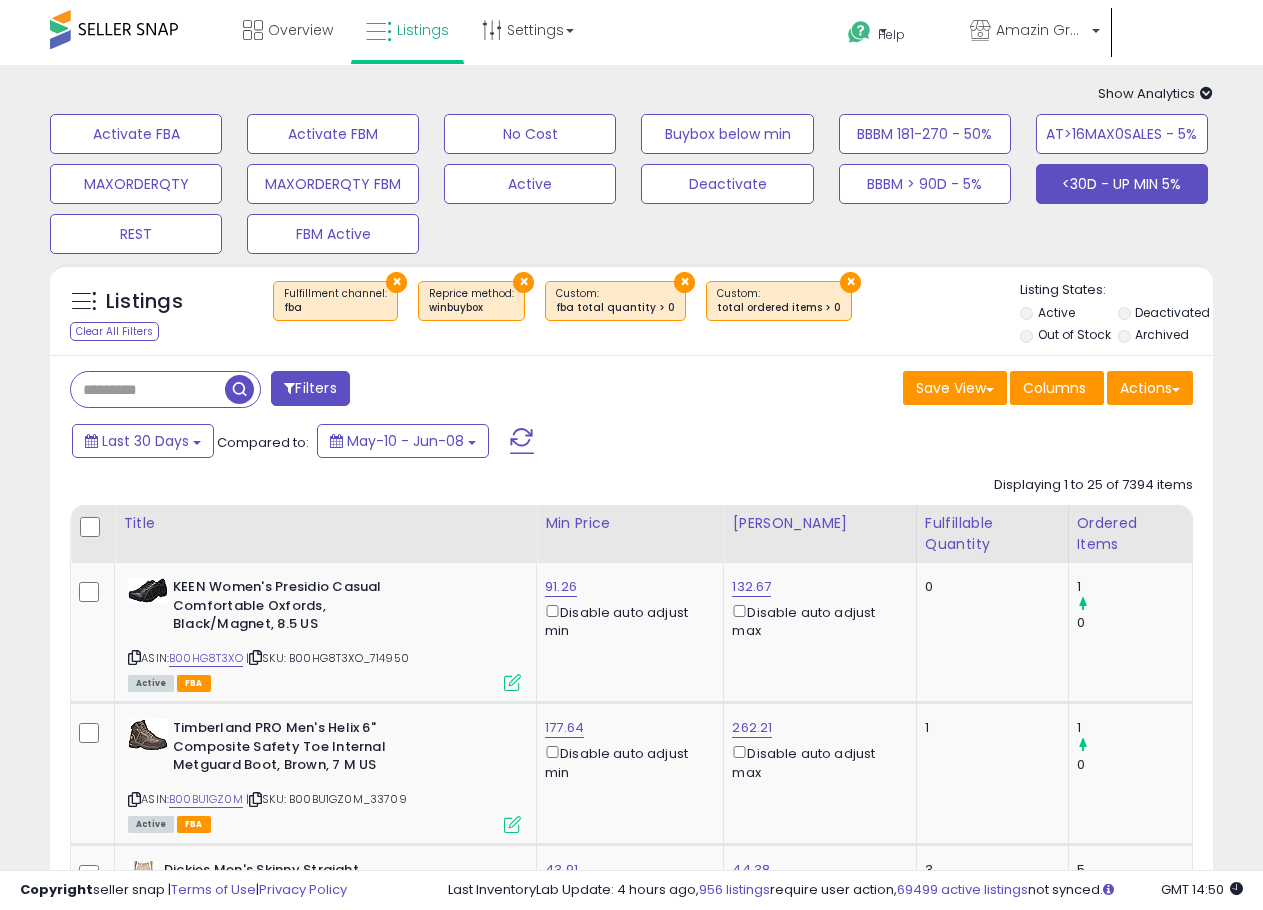 click on "Listings" at bounding box center (144, 302) 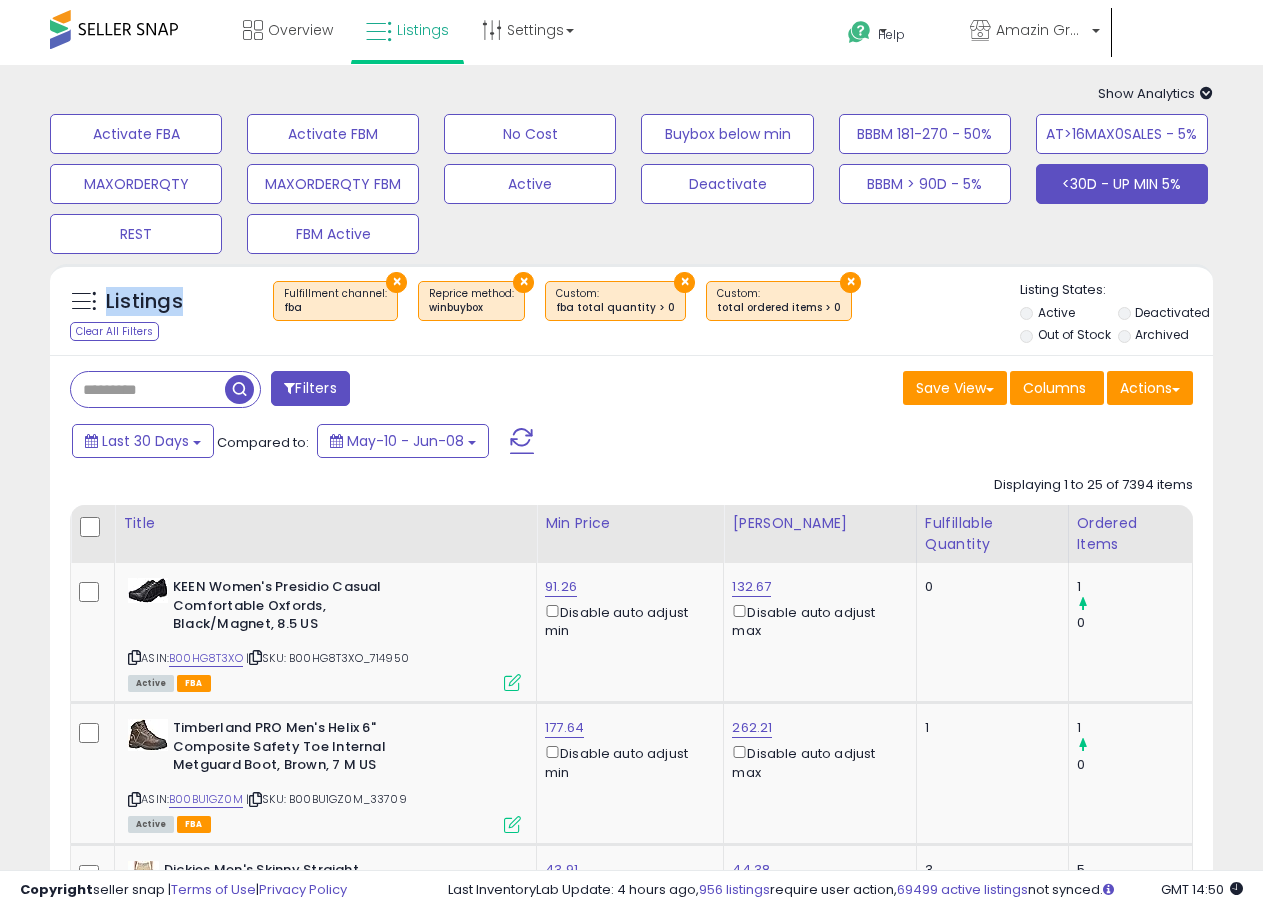 click on "Listings" at bounding box center [144, 302] 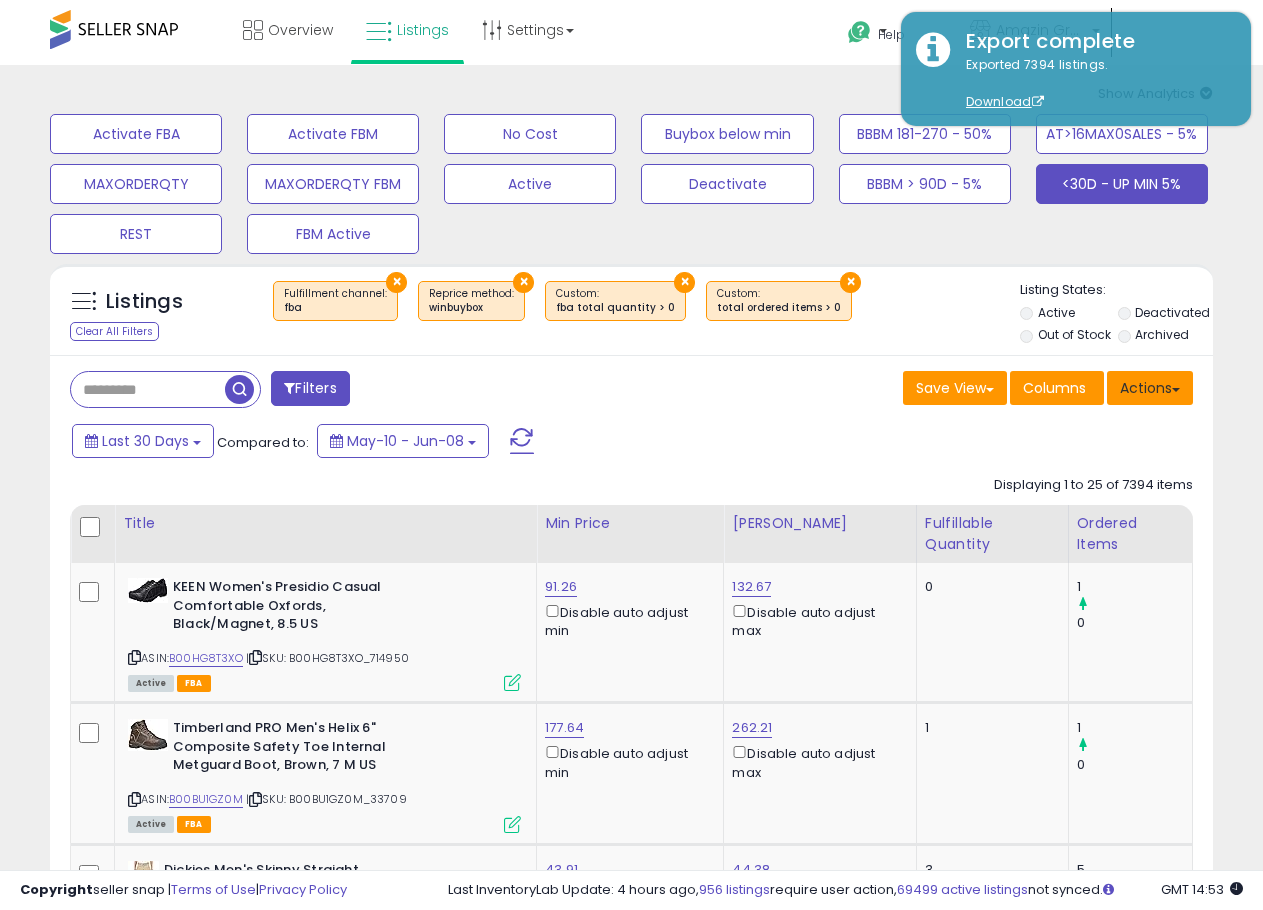 click on "Actions" at bounding box center [1150, 388] 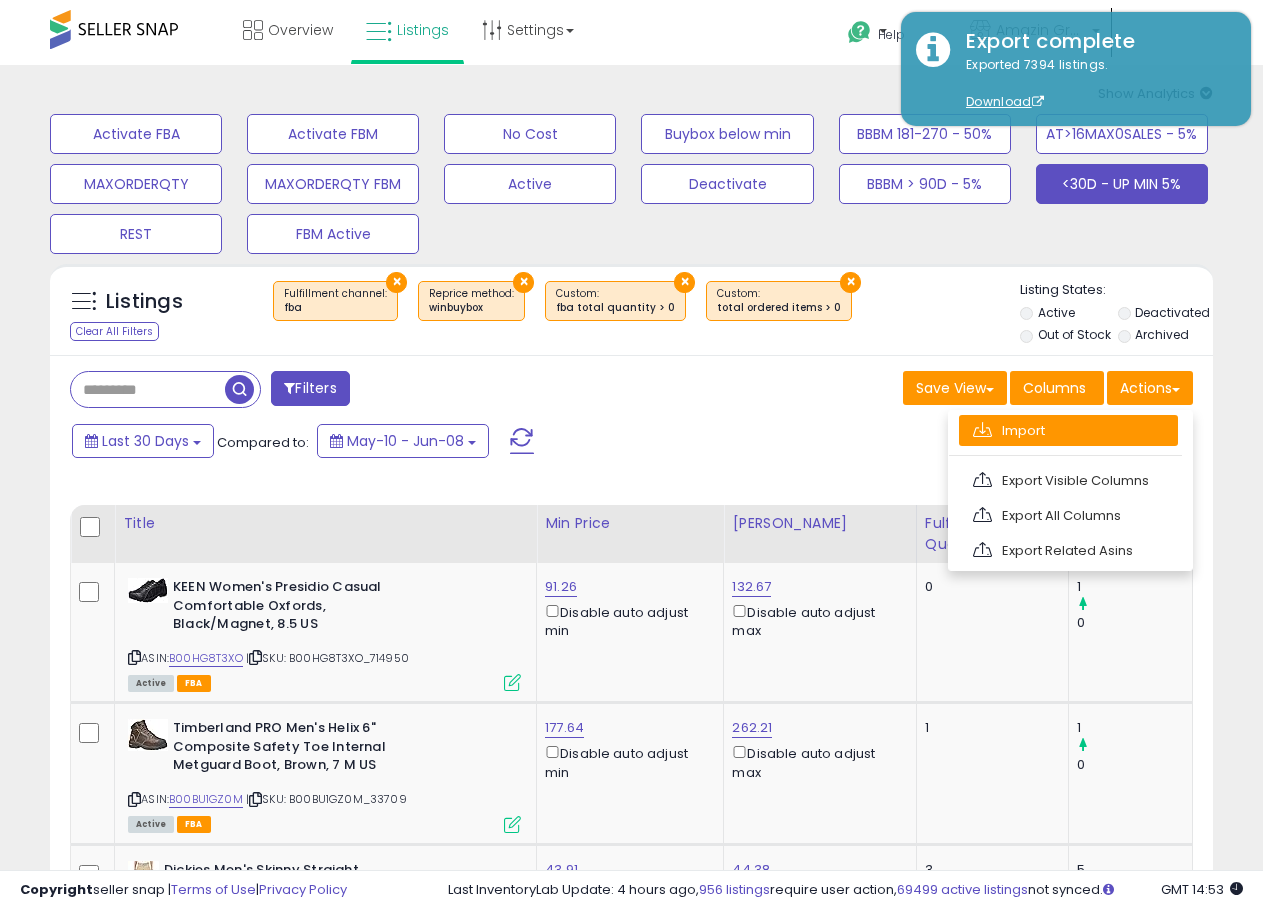 click on "Import" at bounding box center [1068, 430] 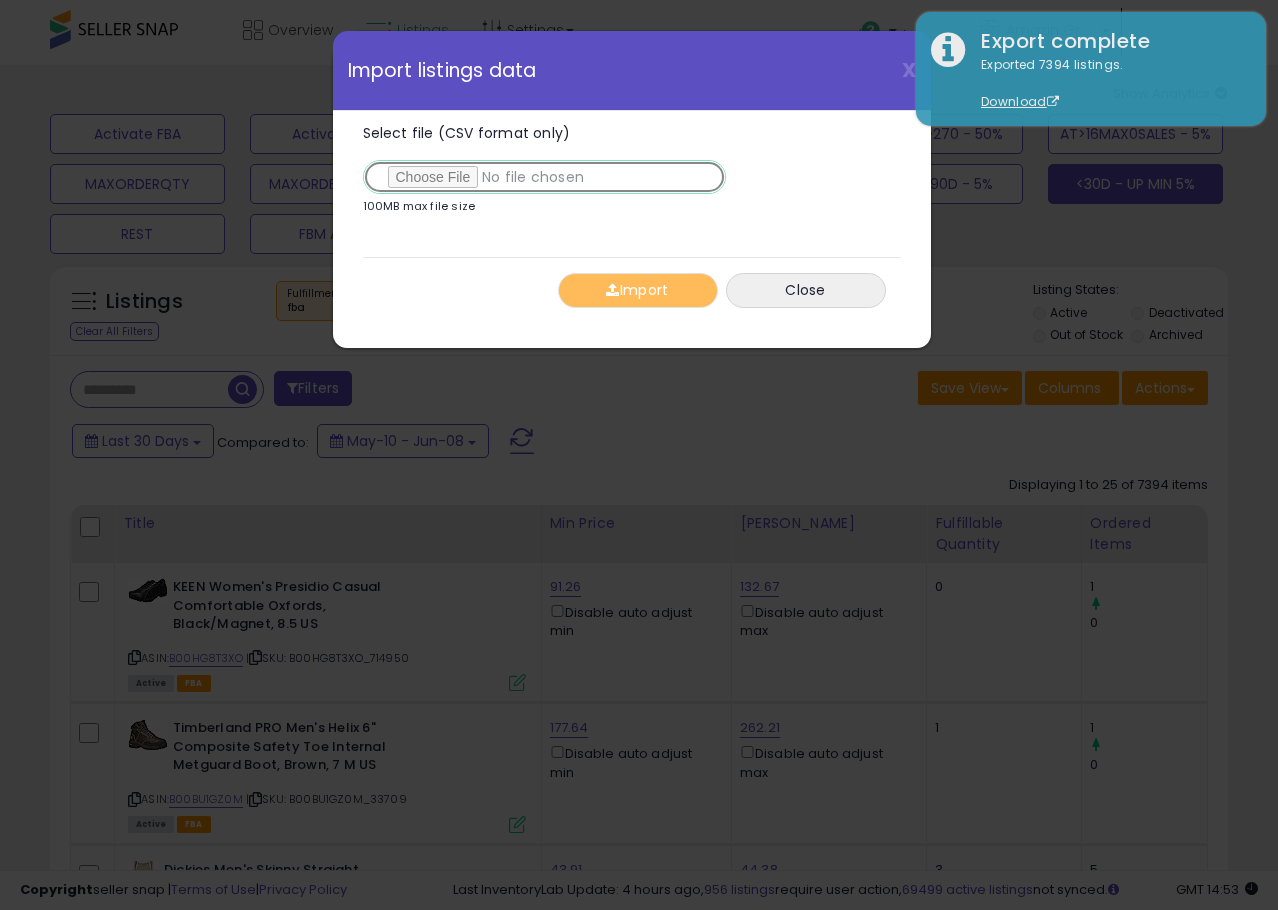 click on "Select file (CSV format only)" at bounding box center (544, 177) 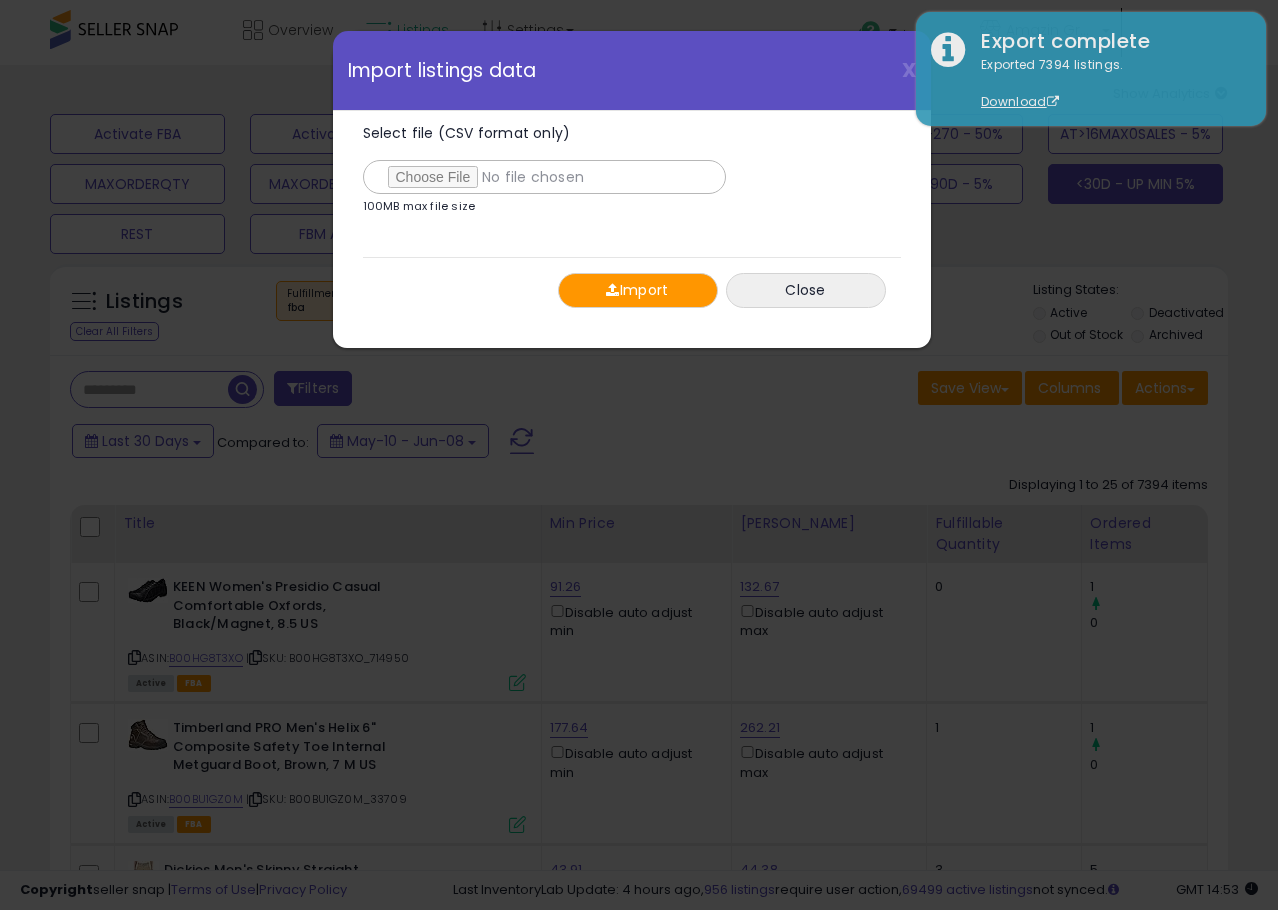 click on "Import" at bounding box center [638, 290] 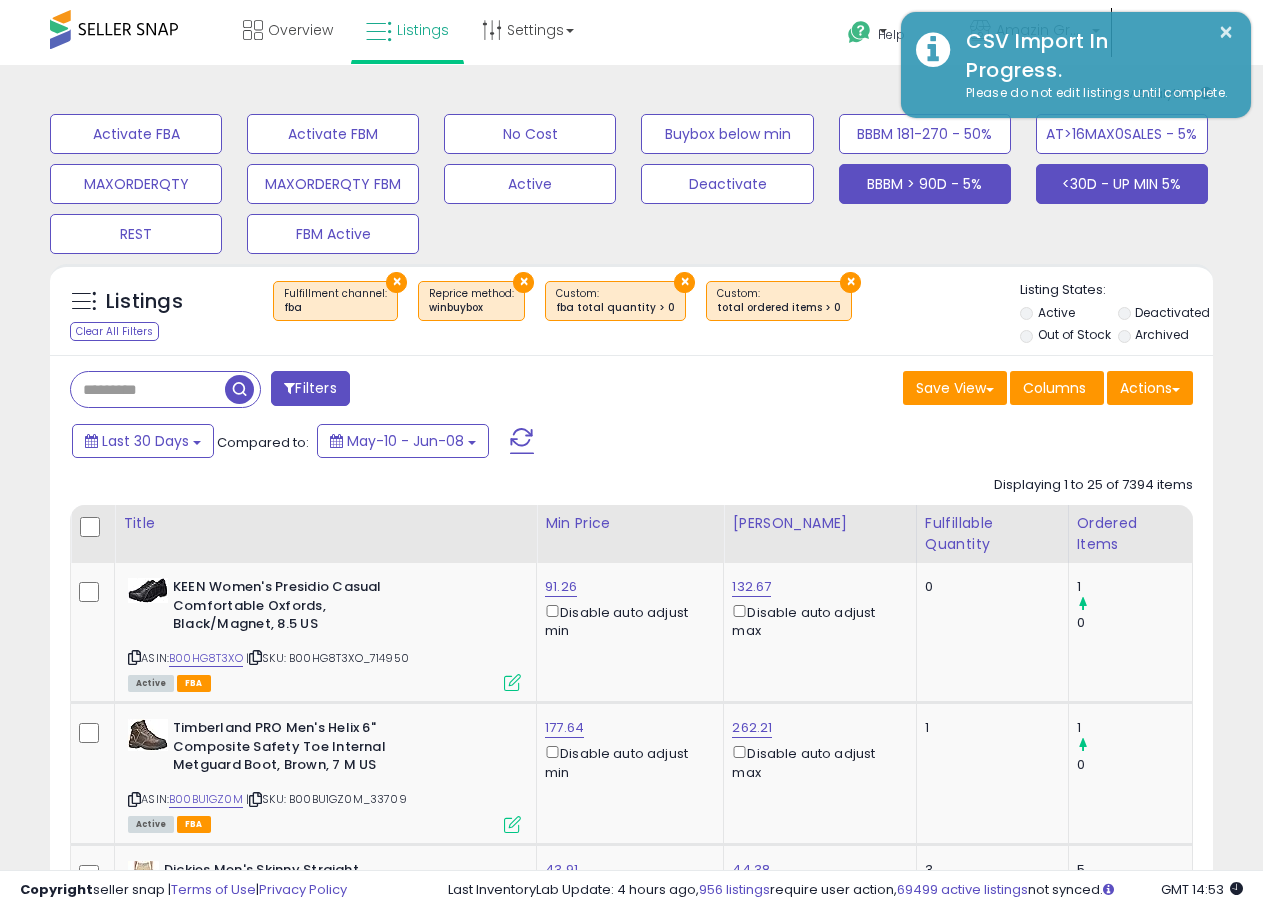 click on "BBBM > 90D - 5%" at bounding box center (136, 134) 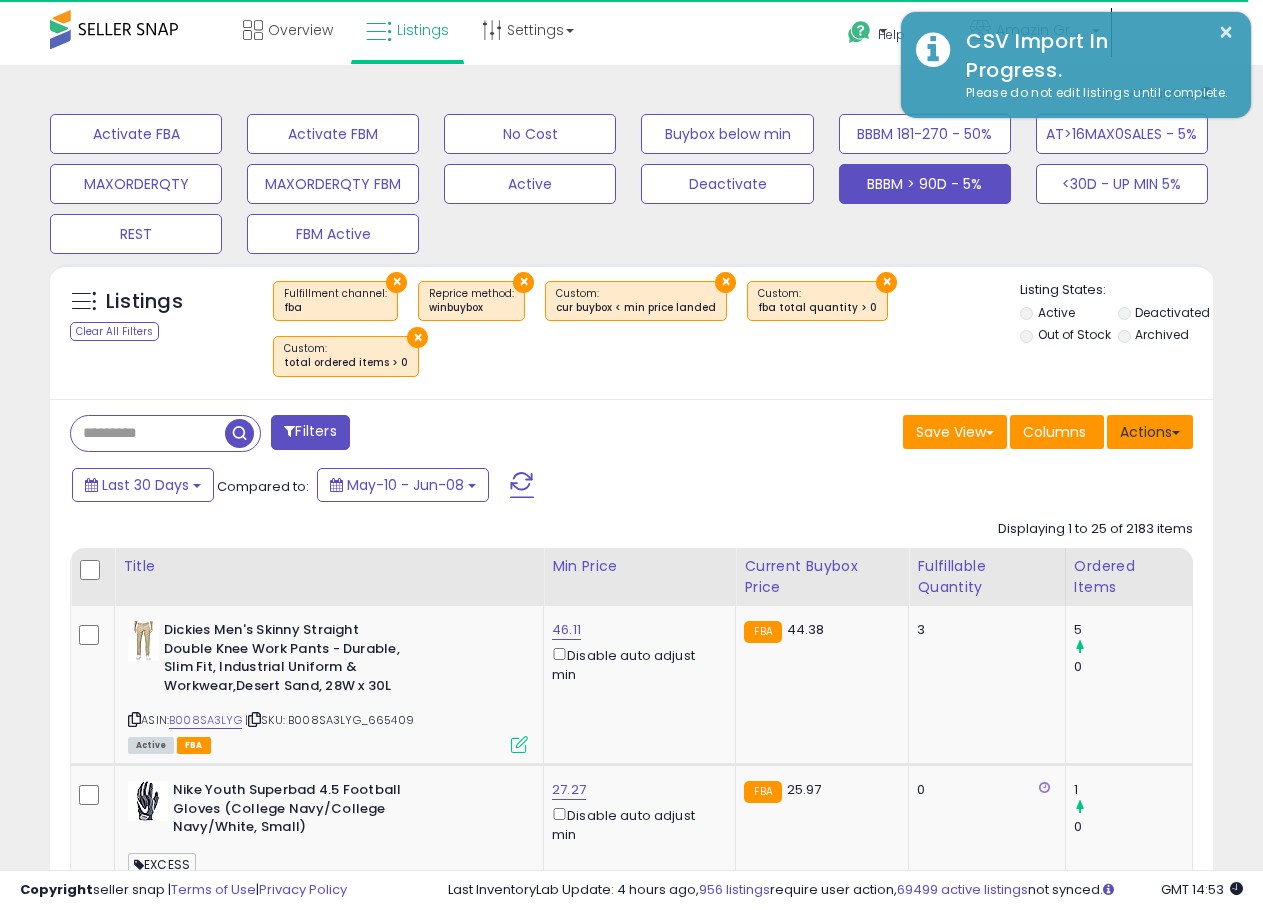 click on "Actions" at bounding box center [1150, 432] 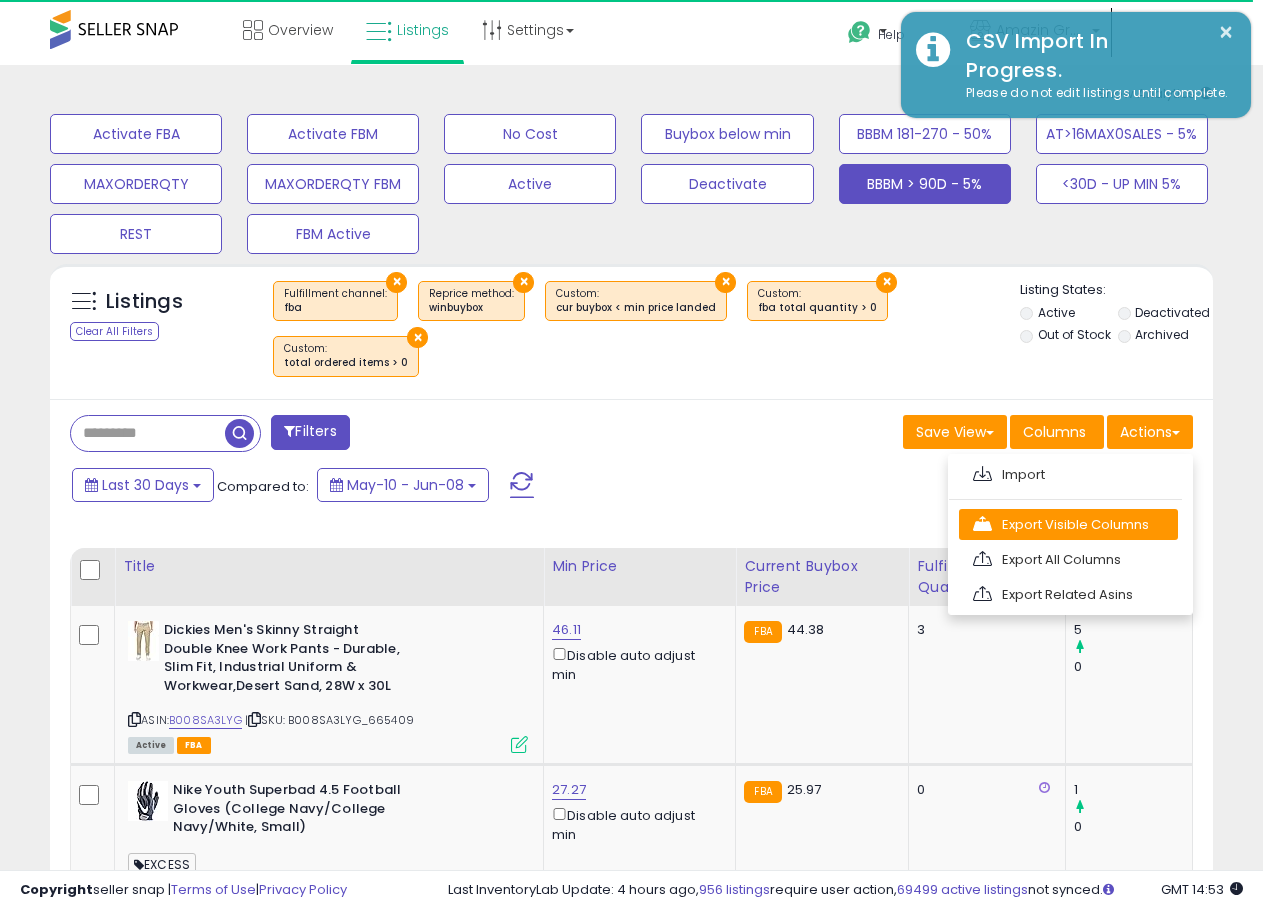 click on "Export Visible Columns" at bounding box center [1068, 524] 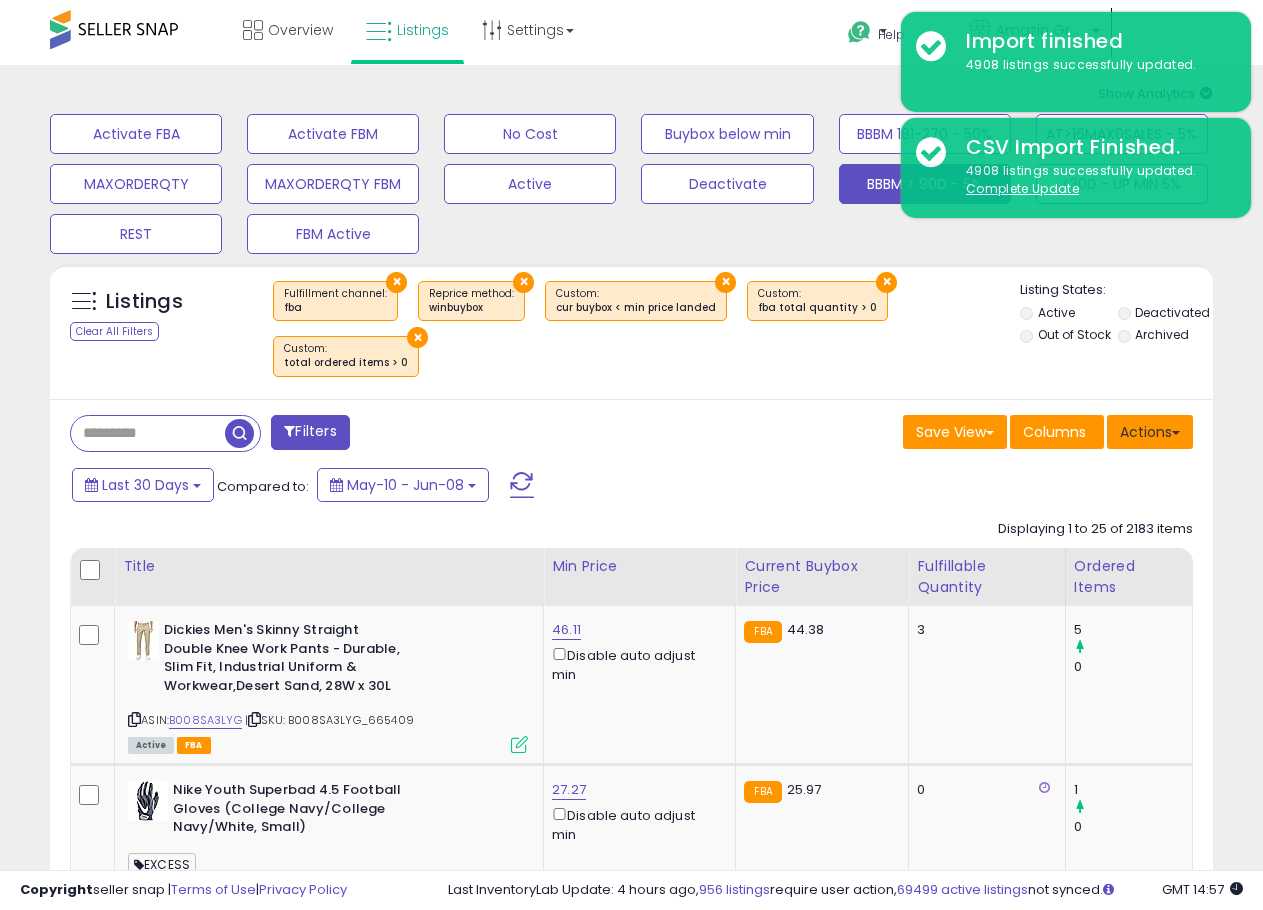 click on "Actions" at bounding box center [1150, 432] 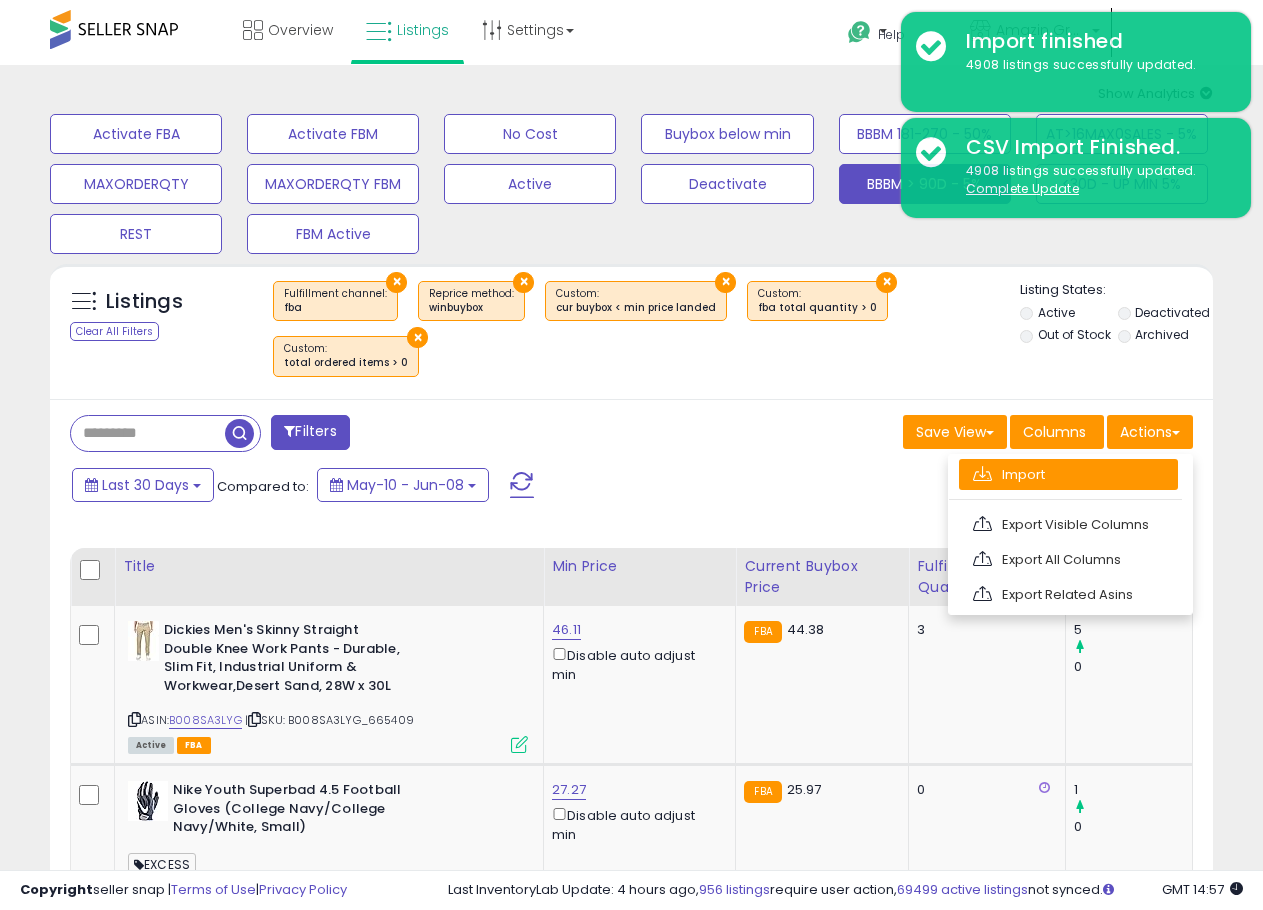 click on "Import" at bounding box center [1068, 474] 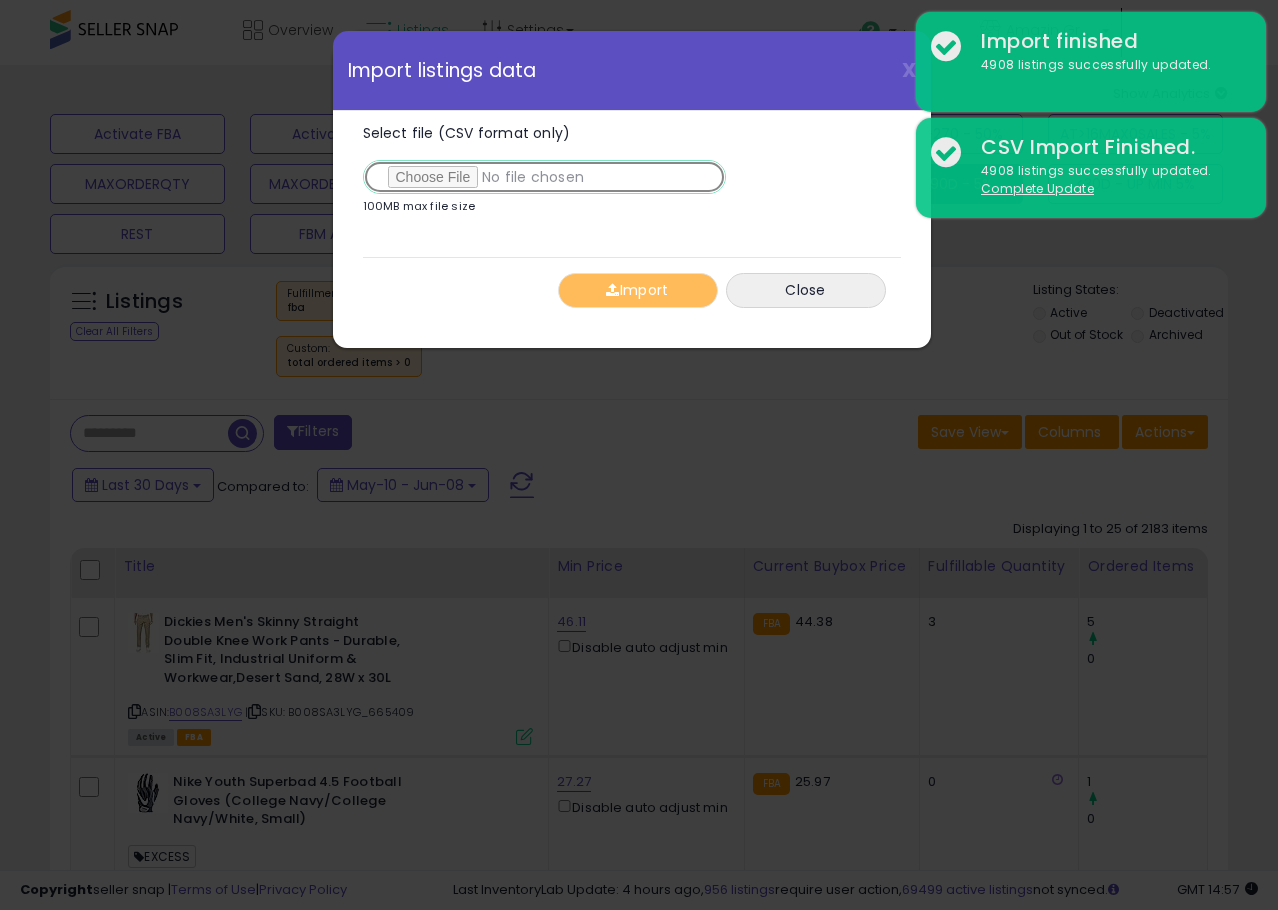 click on "Select file (CSV format only)" at bounding box center [544, 177] 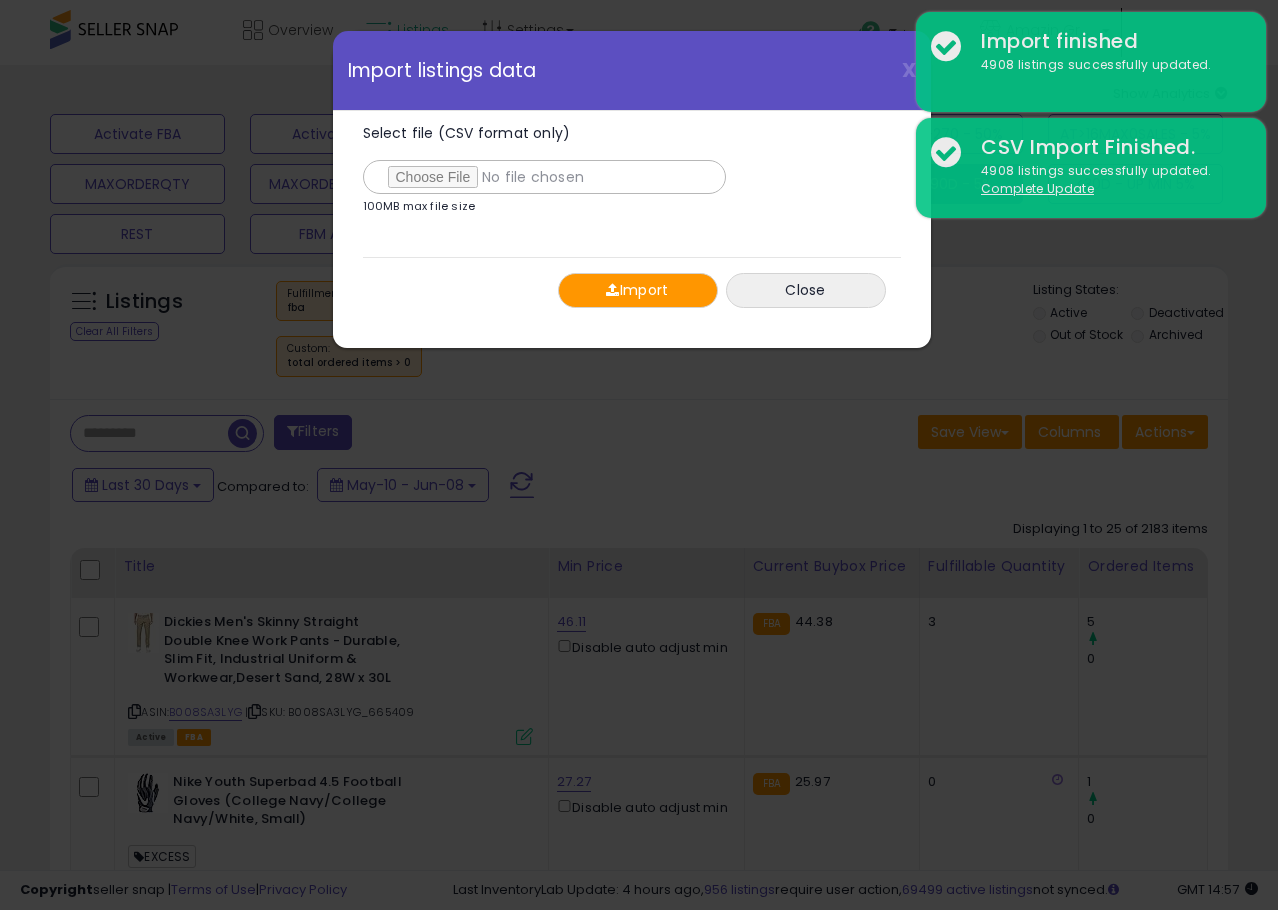 click on "Import" at bounding box center [638, 290] 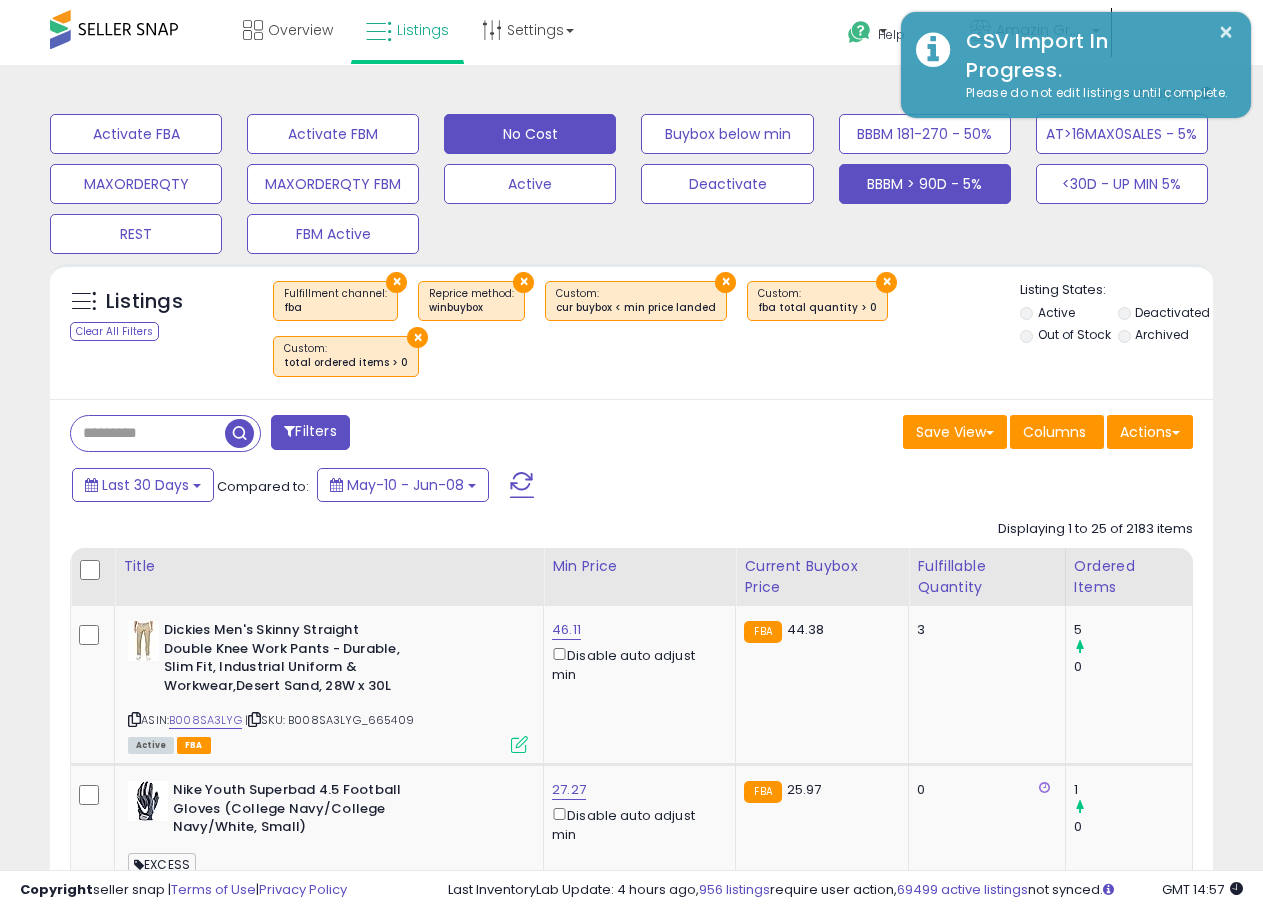 click on "No Cost" at bounding box center (136, 134) 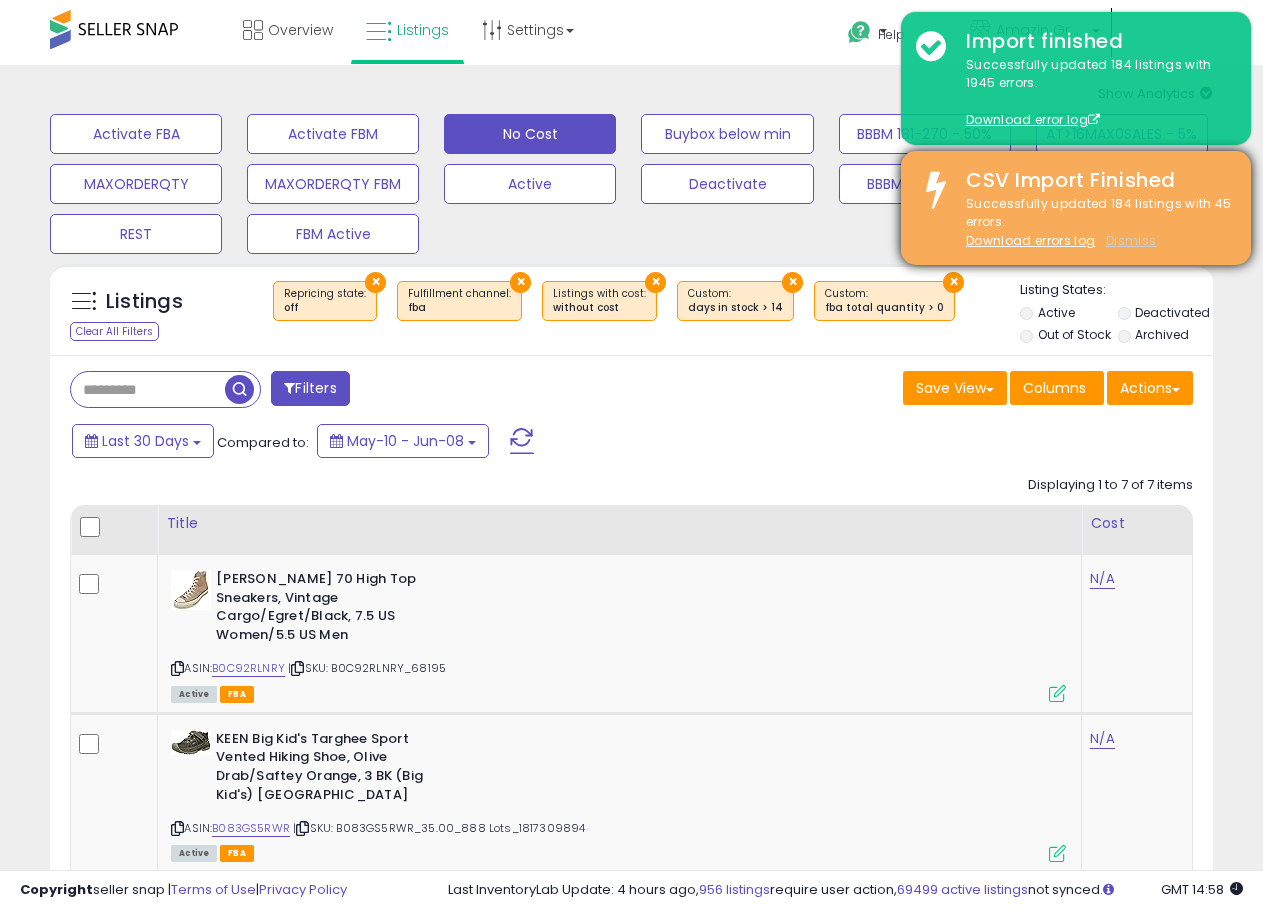 click on "Dismiss" at bounding box center (1131, 240) 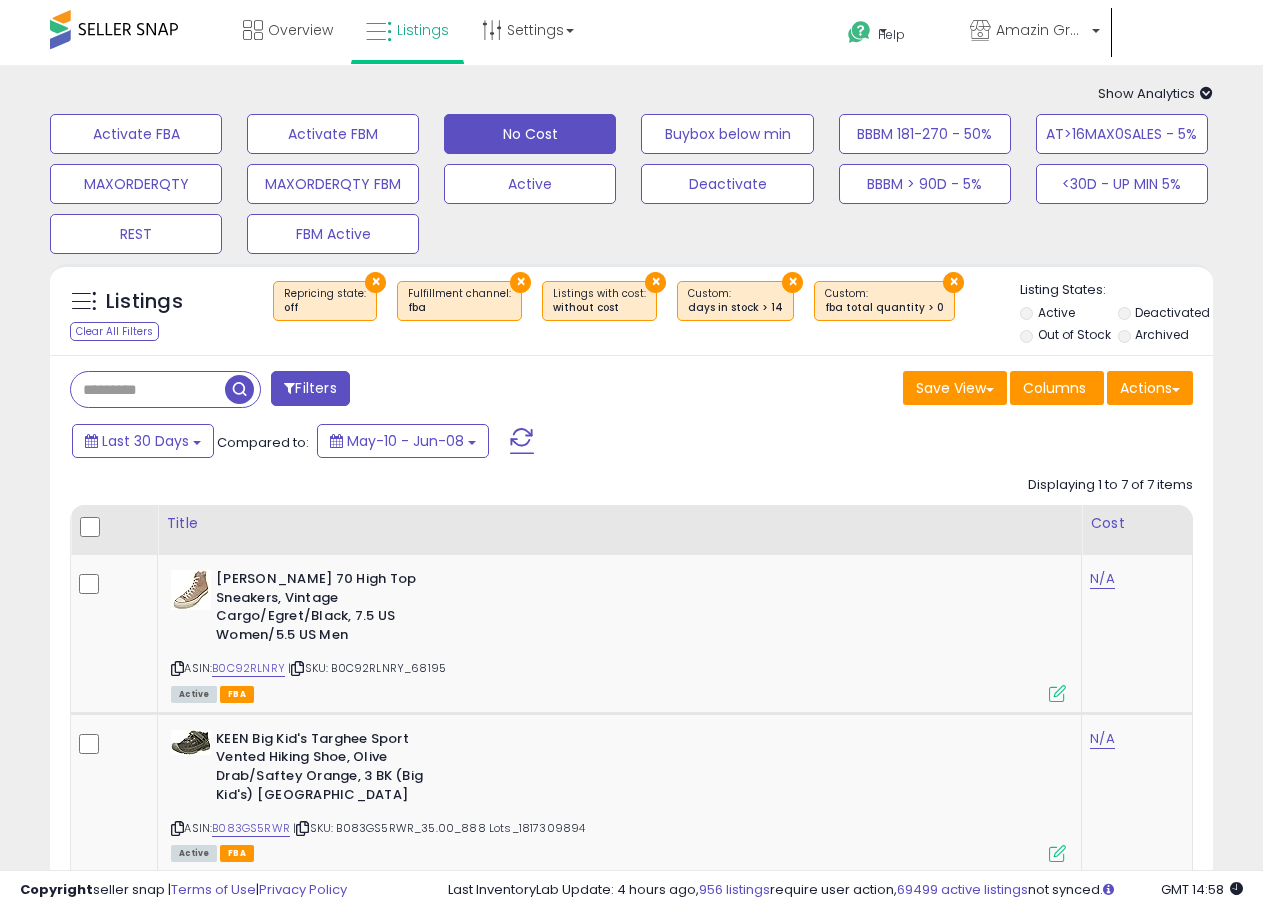 drag, startPoint x: 848, startPoint y: 435, endPoint x: 903, endPoint y: 433, distance: 55.03635 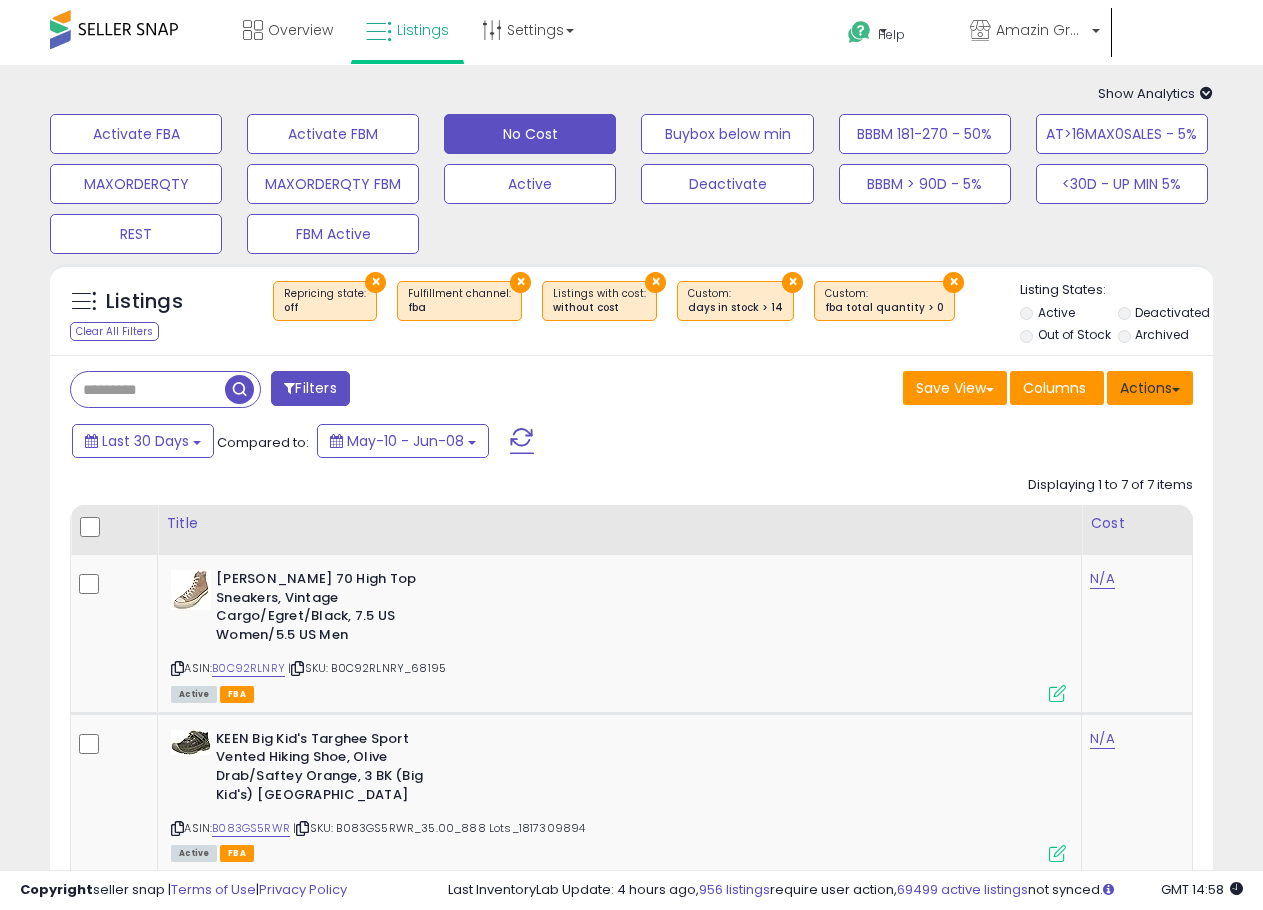 click on "Actions" at bounding box center (1150, 388) 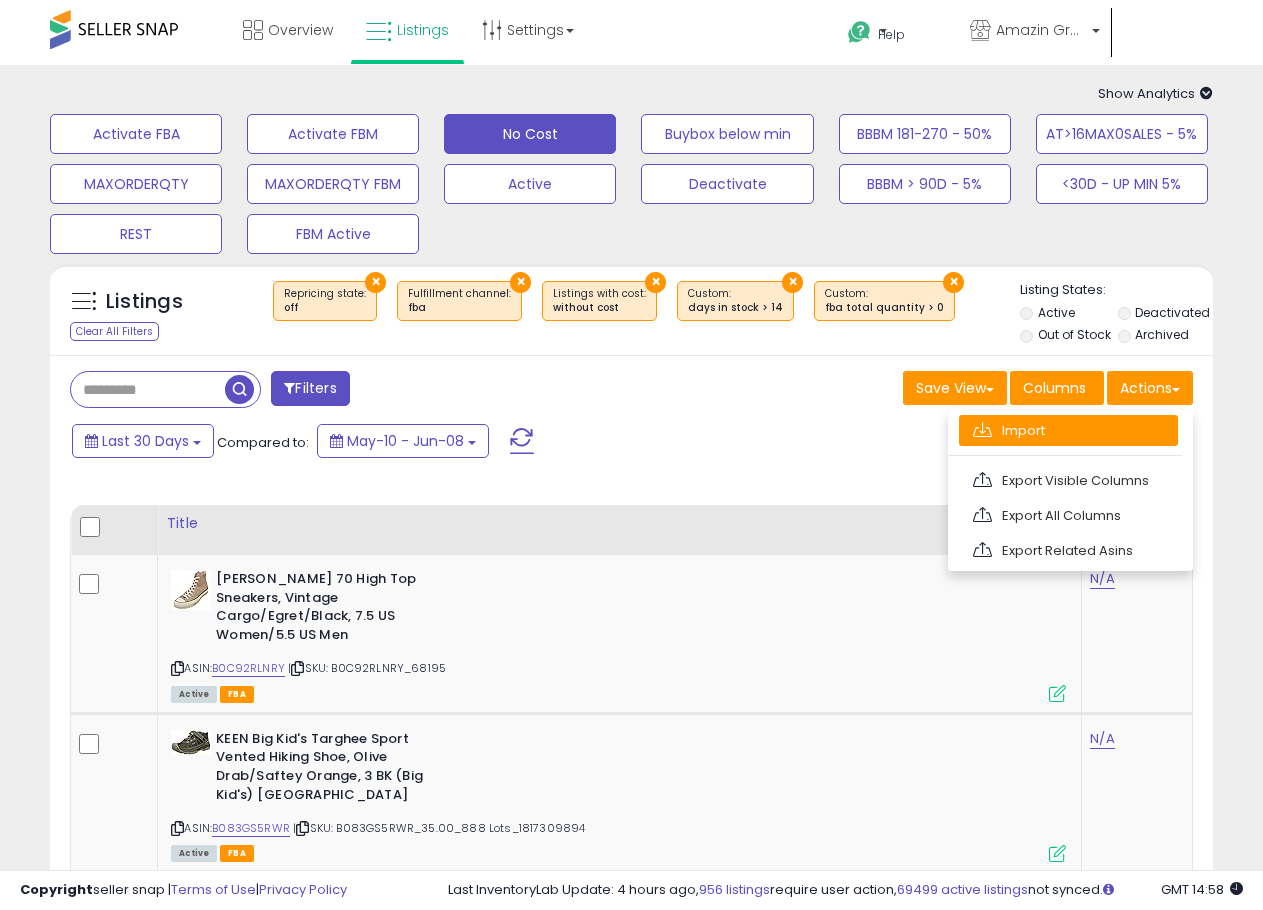 click on "Import" at bounding box center (1068, 430) 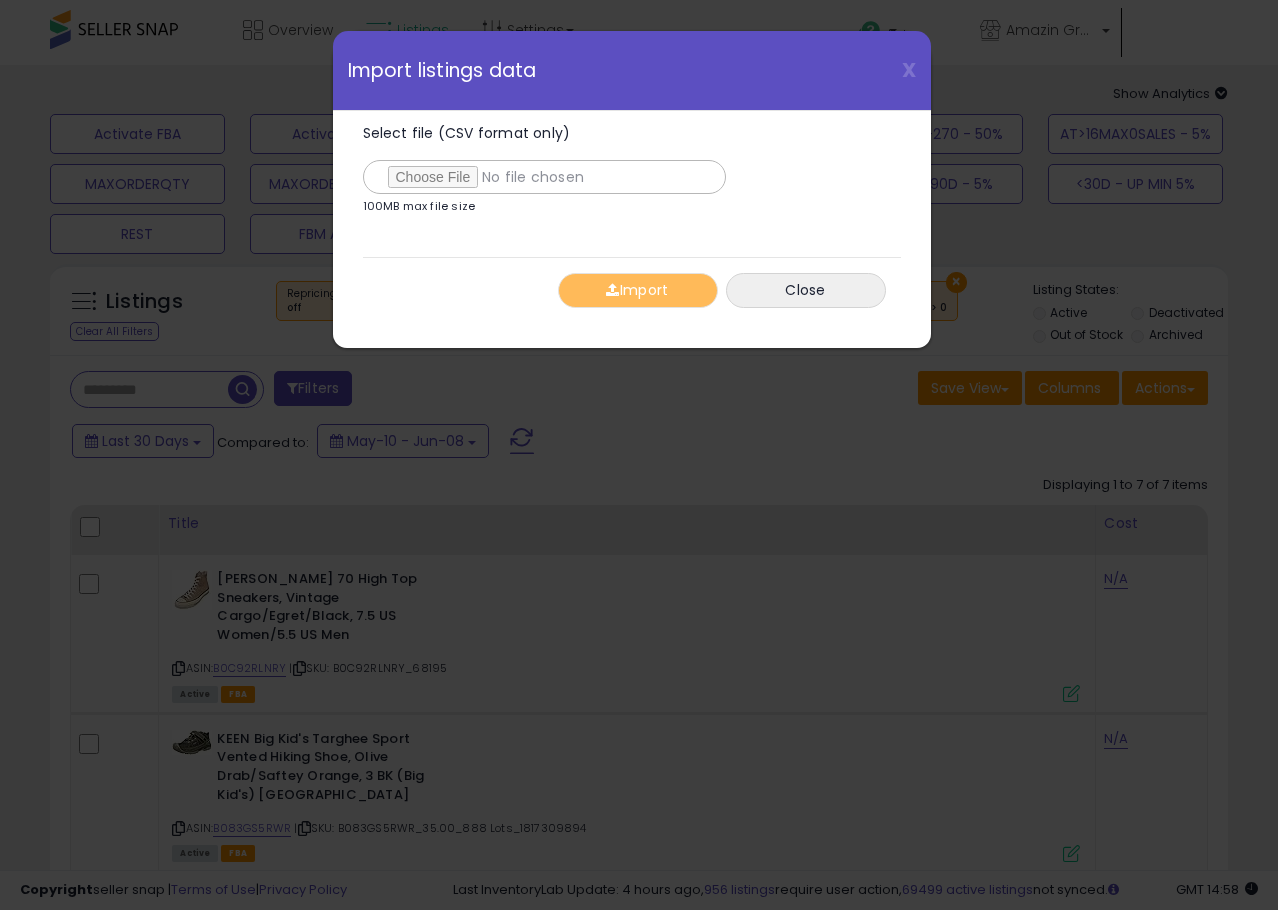click on "Select file (CSV format only)
100MB max file size" at bounding box center (622, 174) 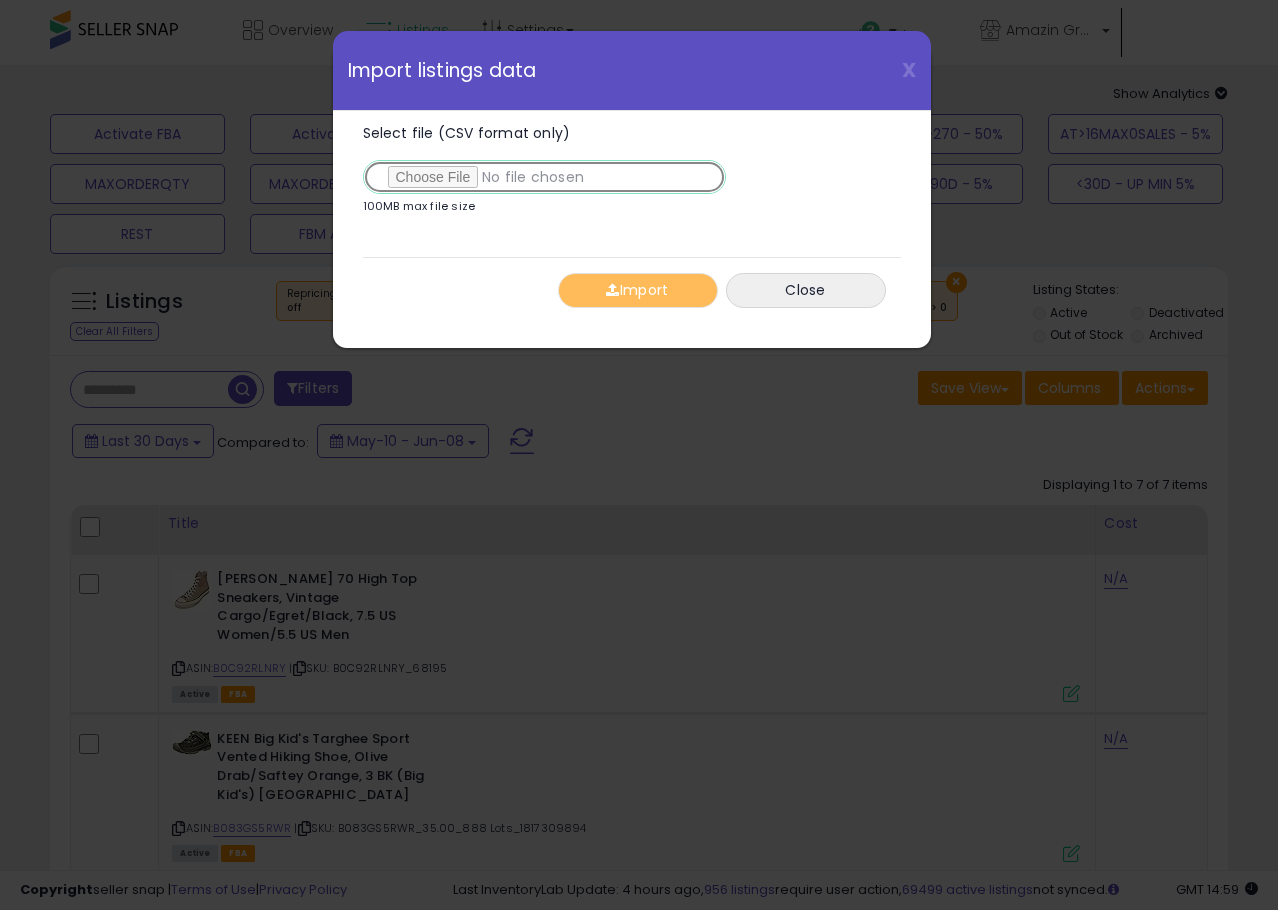 click on "Select file (CSV format only)" at bounding box center (544, 177) 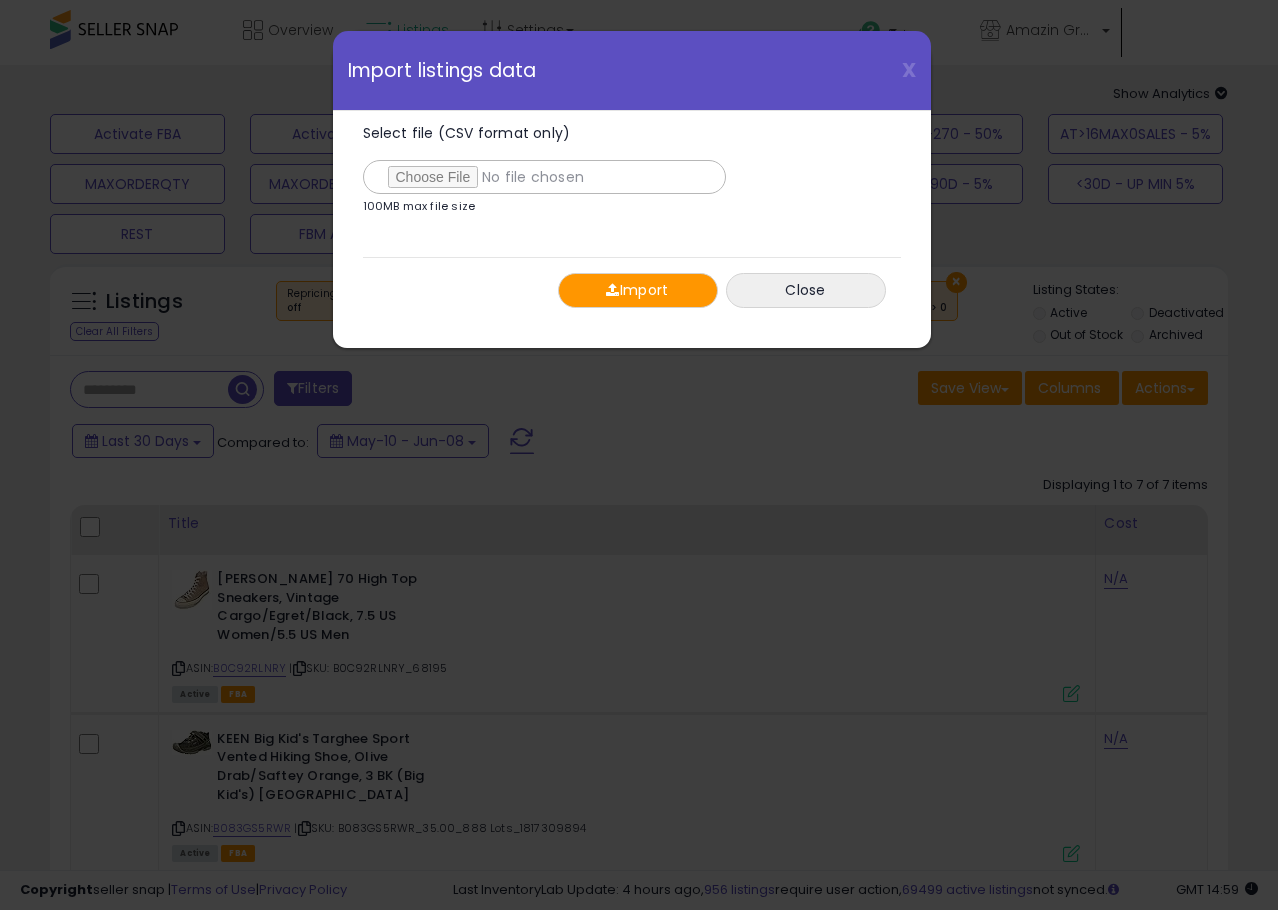 click on "Import" at bounding box center (638, 290) 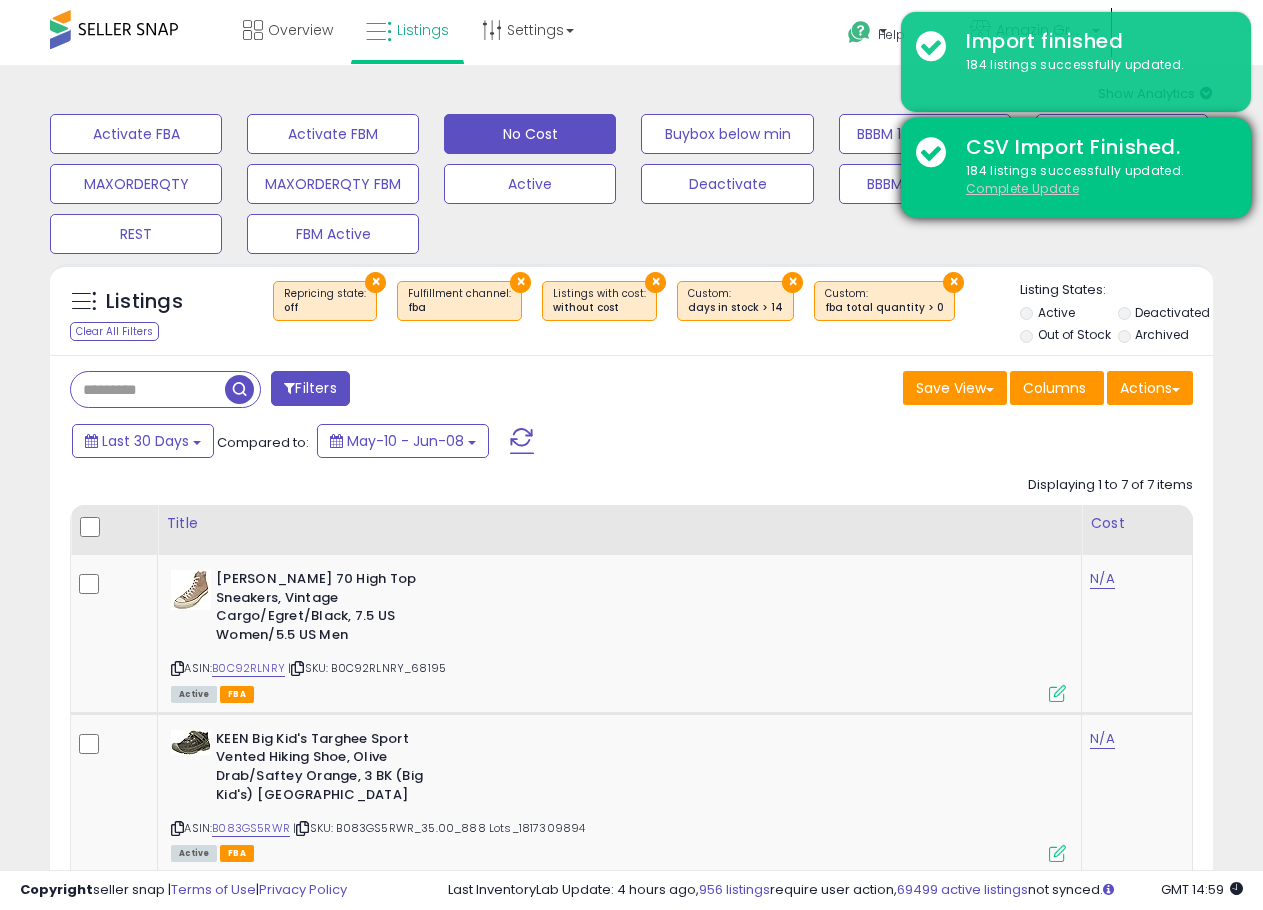 click on "Complete Update" at bounding box center [1022, 188] 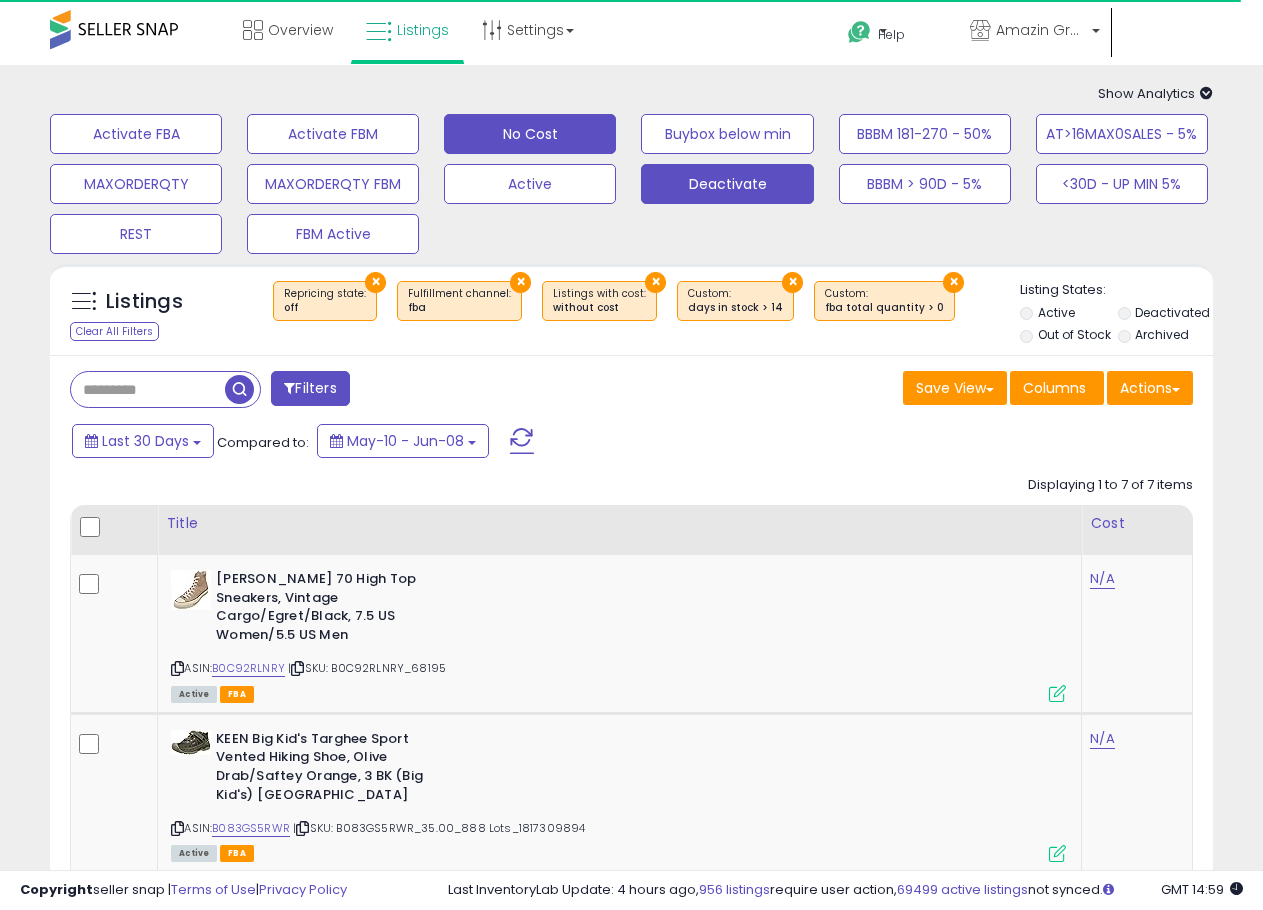 click on "Deactivate" at bounding box center (136, 134) 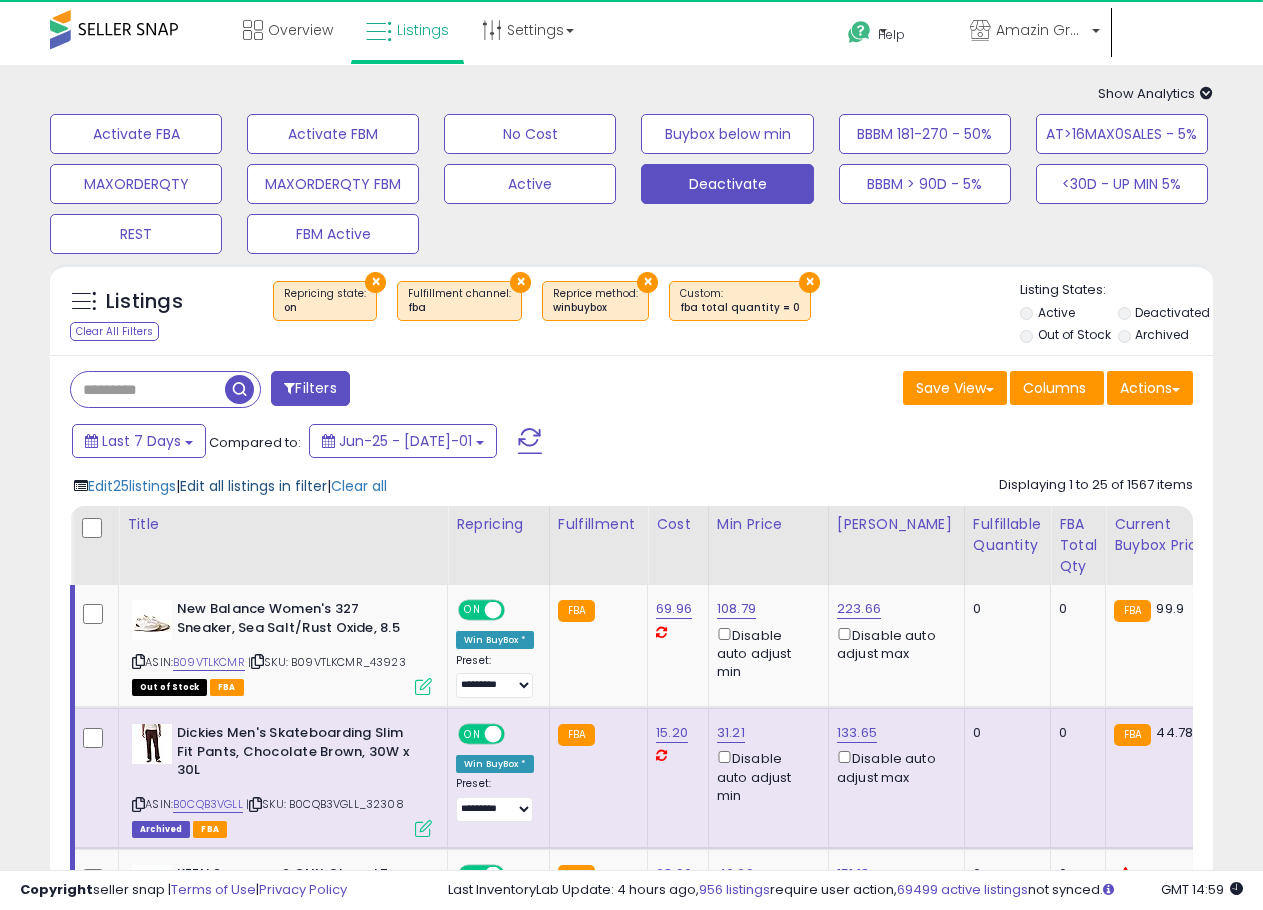 click on "Edit all listings in filter" at bounding box center (253, 486) 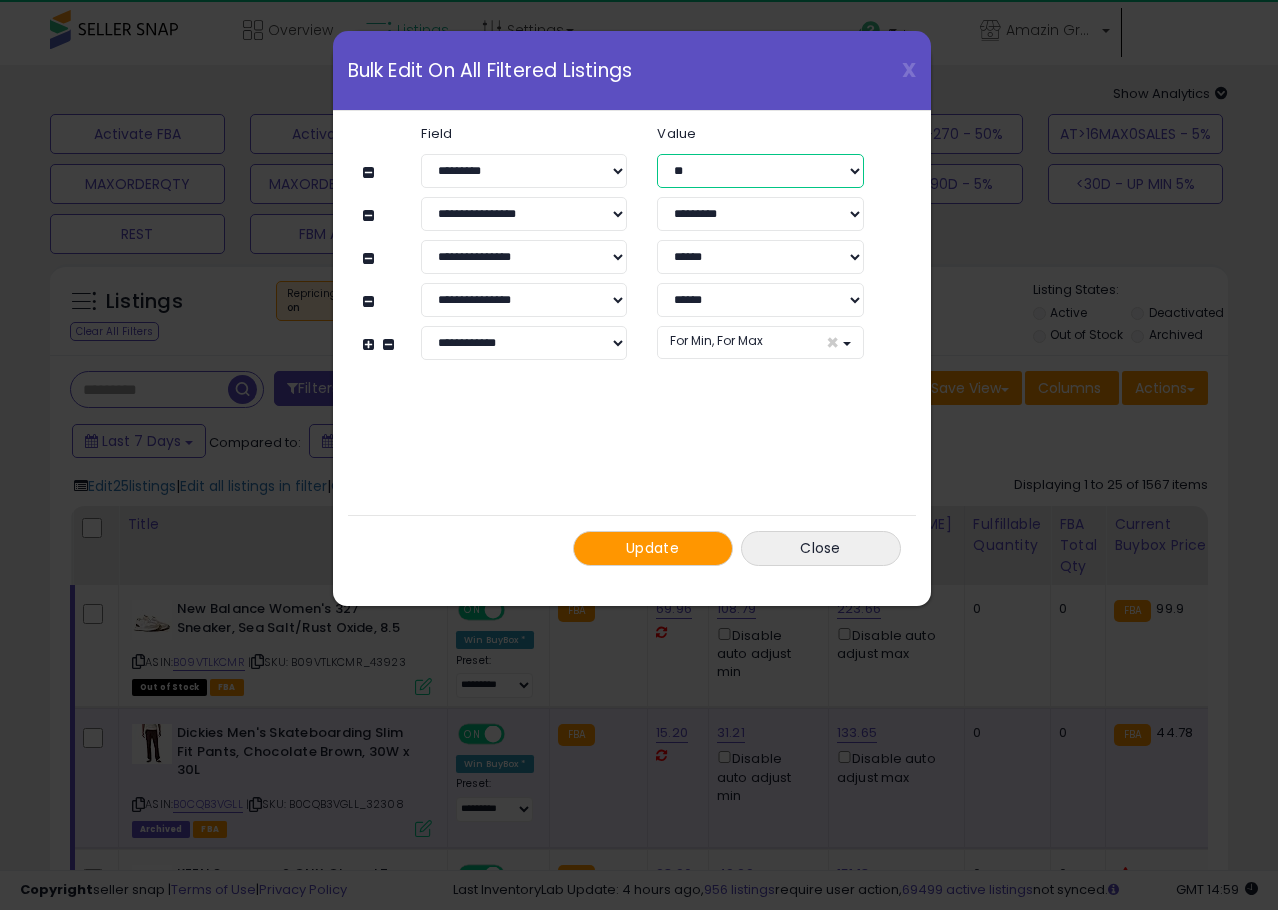 click on "**
***" at bounding box center (760, 171) 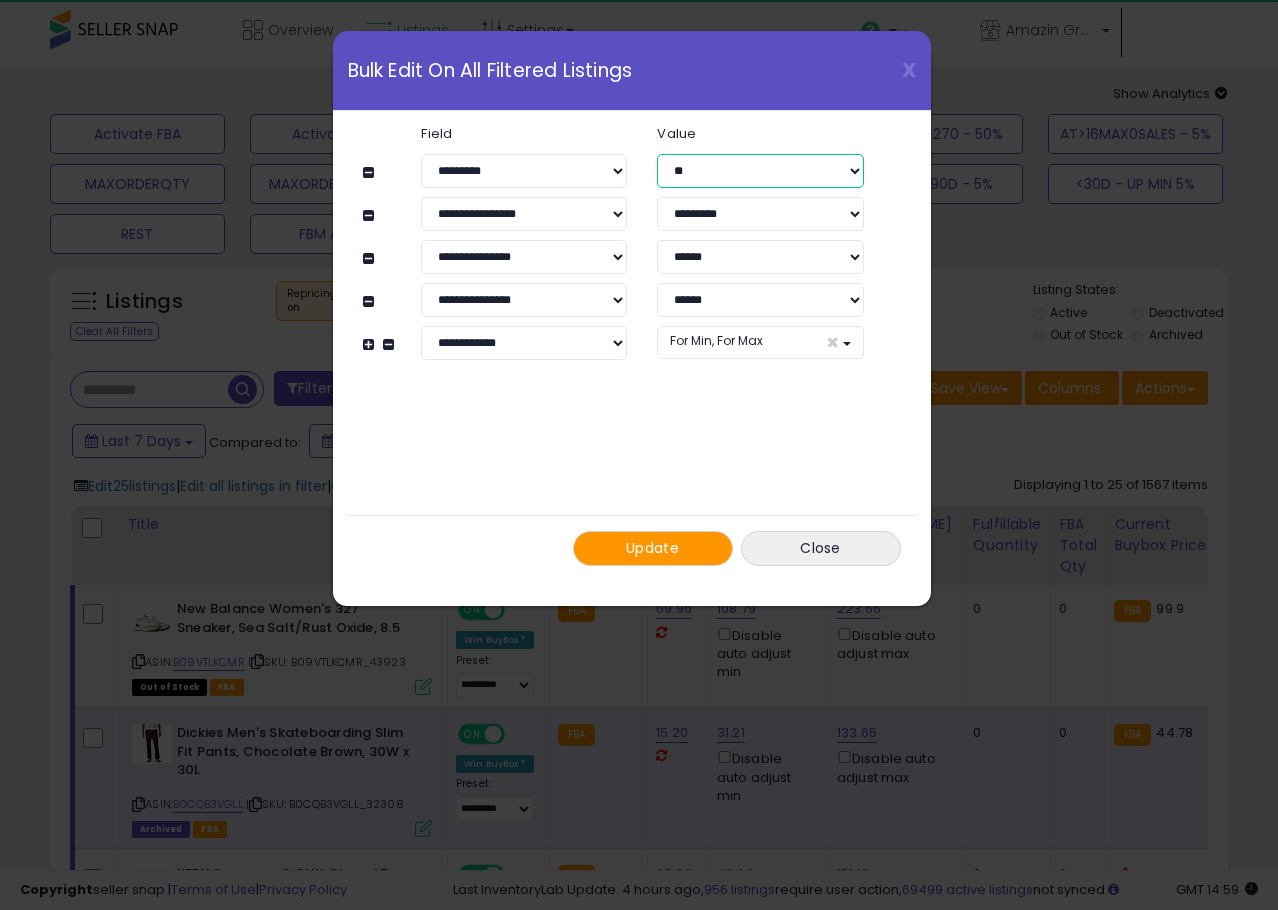 select on "***" 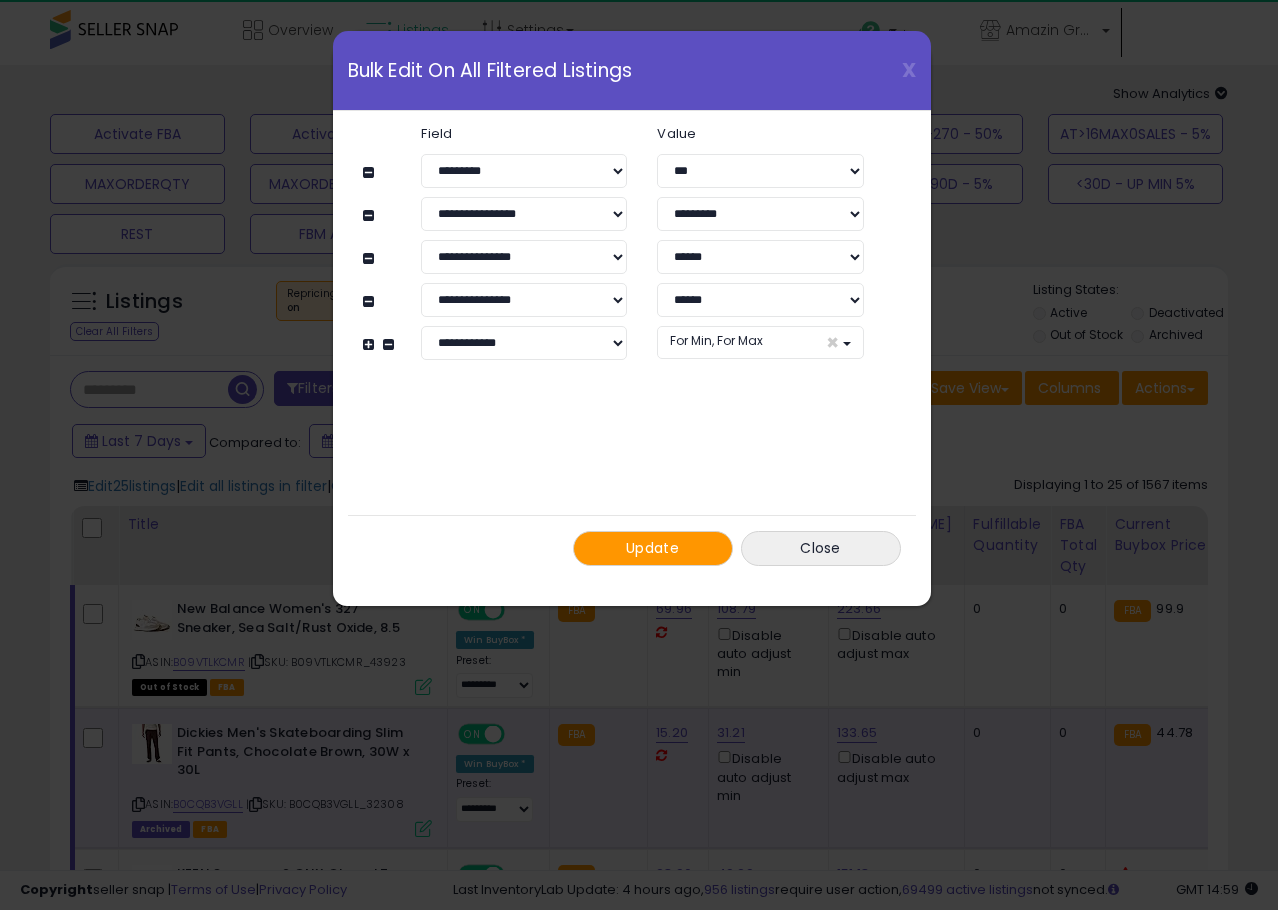 click on "Update" at bounding box center [652, 548] 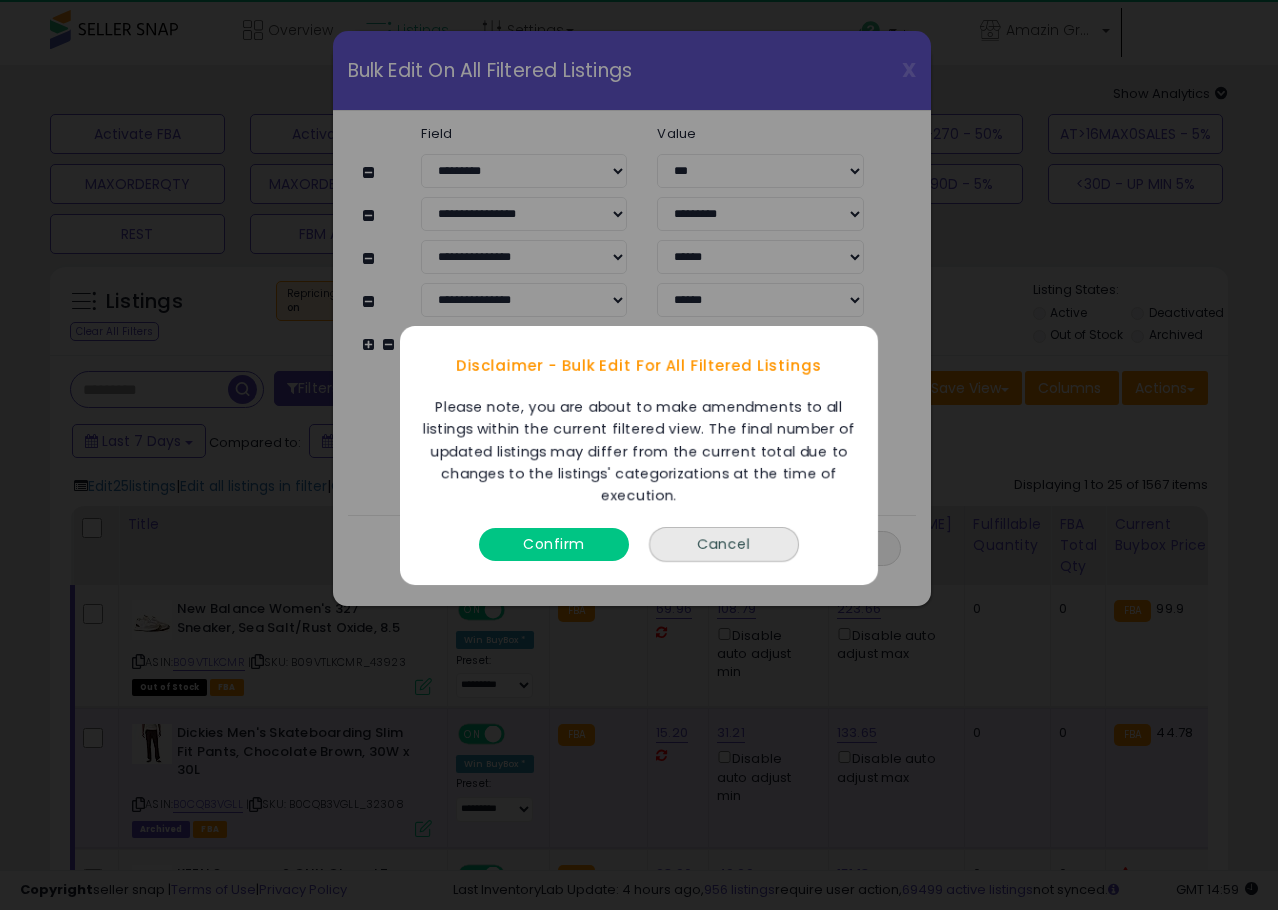 click on "Confirm" at bounding box center [554, 543] 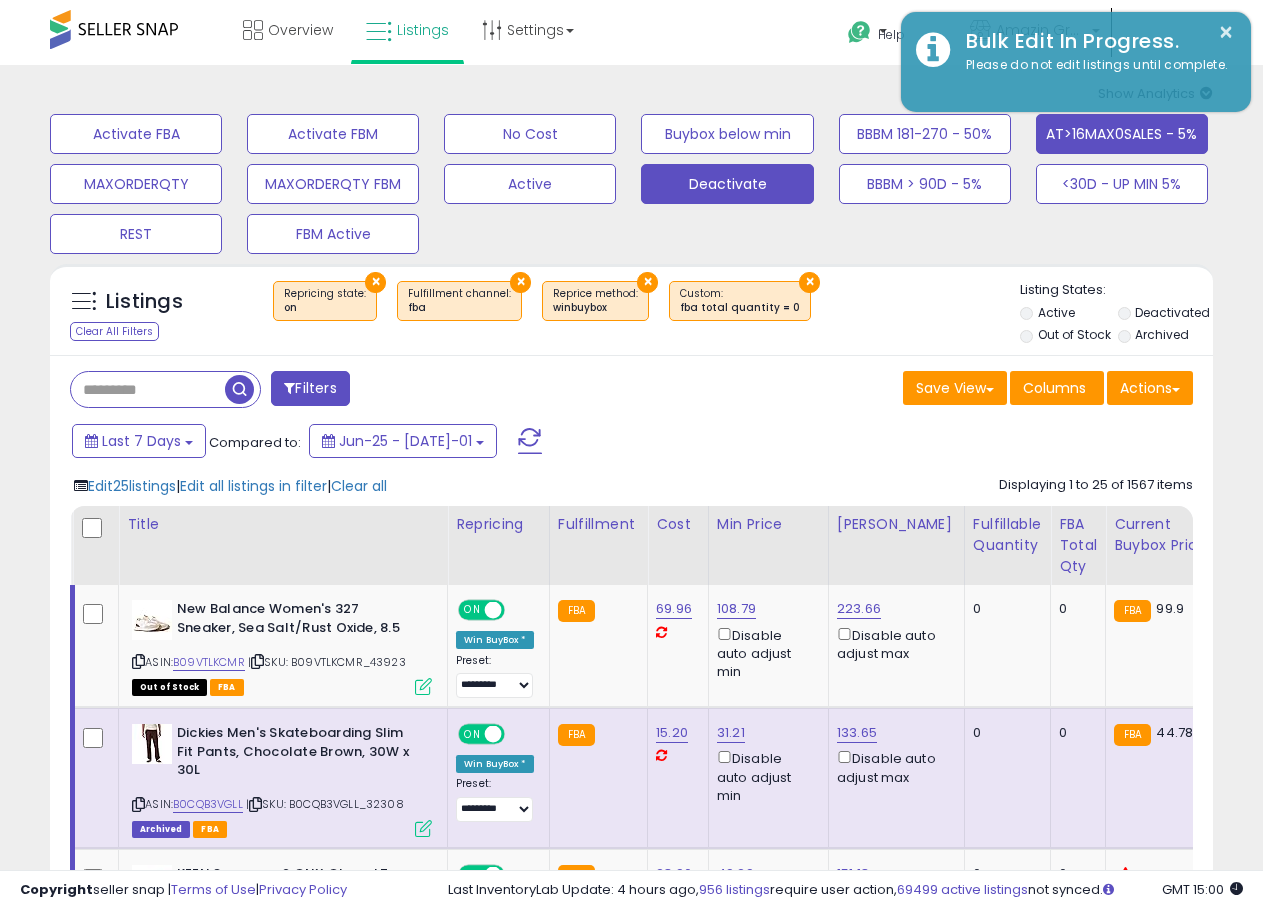 click on "AT>16MAX0SALES - 5%" at bounding box center [136, 134] 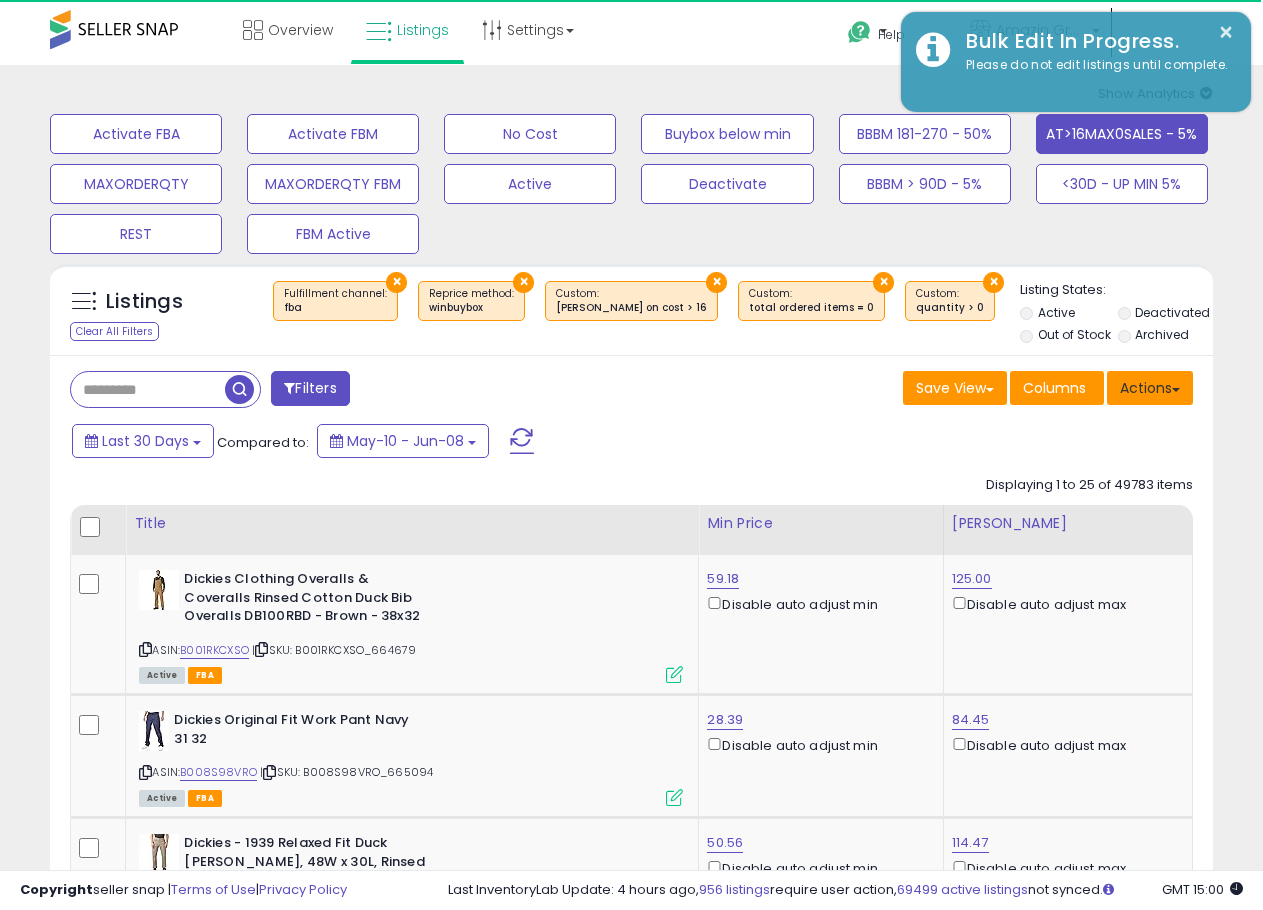 click on "Actions" at bounding box center (1150, 388) 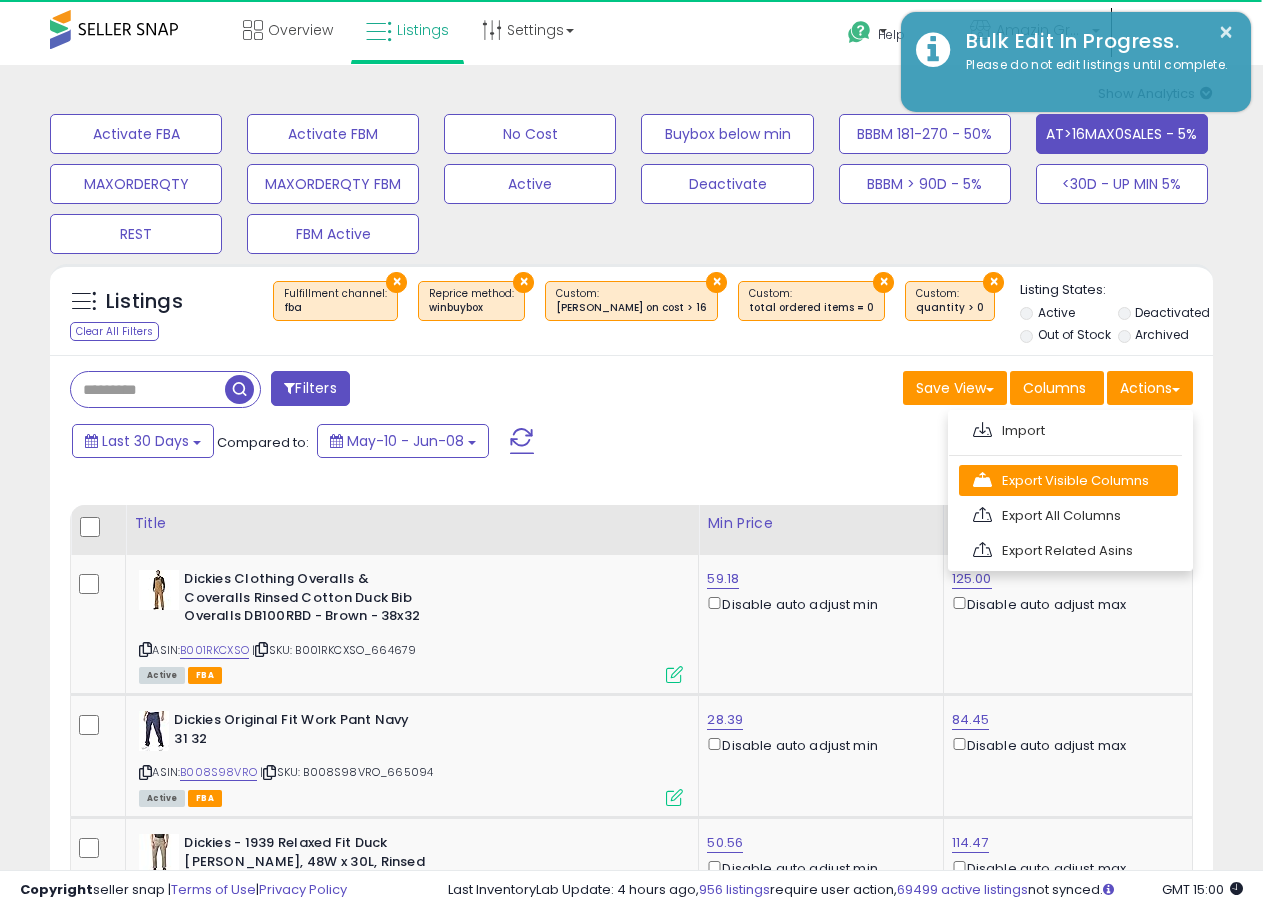 click on "Export Visible Columns" at bounding box center (1068, 480) 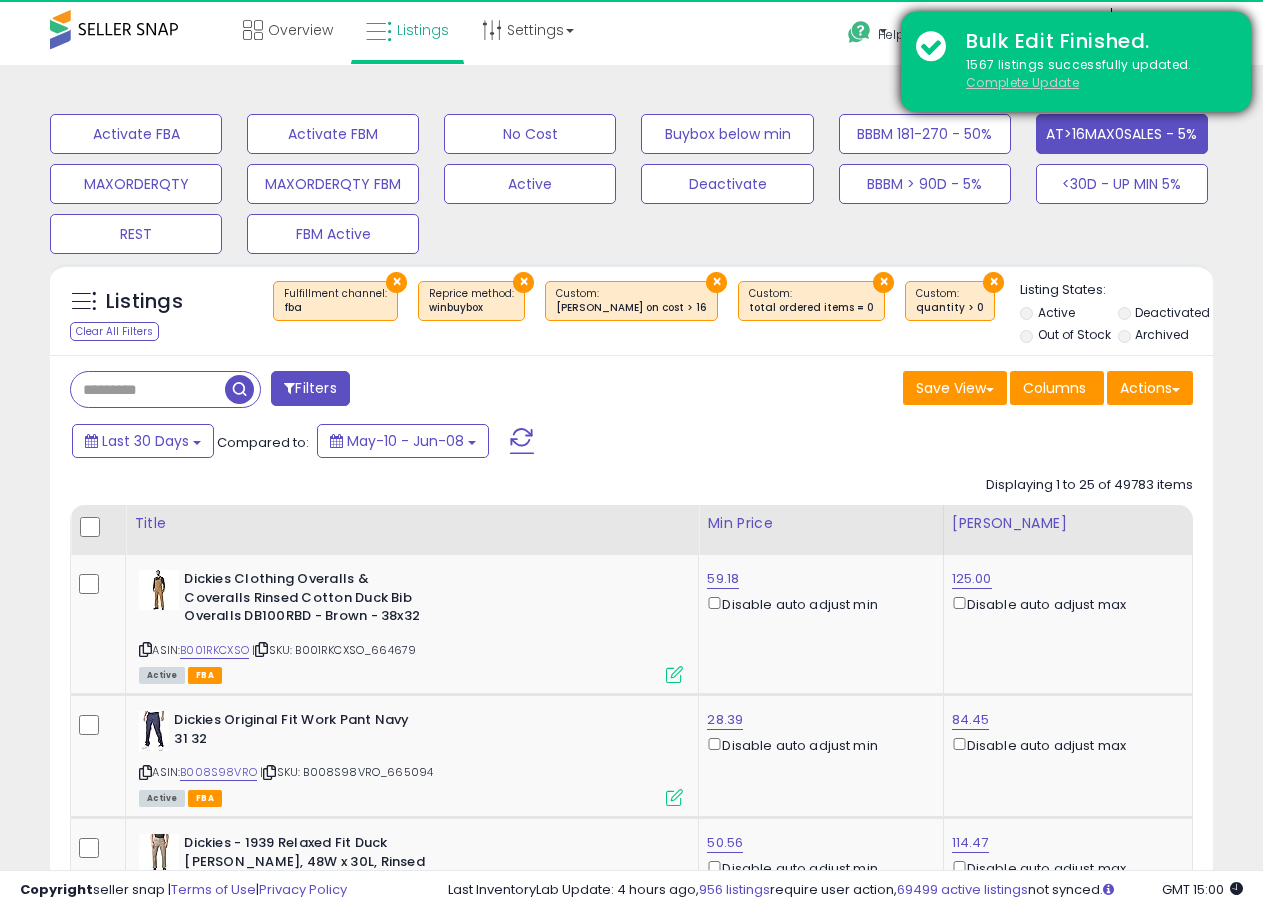 click on "Complete Update" at bounding box center [1022, 82] 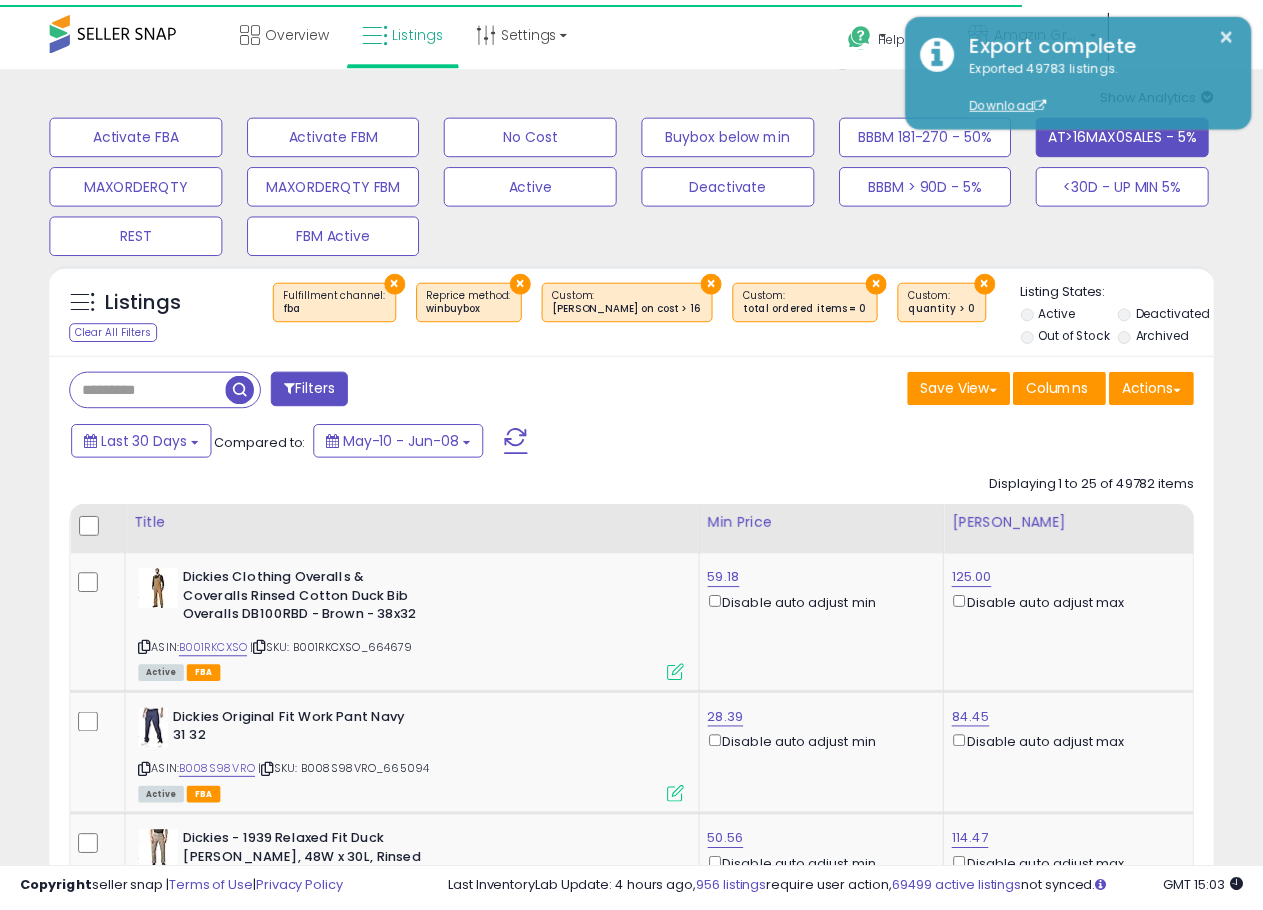 scroll, scrollTop: 0, scrollLeft: 0, axis: both 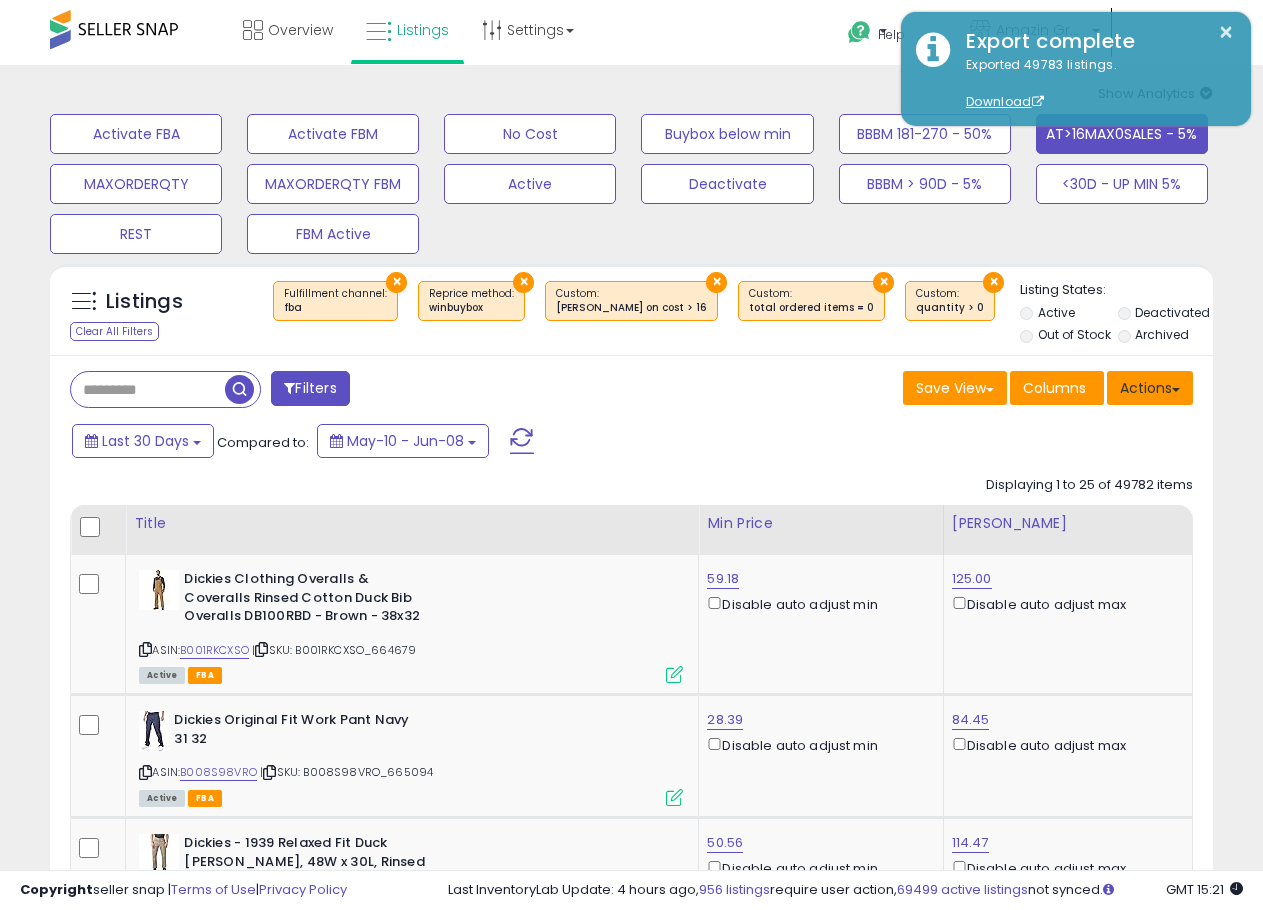 click on "Actions" at bounding box center [1150, 388] 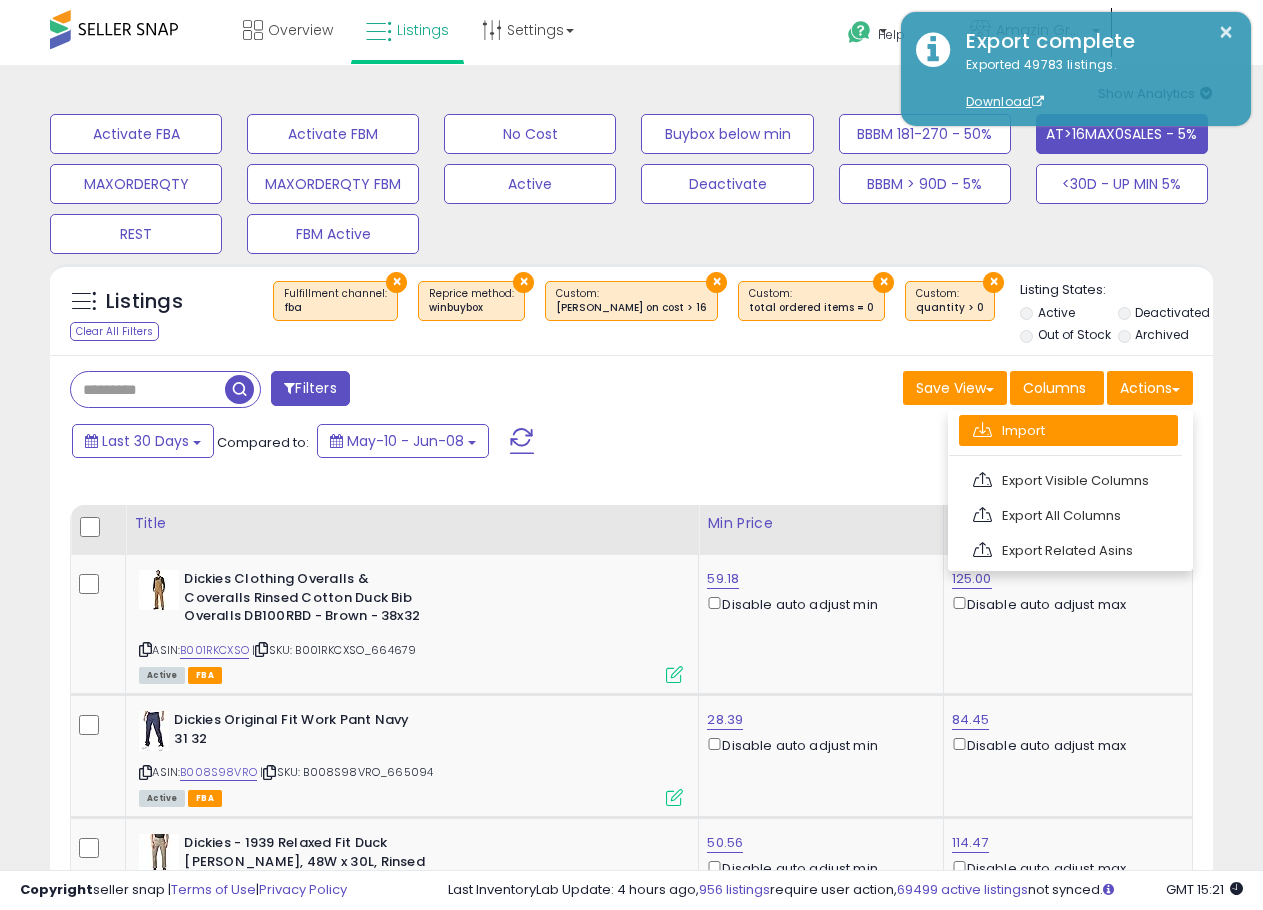 click on "Import" at bounding box center [1068, 430] 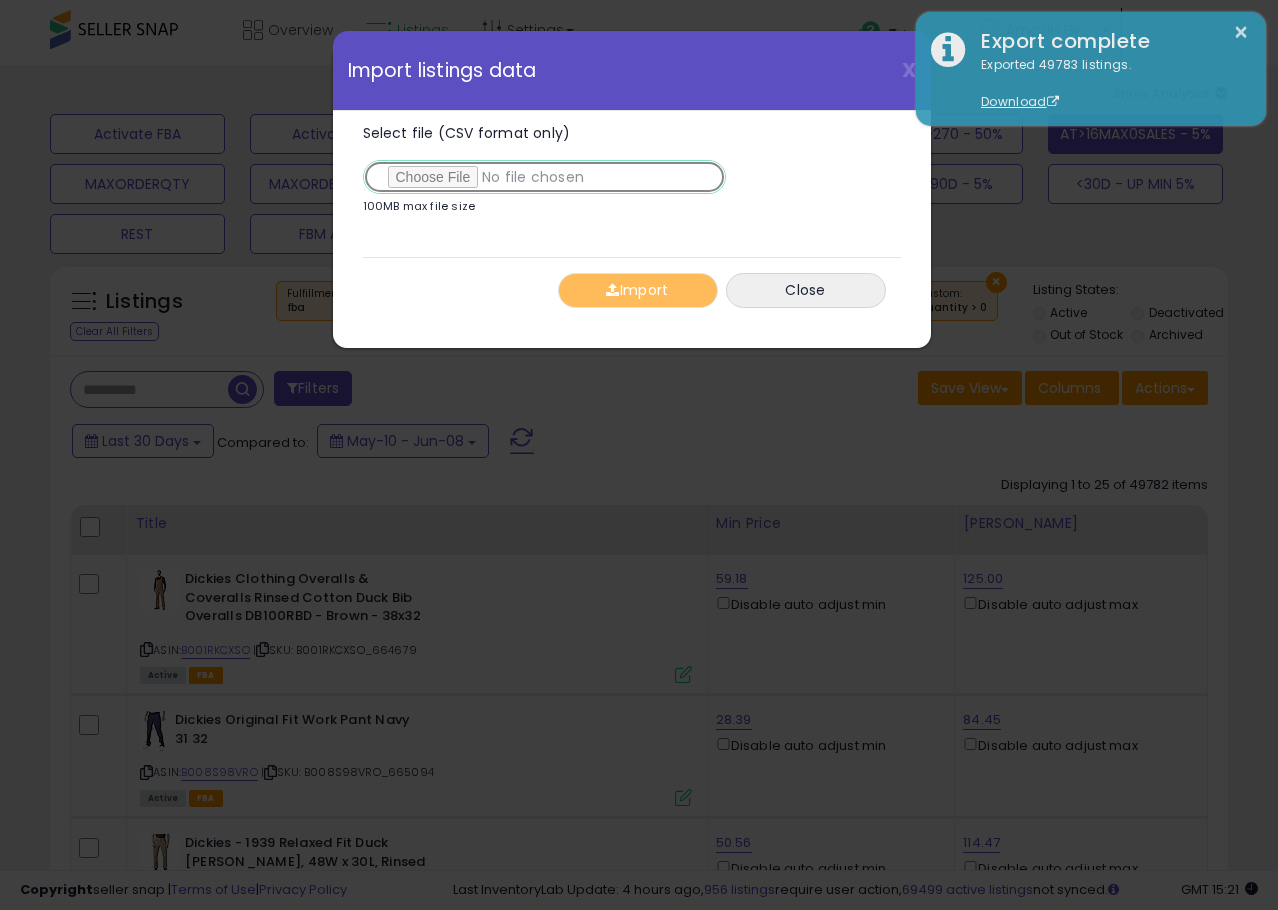 click on "Select file (CSV format only)" at bounding box center (544, 177) 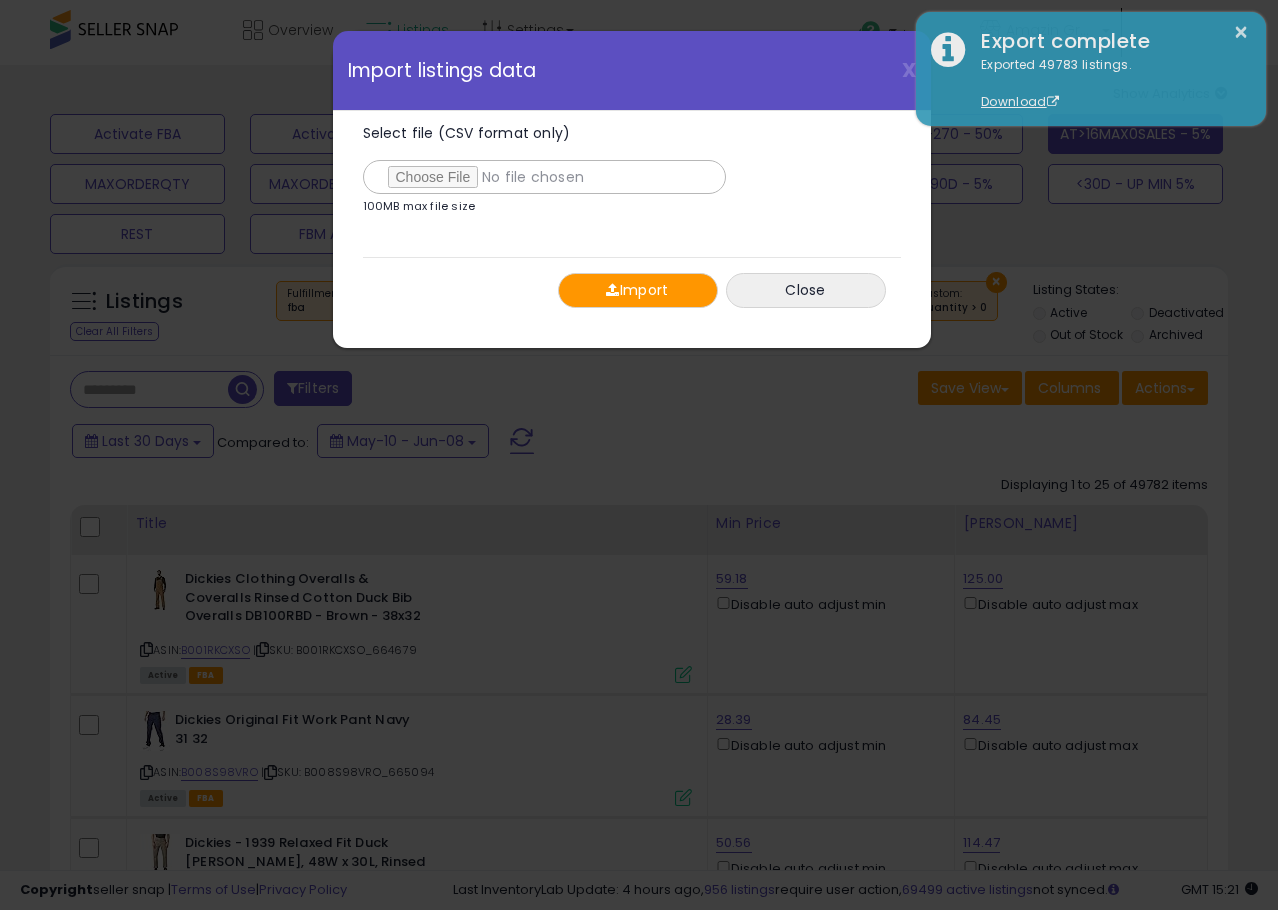 click on "Import" at bounding box center [638, 290] 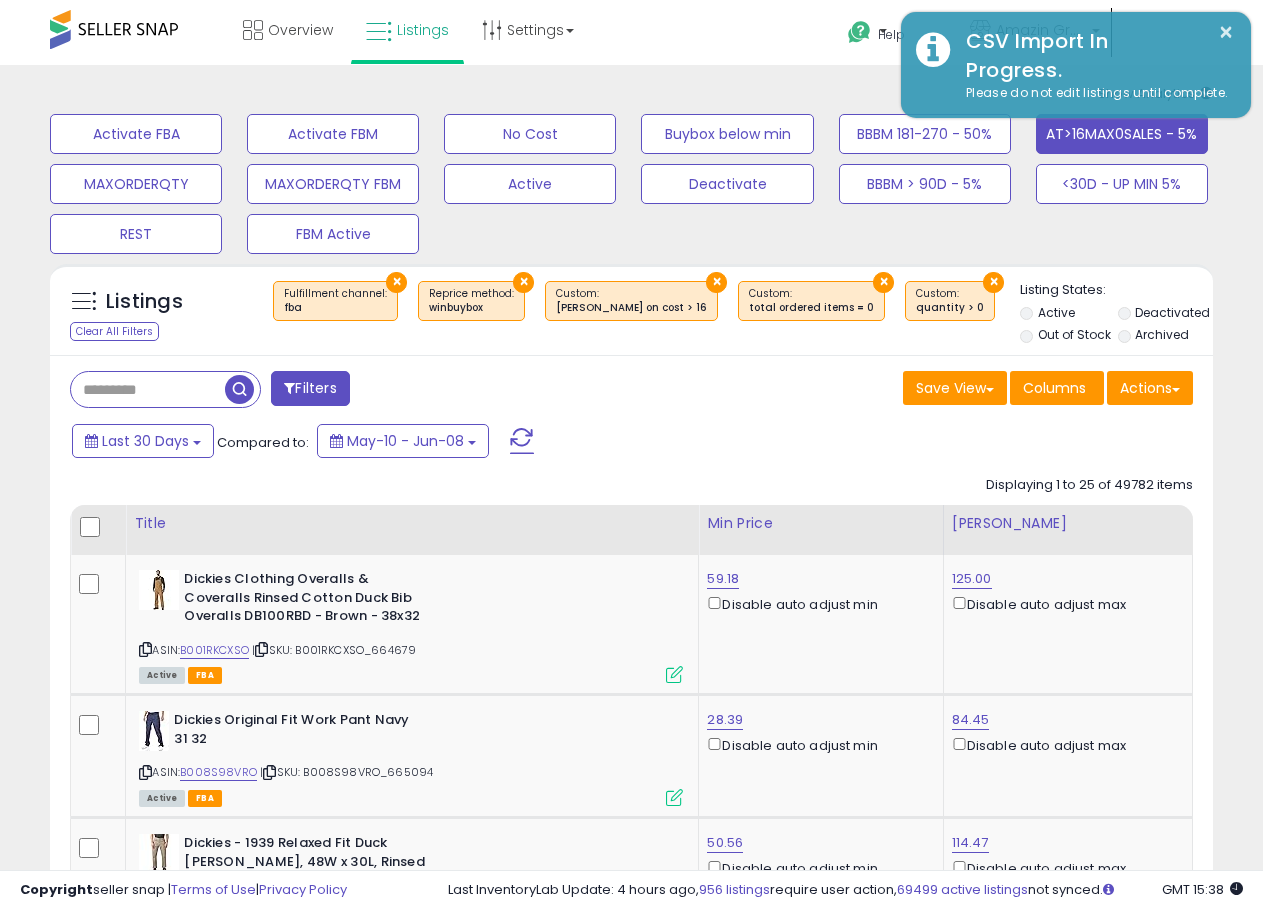 click on "Filters
Save View
Save As New View
Update Current View
Columns" at bounding box center [631, 2214] 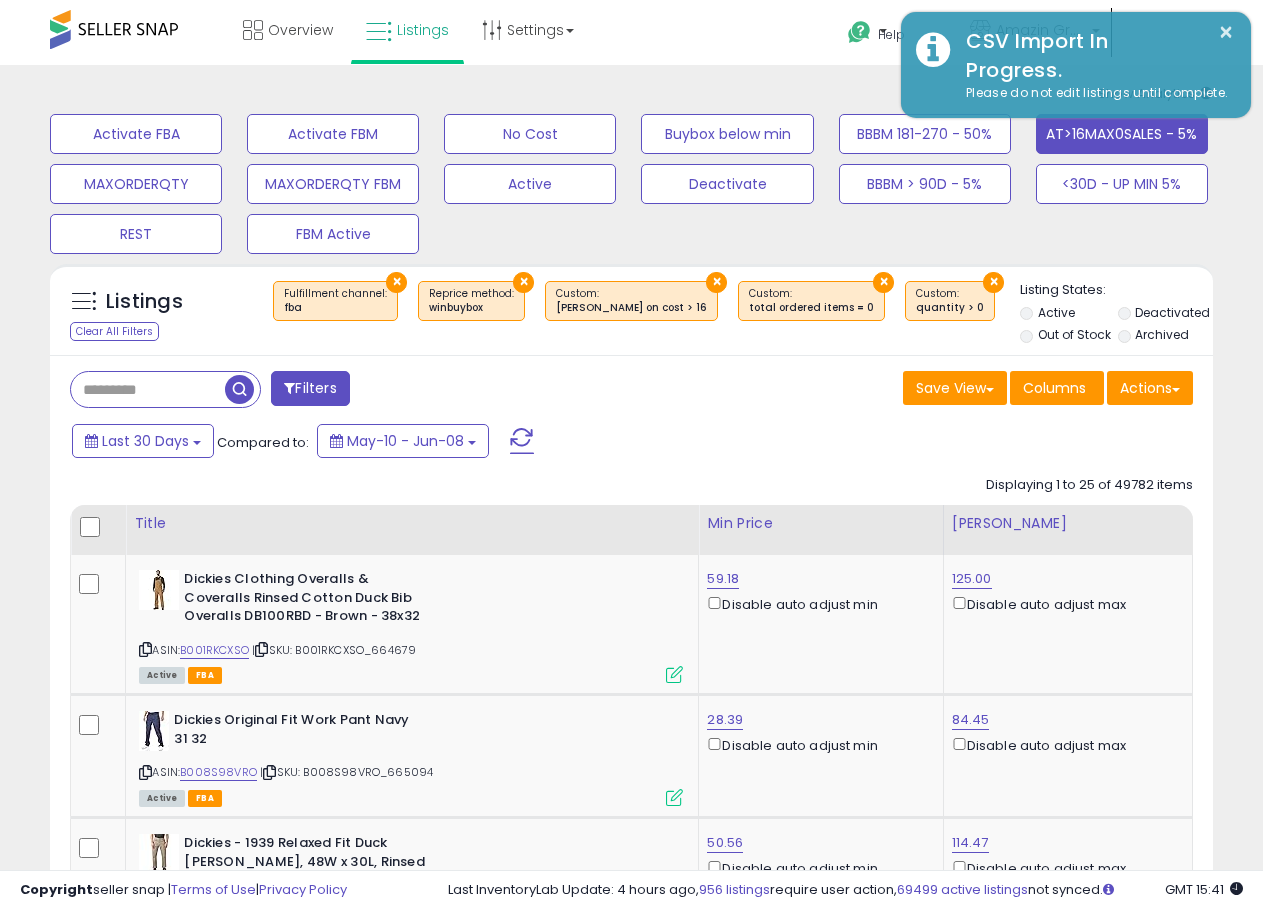 click on "Listings" at bounding box center (144, 302) 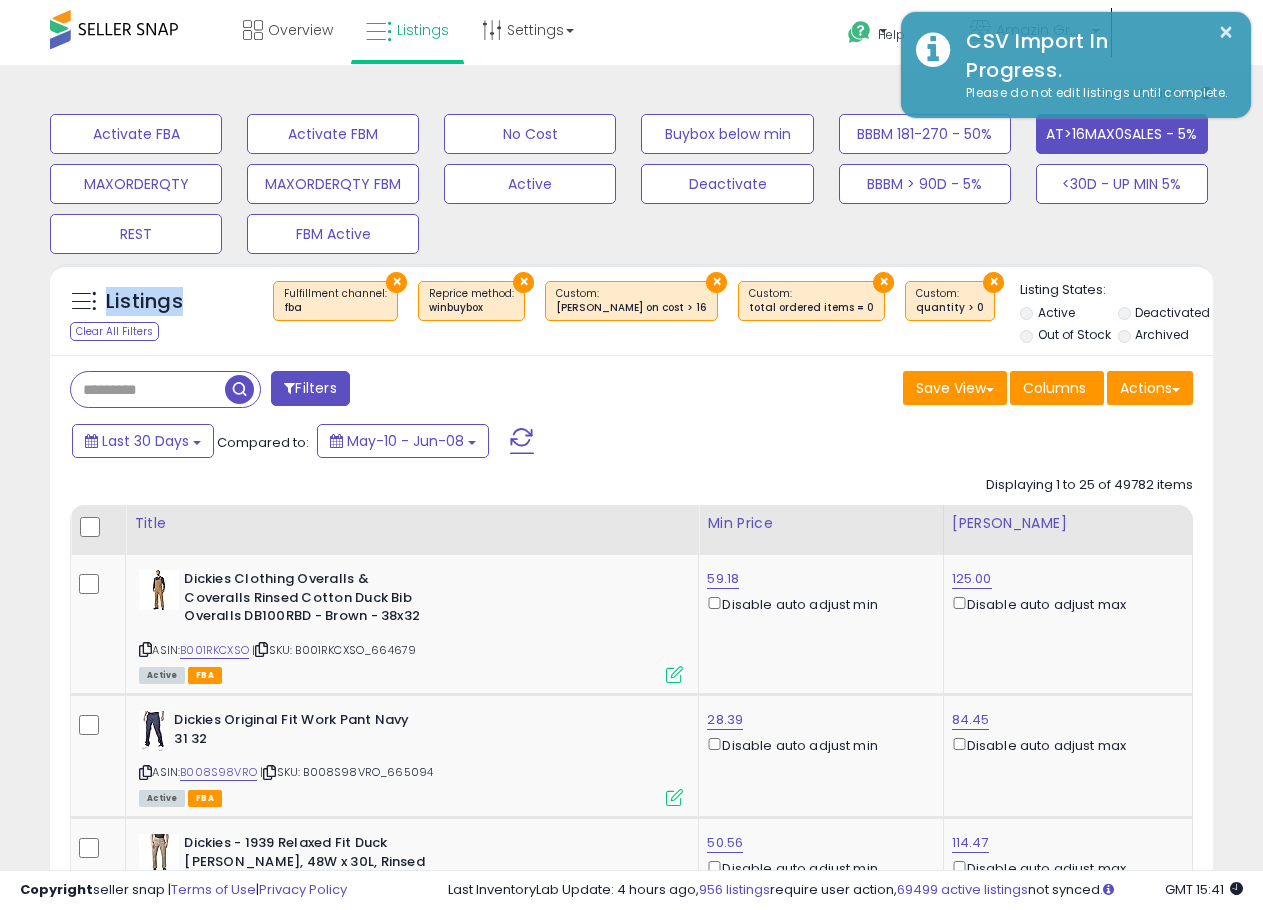 click on "Listings" at bounding box center [144, 302] 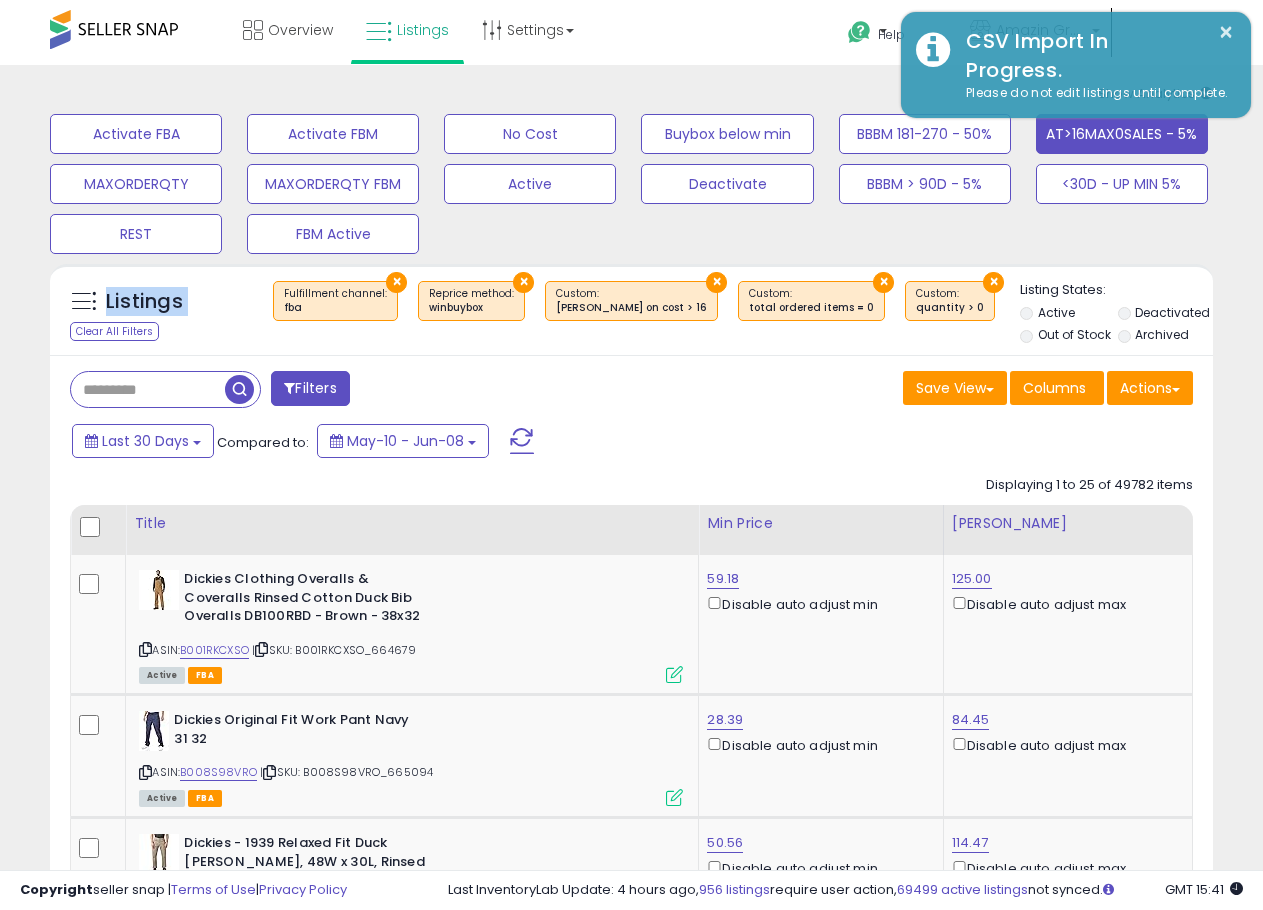click on "Listings" at bounding box center [144, 302] 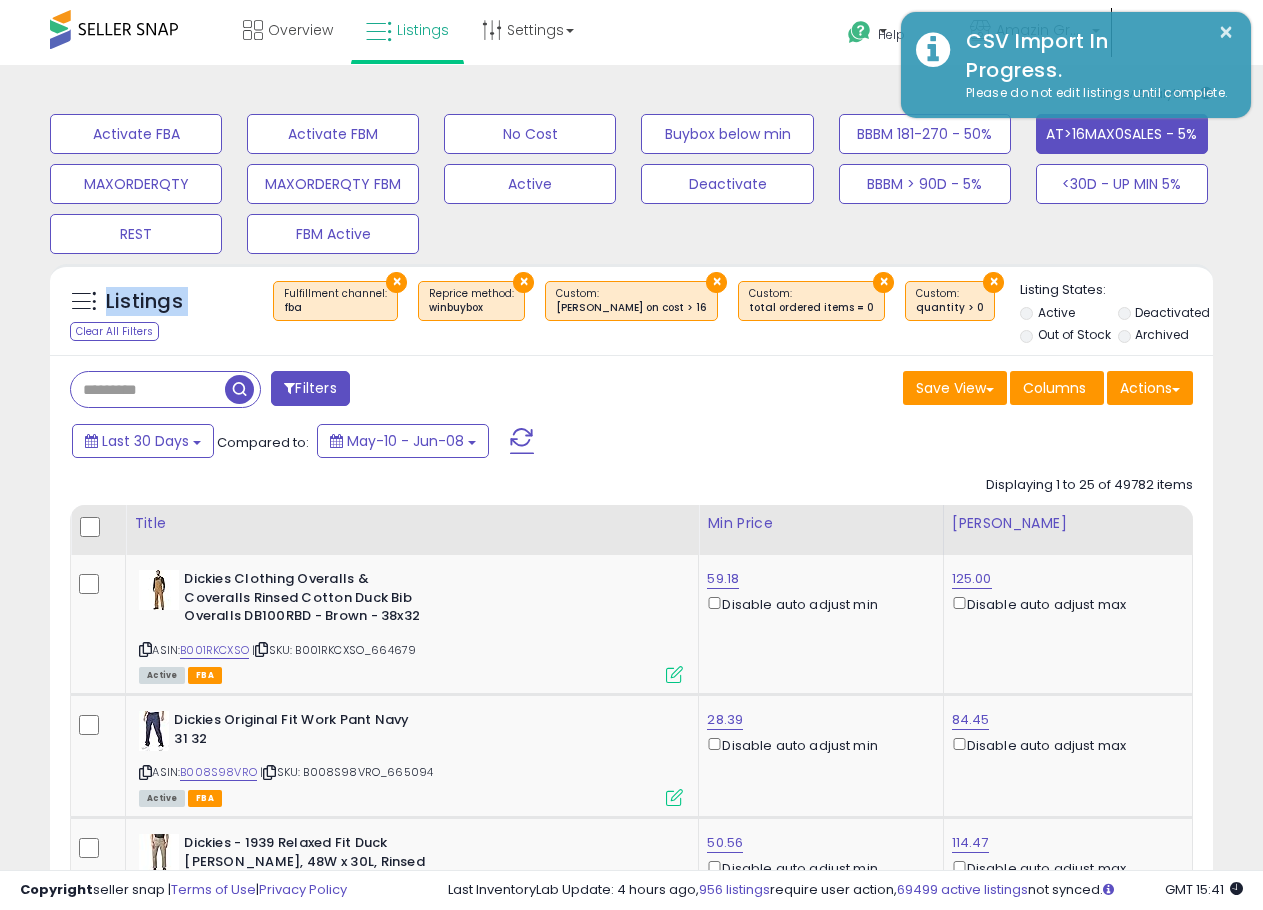 click on "Listings" at bounding box center (144, 302) 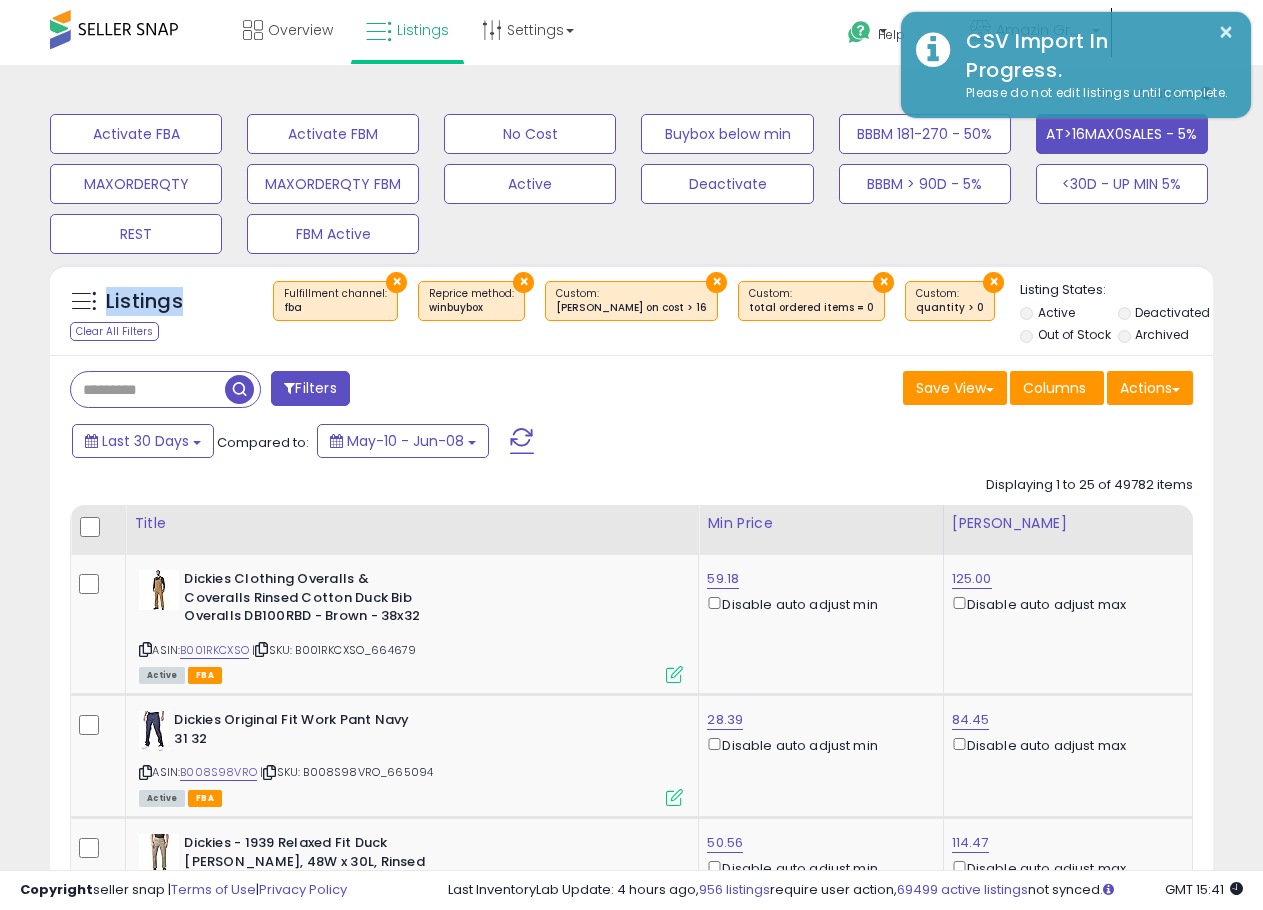 click on "Listings" at bounding box center [144, 302] 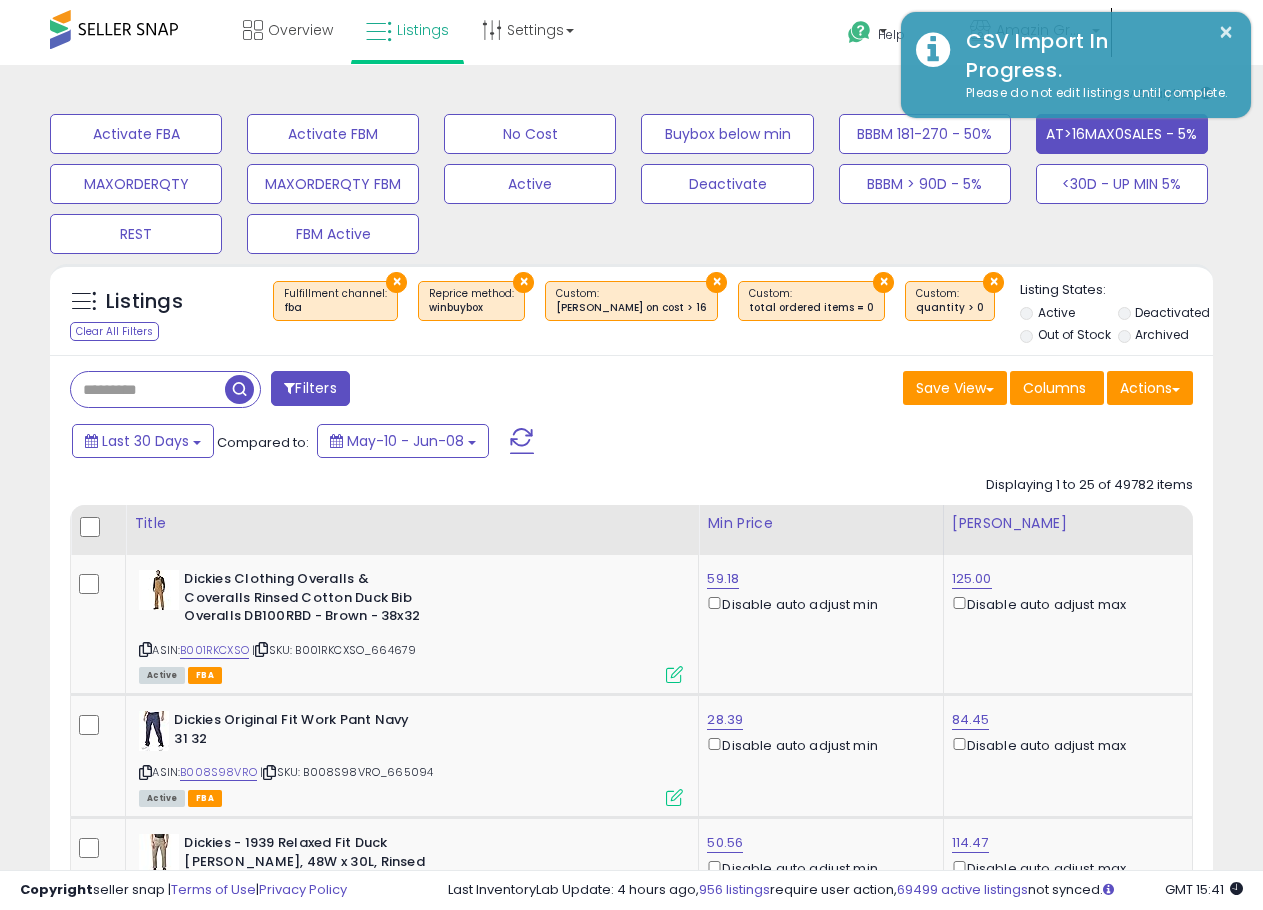 click on "Filters" at bounding box center (343, 391) 